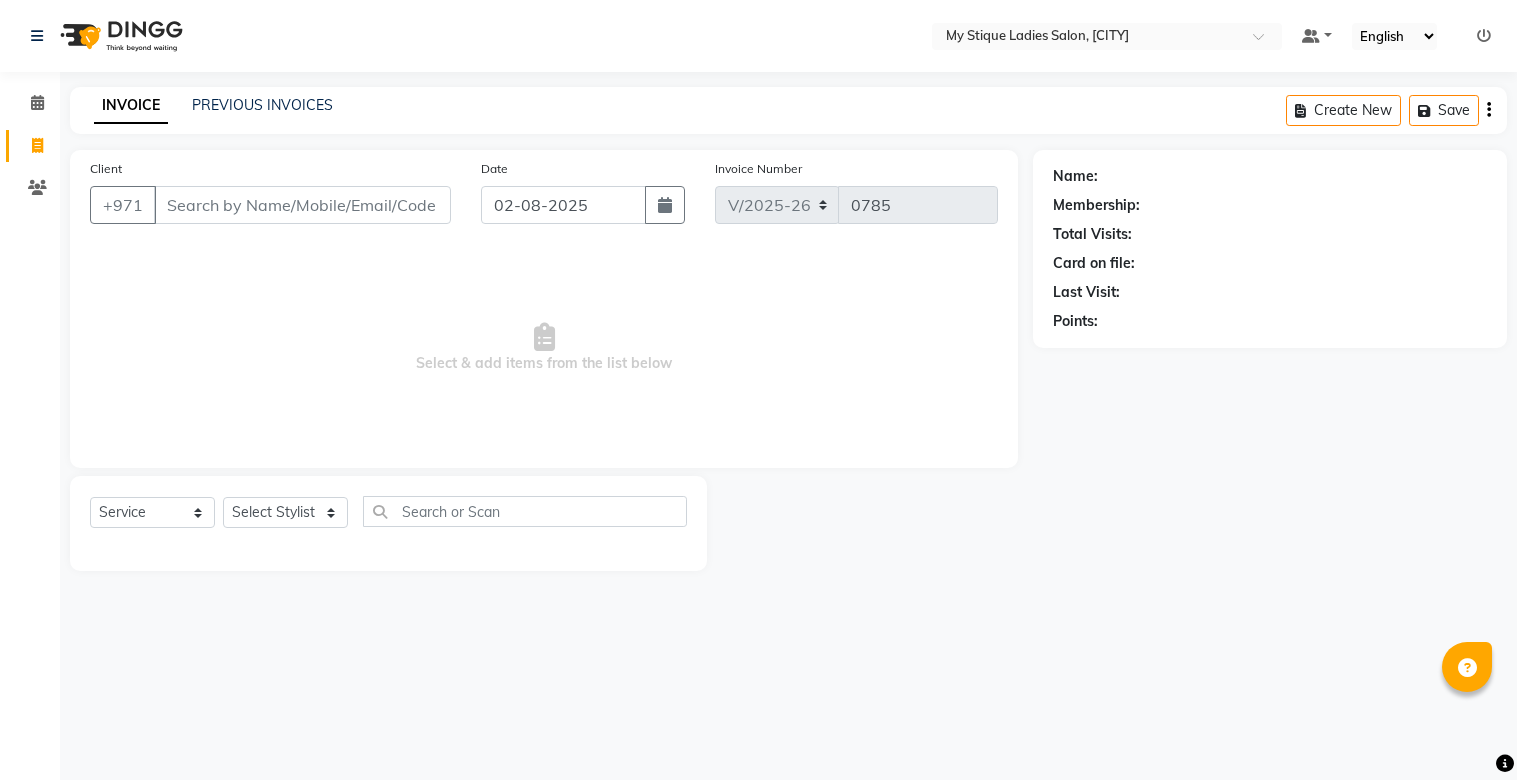 select on "7457" 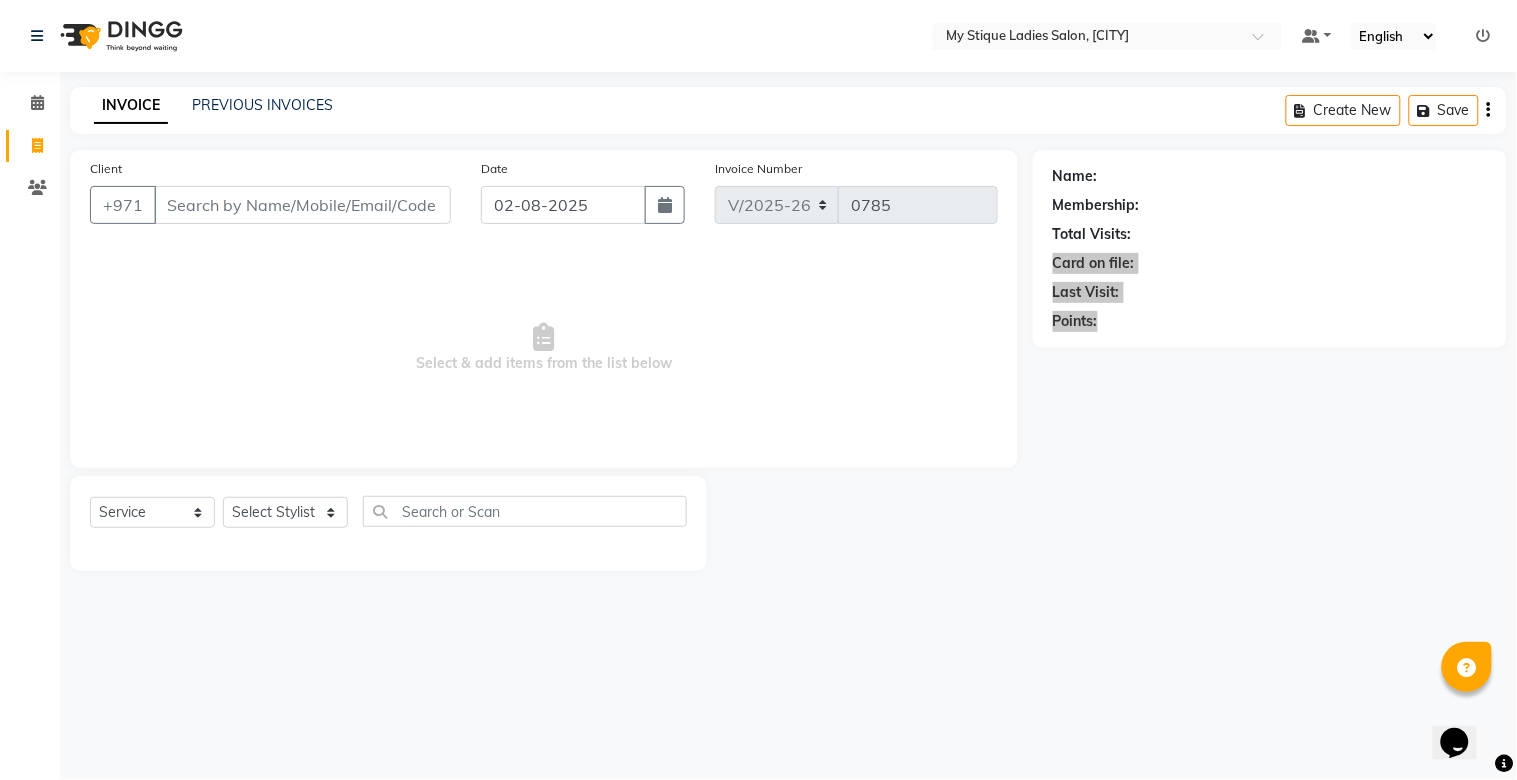 scroll, scrollTop: 0, scrollLeft: 0, axis: both 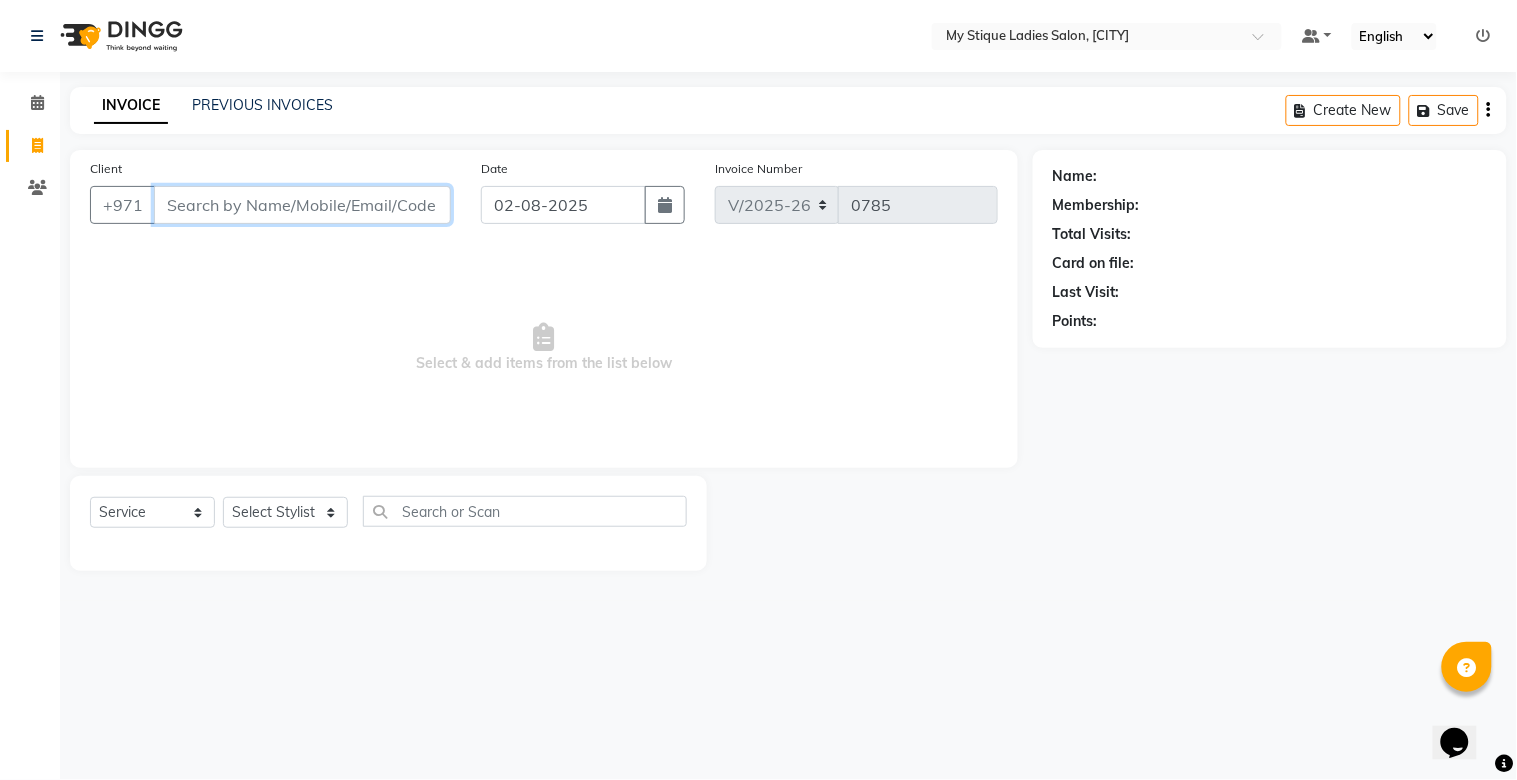 click on "Client" at bounding box center [302, 205] 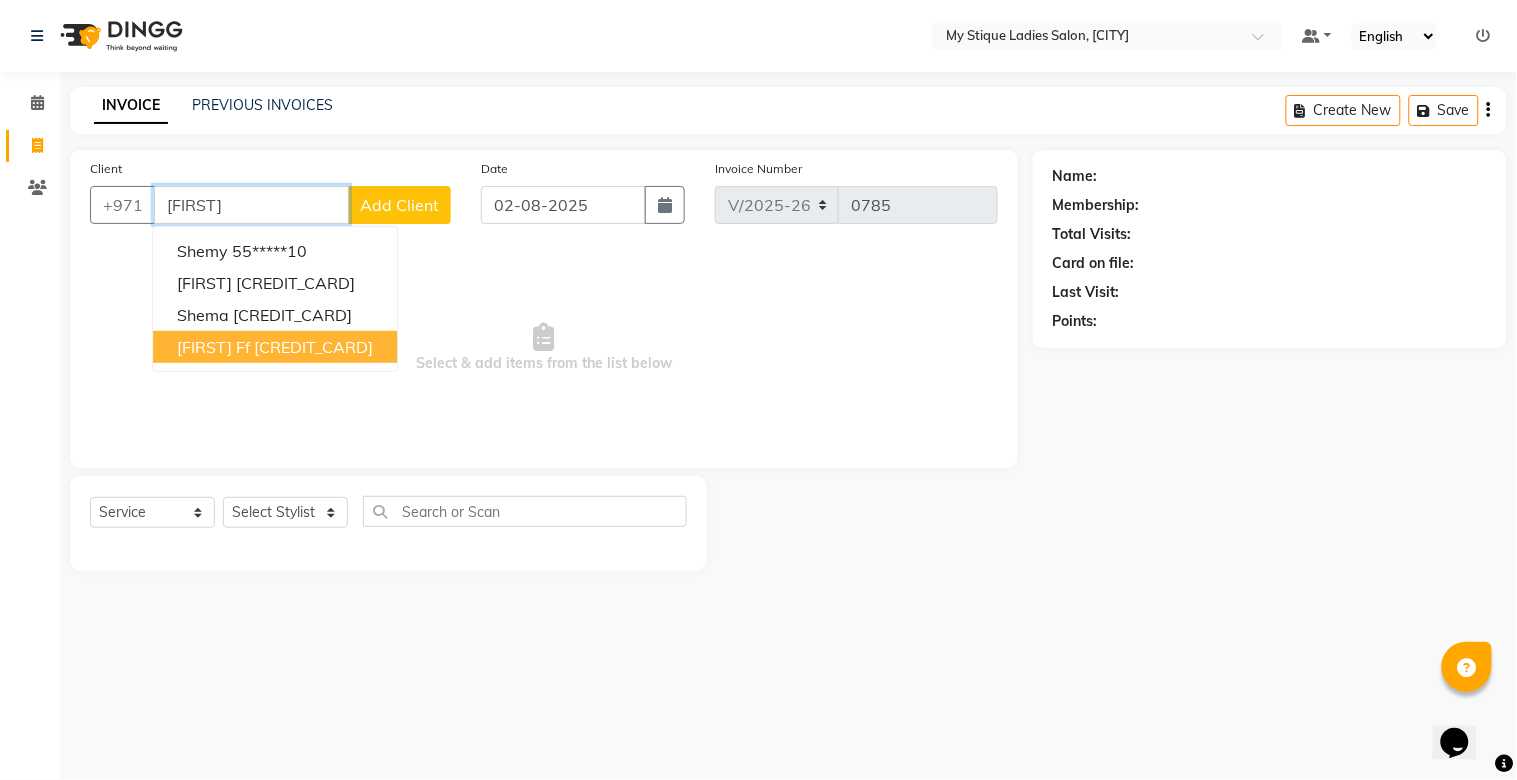 click on "[FIRST] ff" at bounding box center [213, 347] 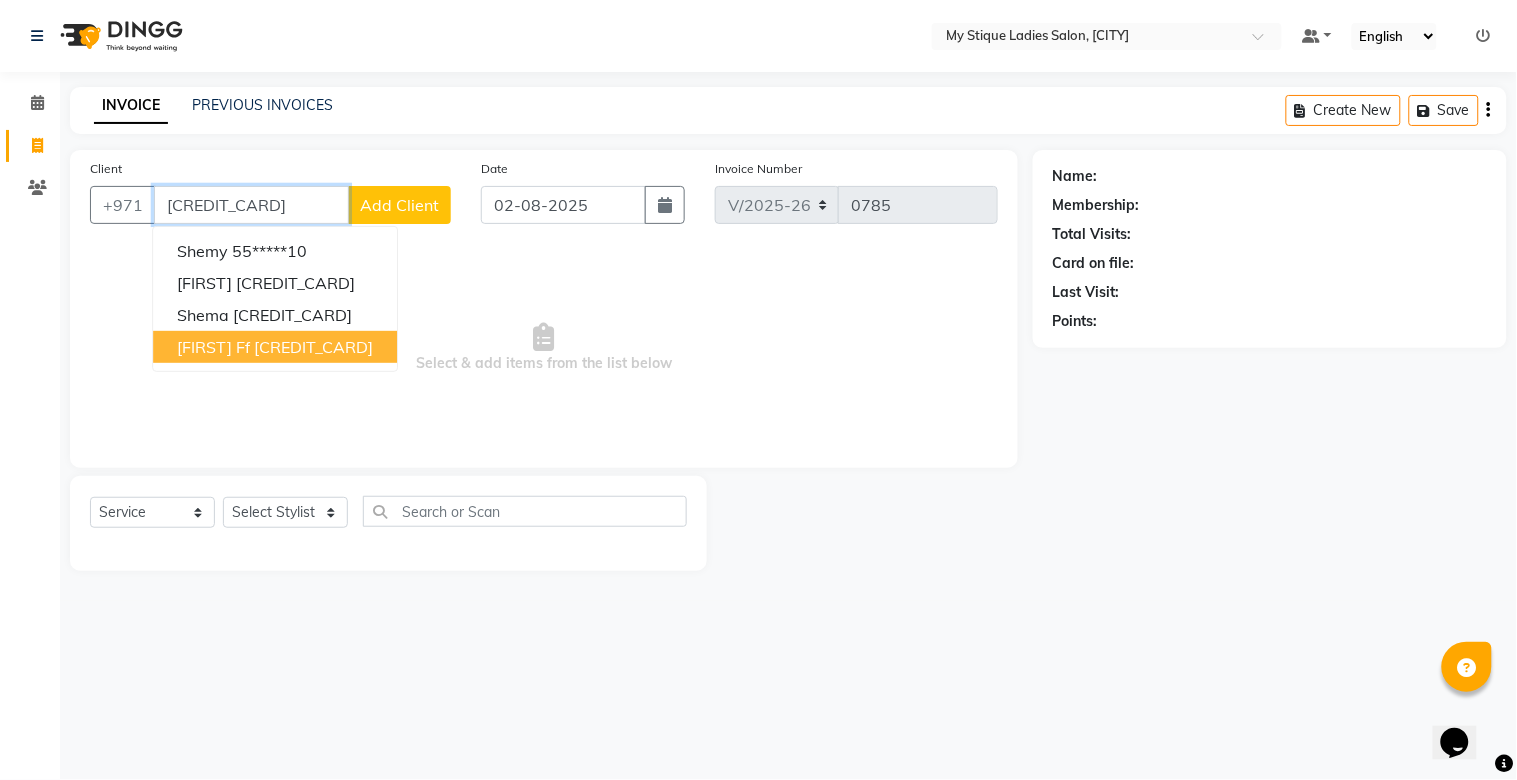 type on "[CREDIT_CARD]" 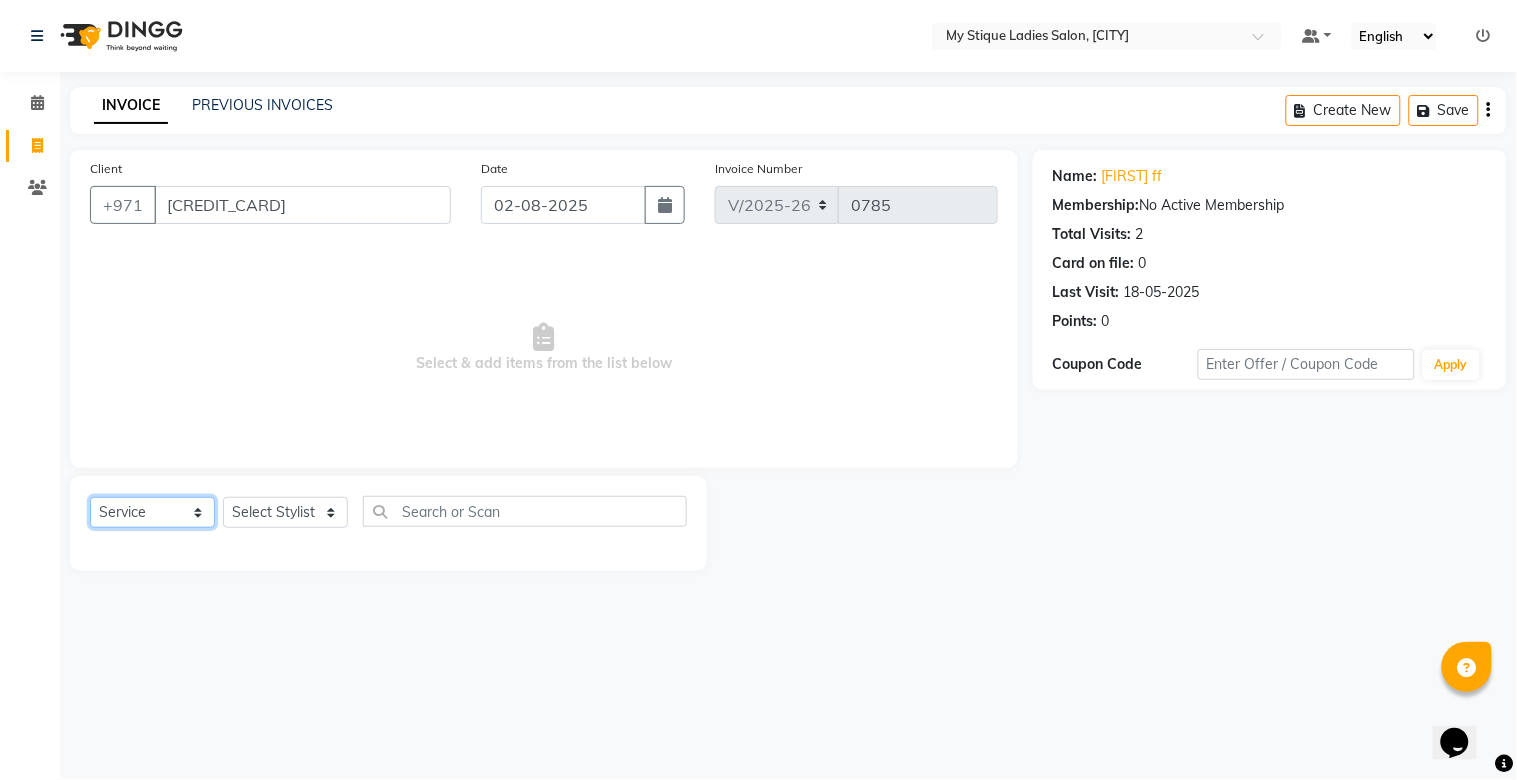 click on "Select  Service  Product  Membership  Package Voucher Prepaid Gift Card" 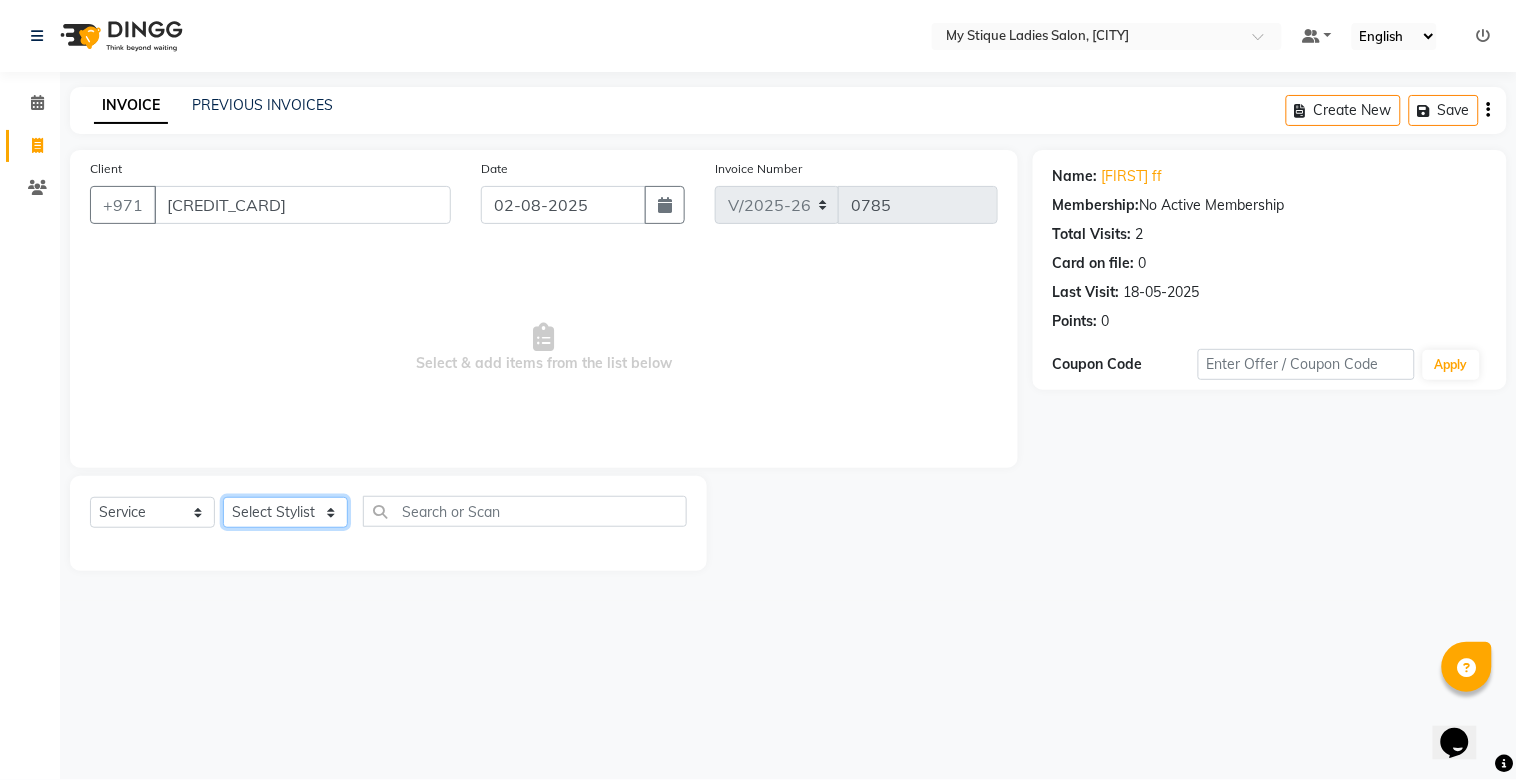 click on "Select Stylist [FIRST] [FIRST] [FIRST] [FIRST] [FIRST] [FIRST] [FIRST] eye" 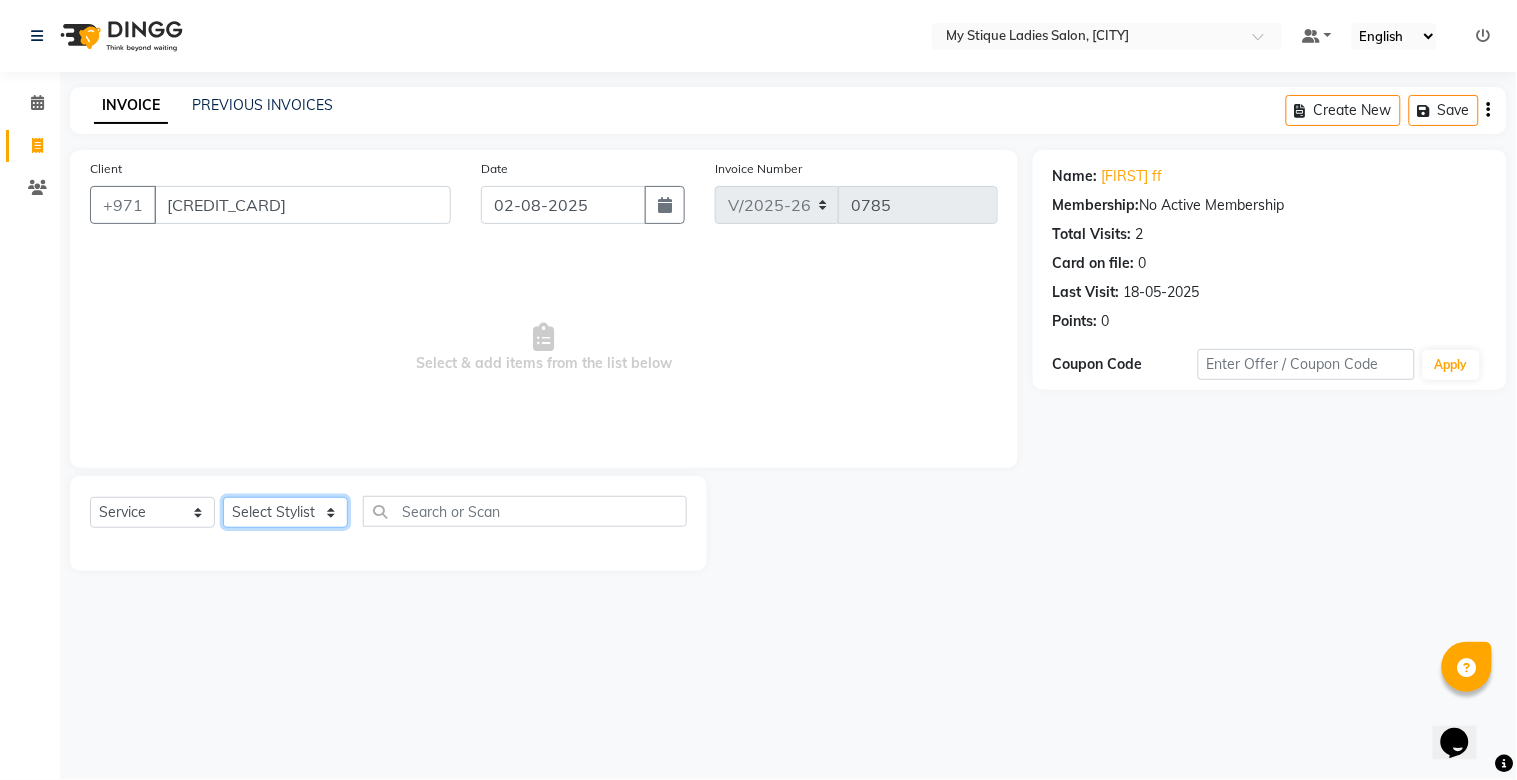 select on "65688" 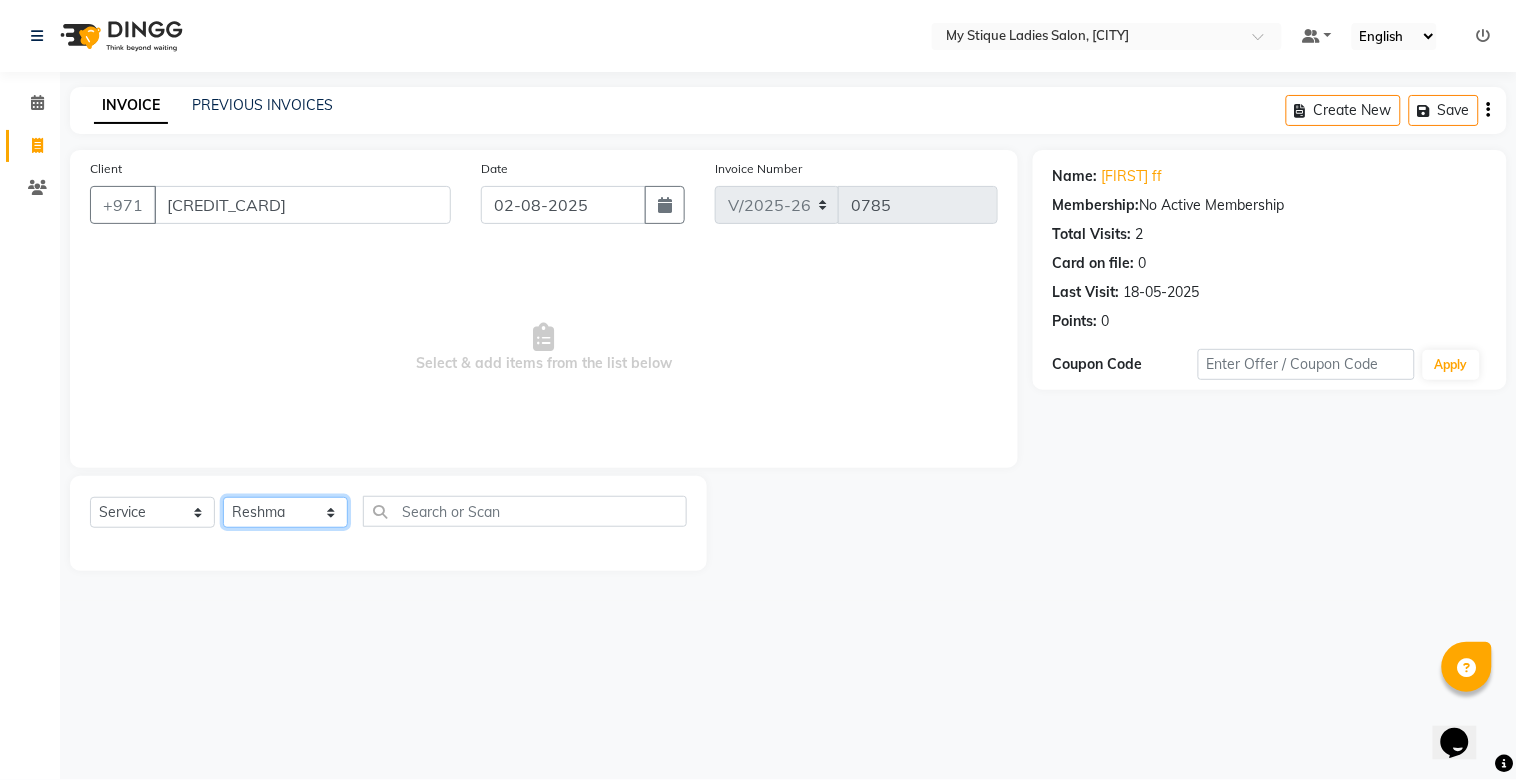 click on "Select Stylist [FIRST] [FIRST] [FIRST] [FIRST] [FIRST] [FIRST] [FIRST] eye" 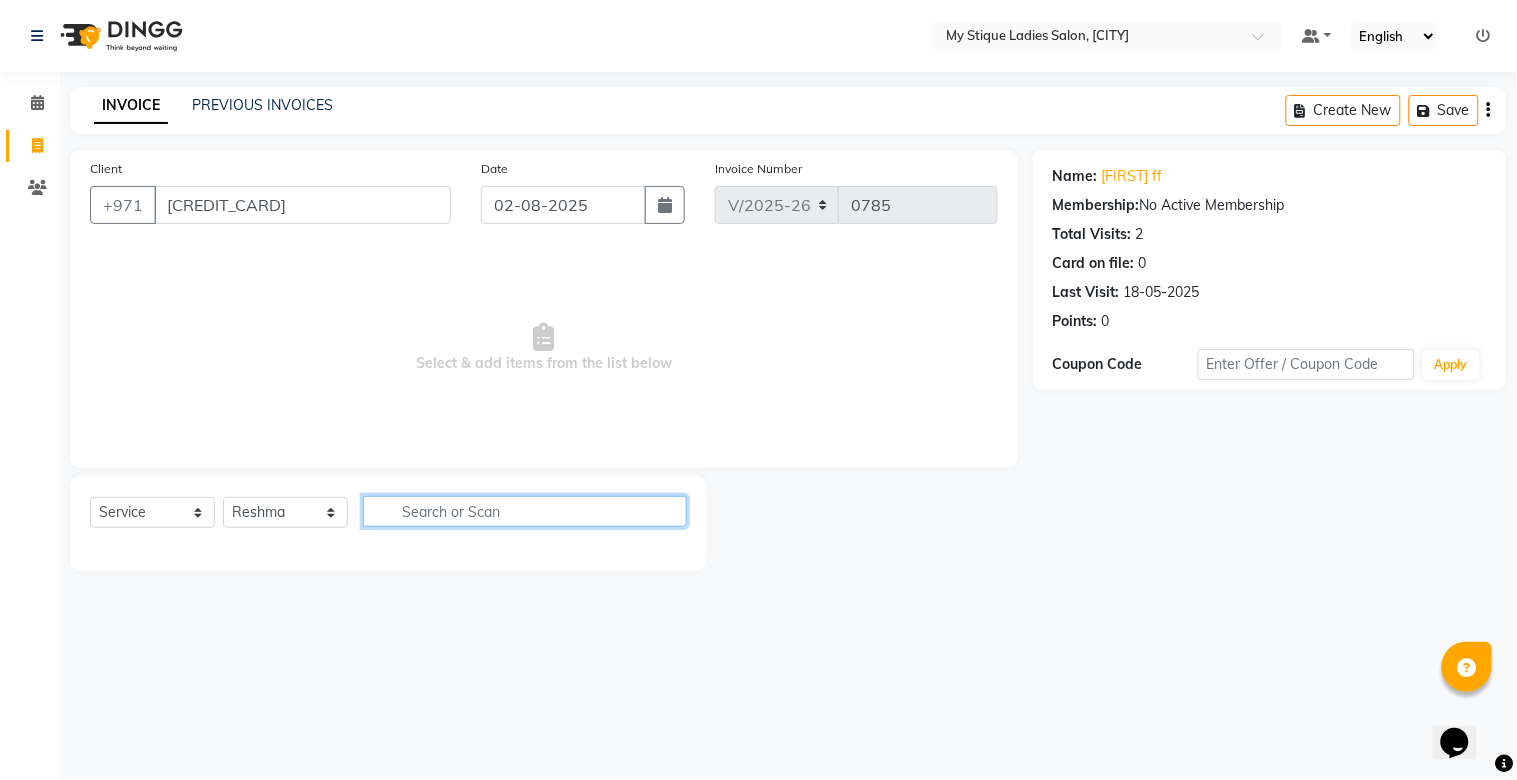 click 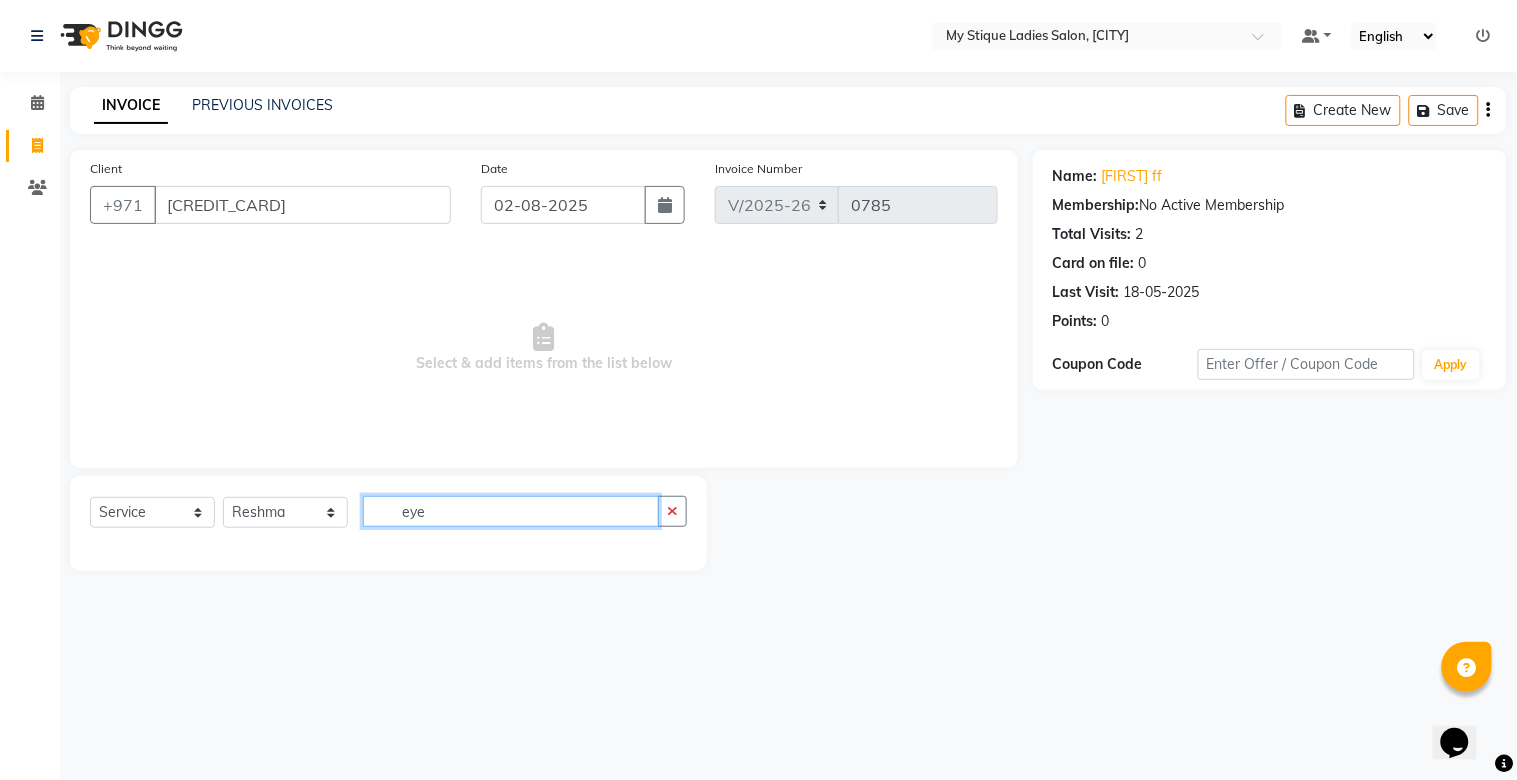click on "eye" 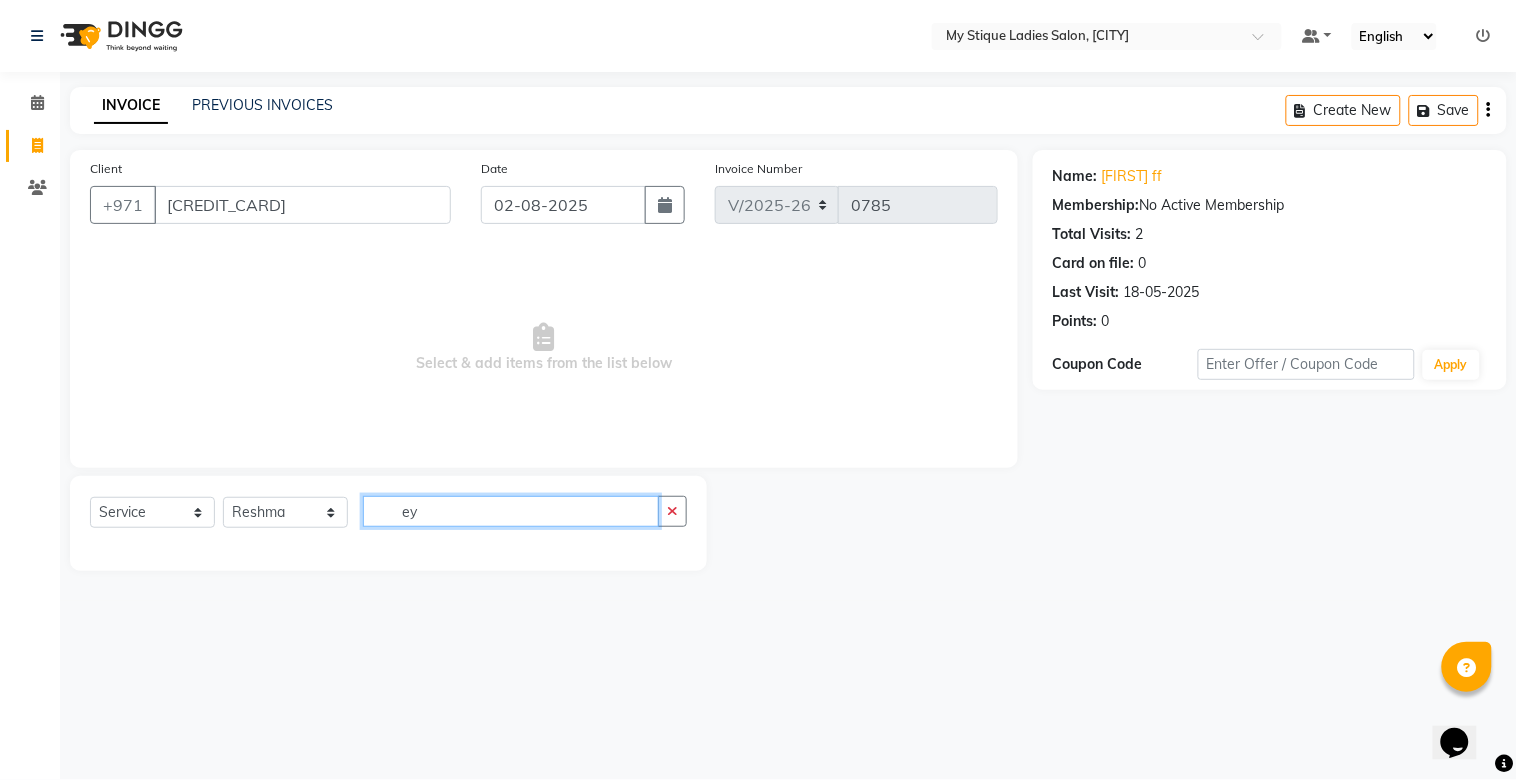 type on "e" 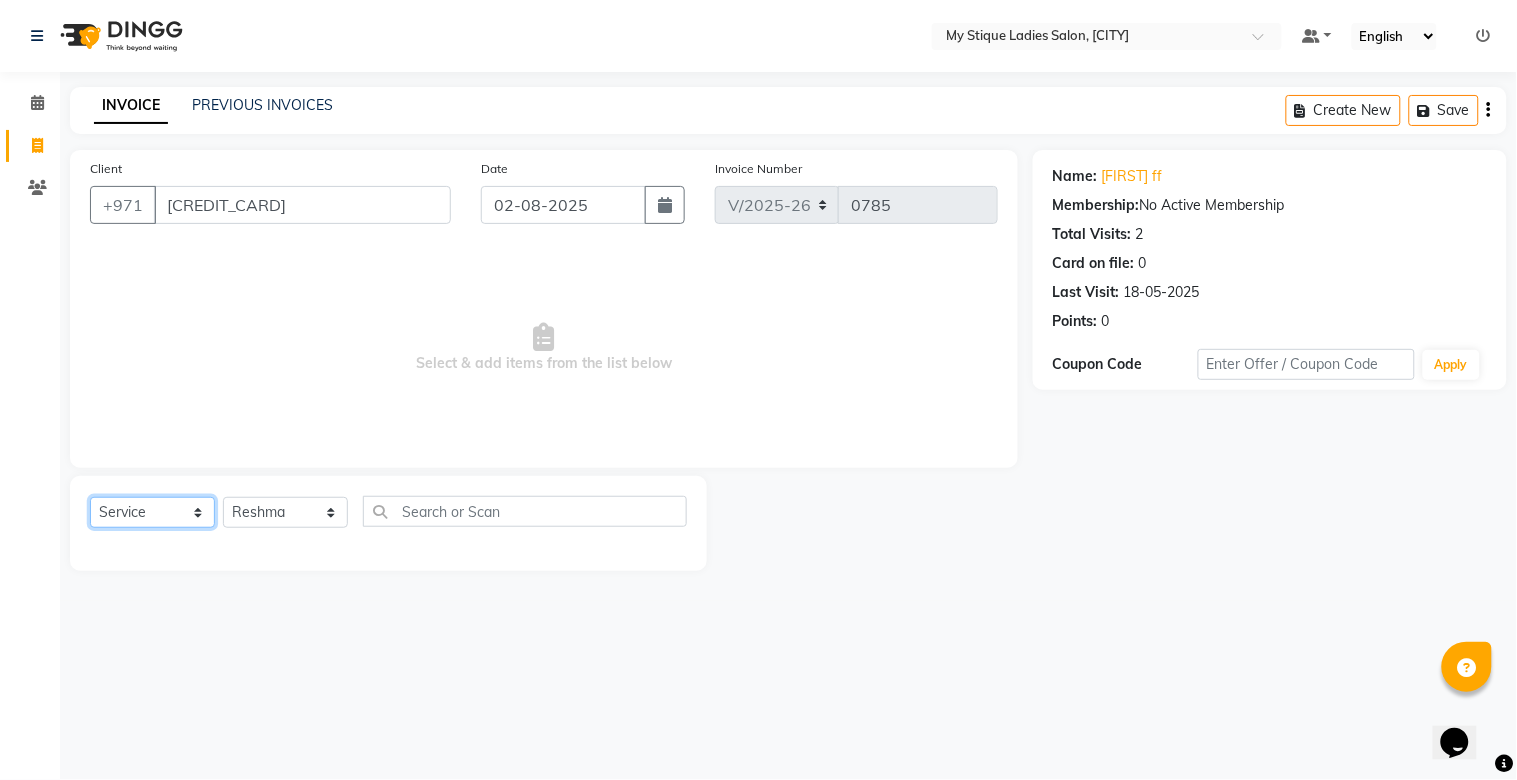 click on "Select  Service  Product  Membership  Package Voucher Prepaid Gift Card" 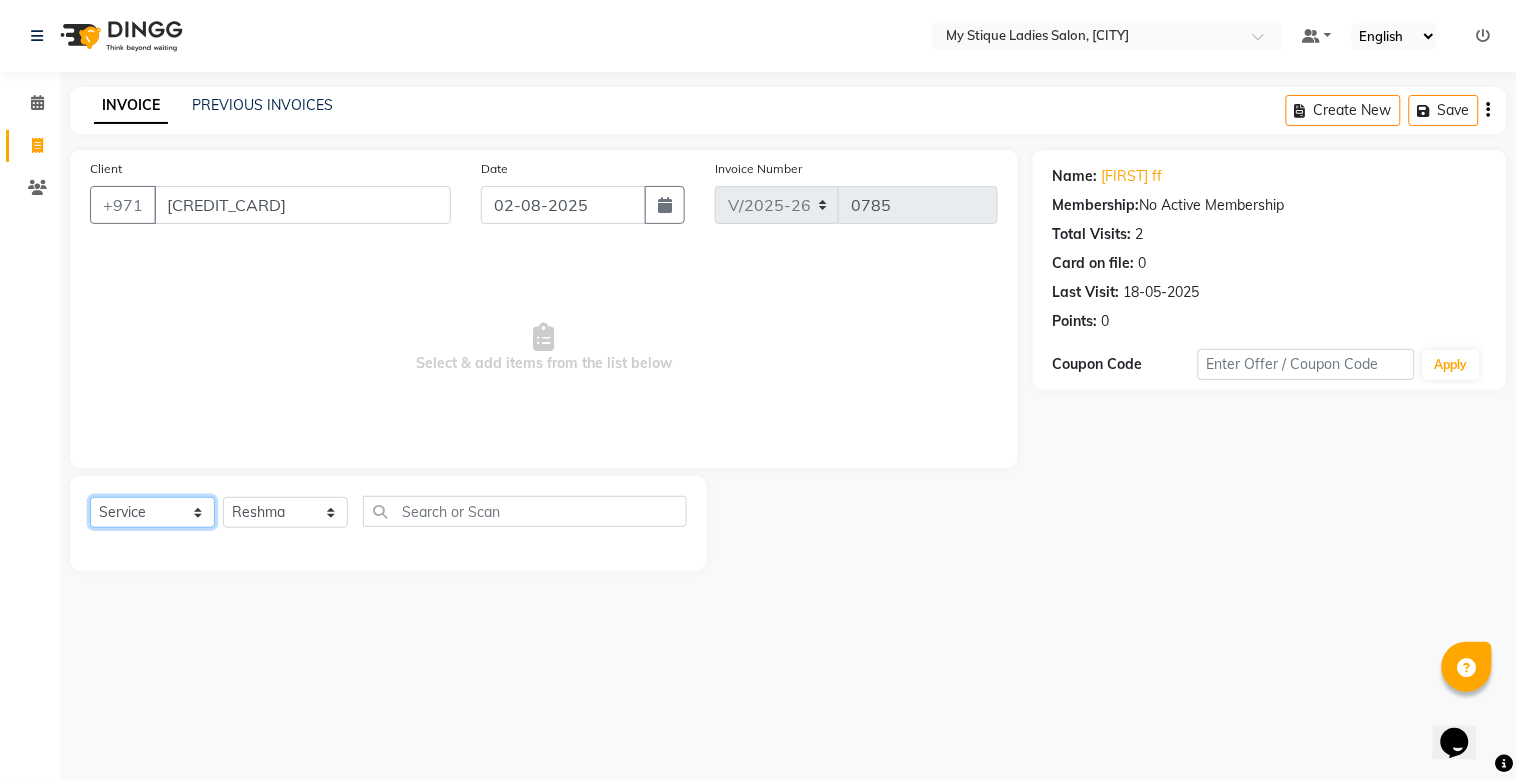 click on "Select  Service  Product  Membership  Package Voucher Prepaid Gift Card" 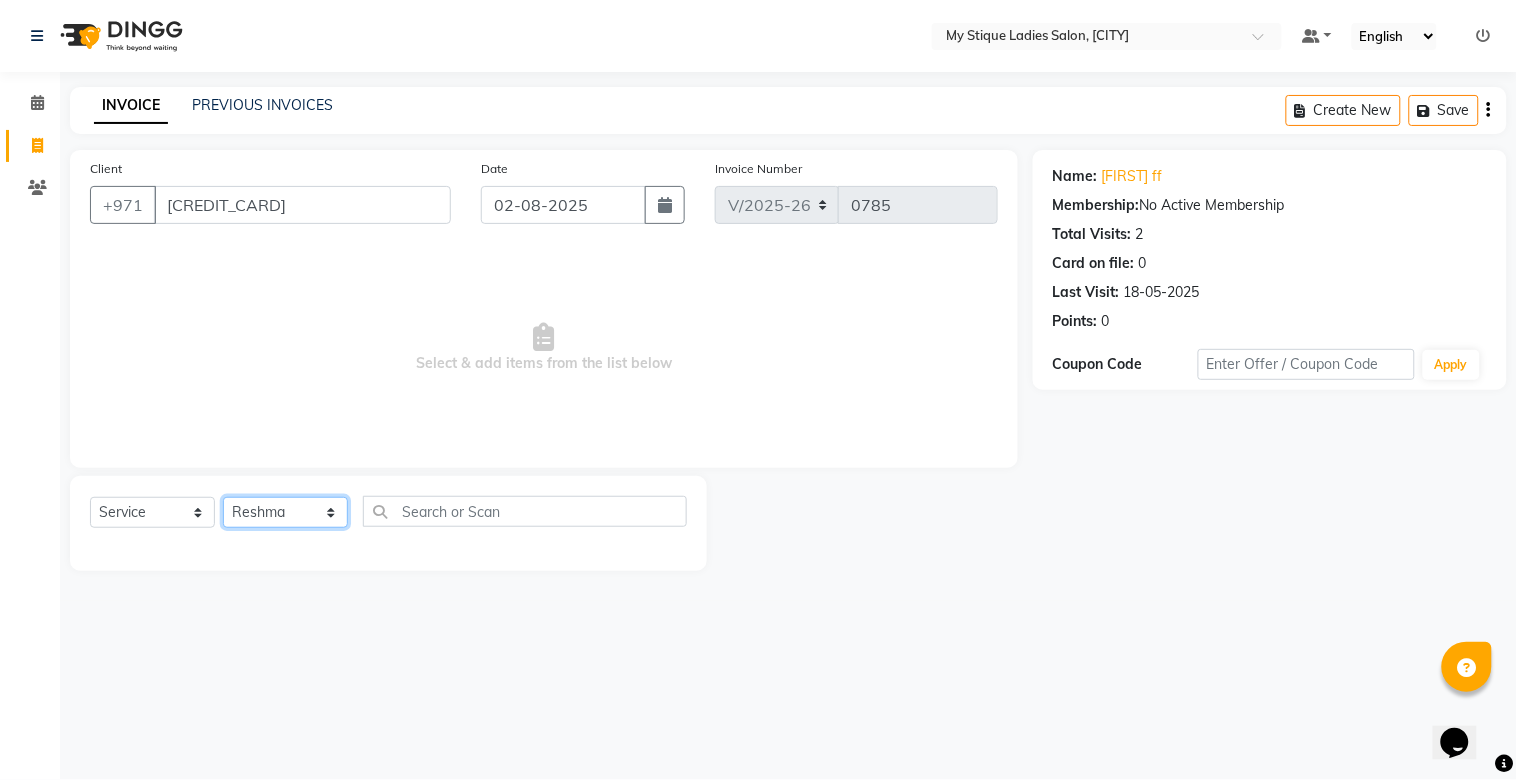 click on "Select Stylist [FIRST] [FIRST] [FIRST] Sales [FIRST] TEMP STAFF" 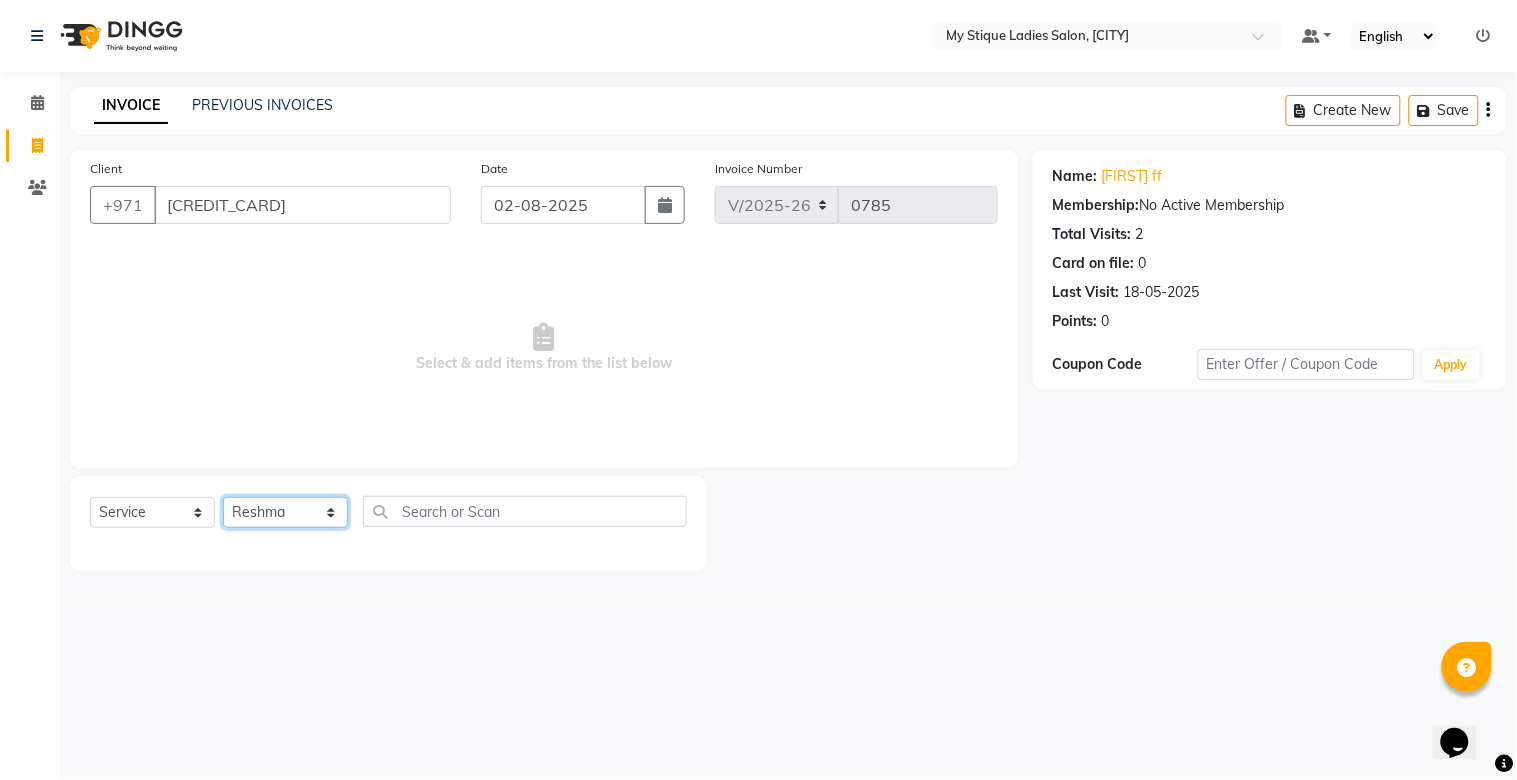 click on "Select Stylist [FIRST] [FIRST] [FIRST] Sales [FIRST] TEMP STAFF" 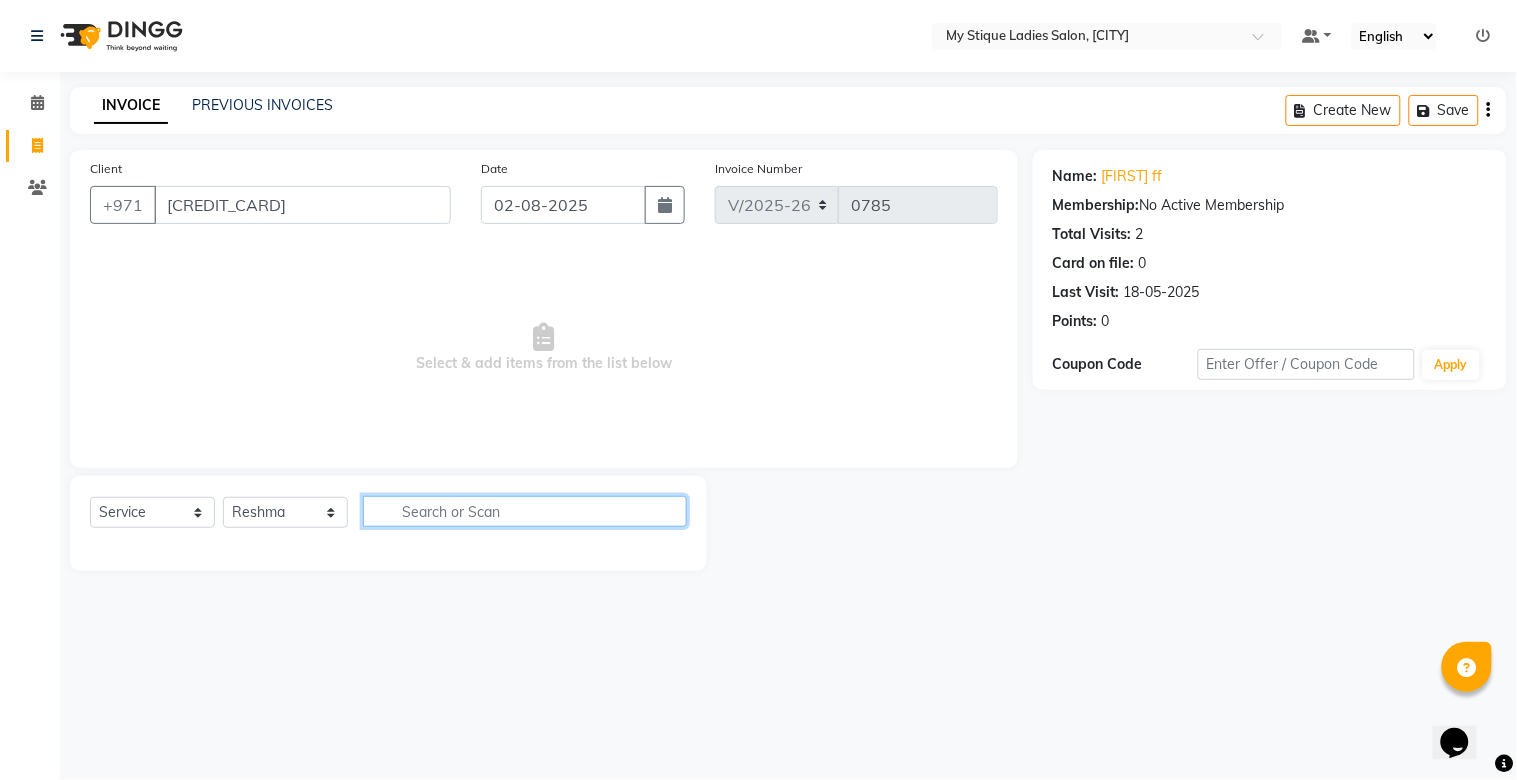 click 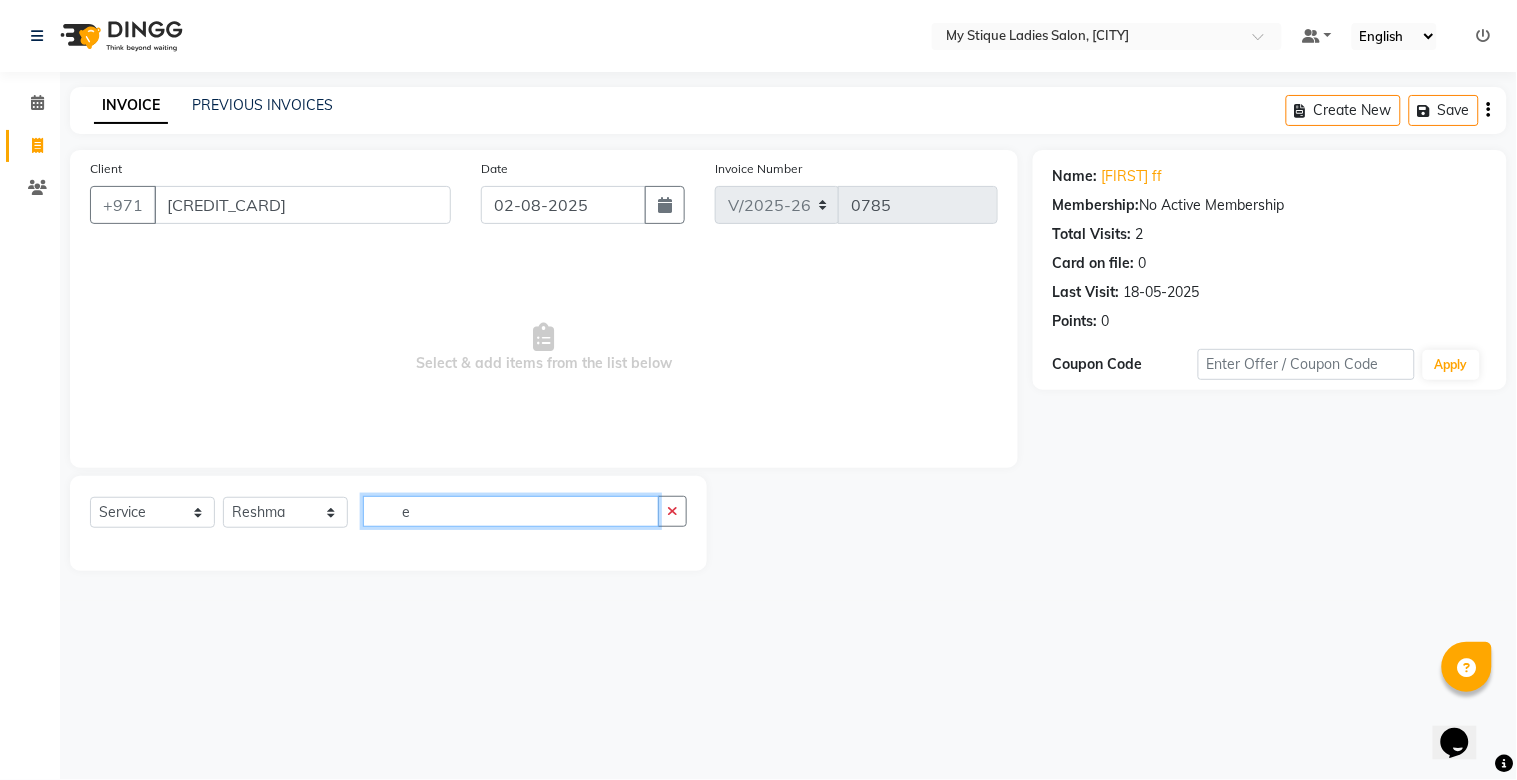 type on "e" 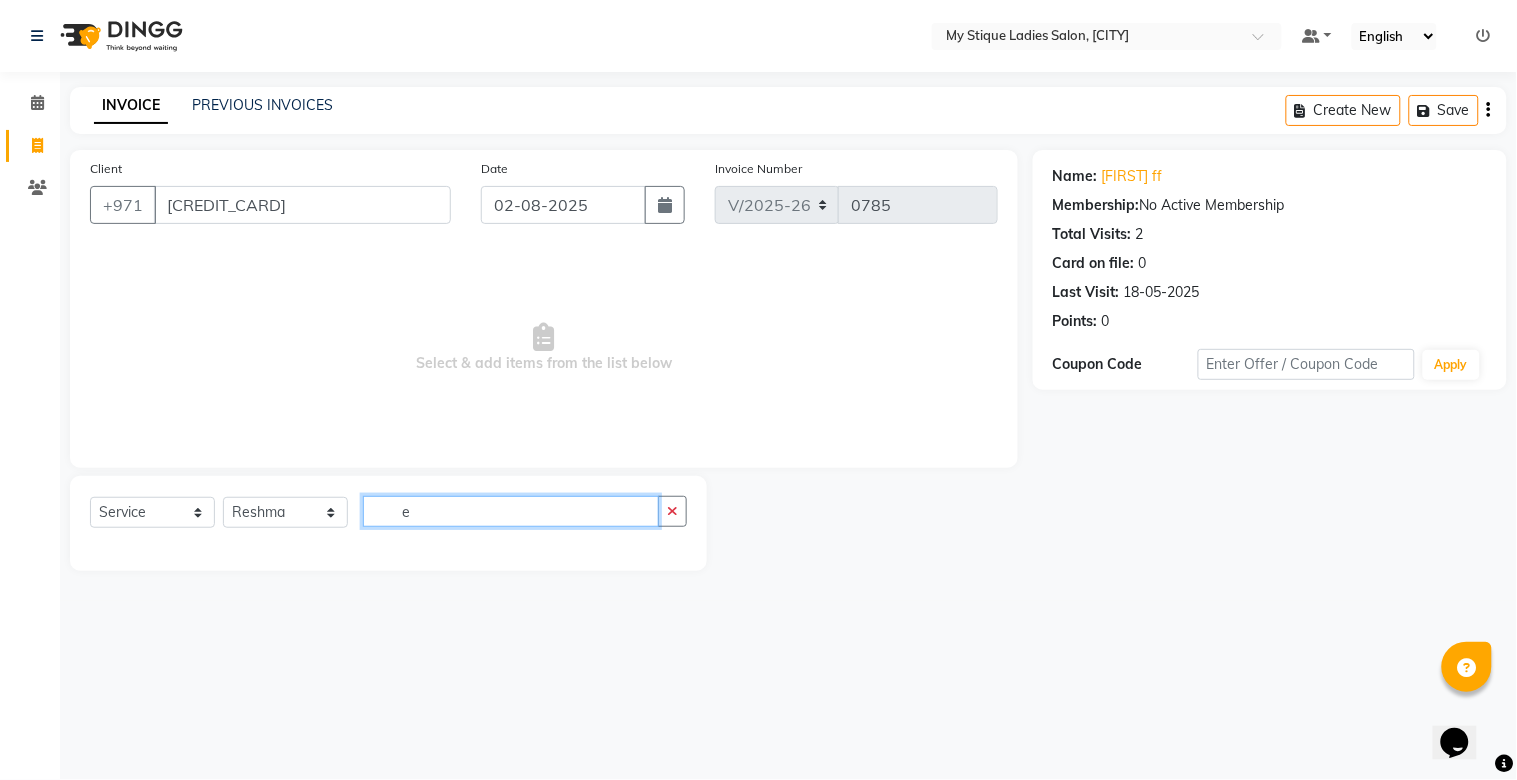 click on "e" 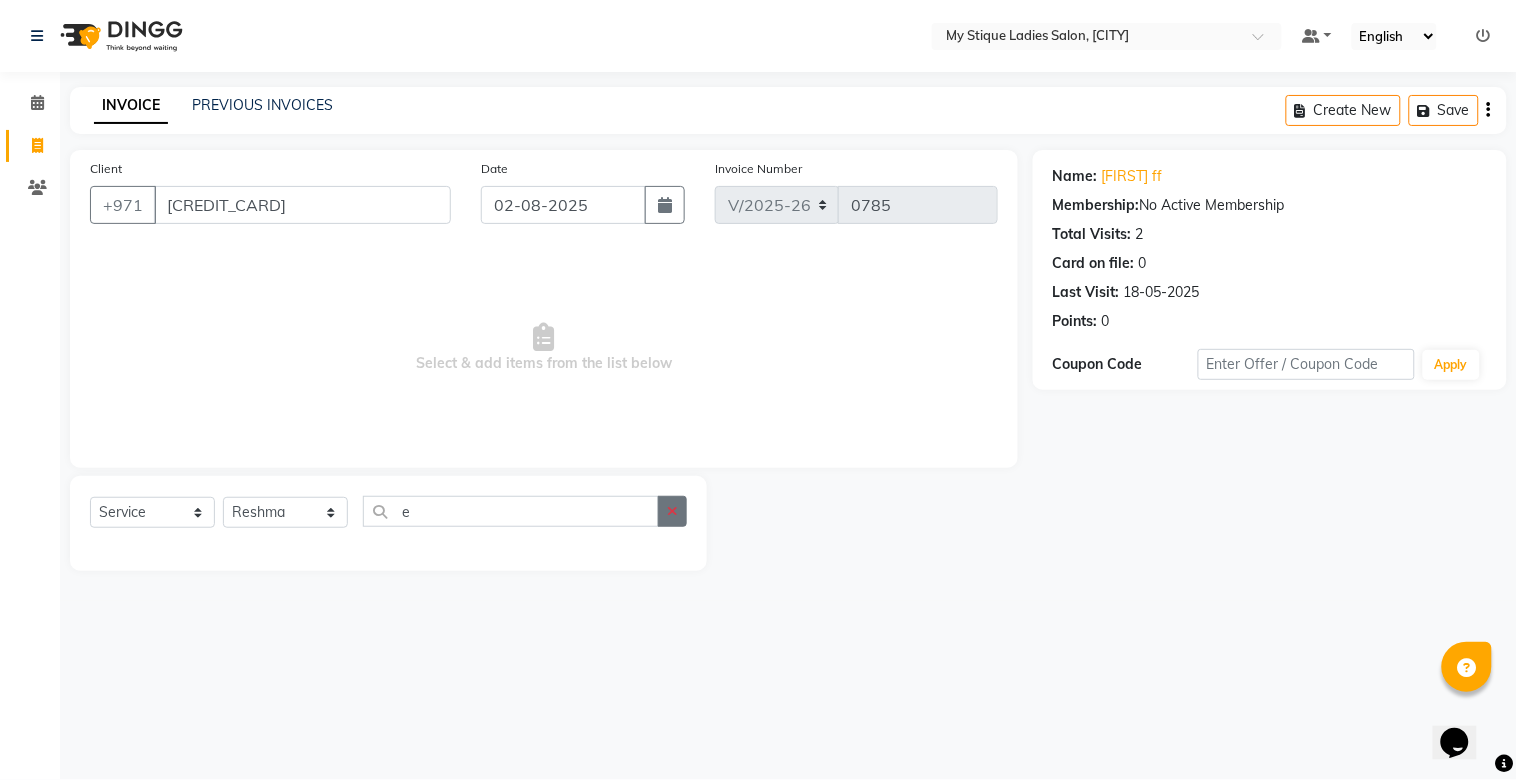 click 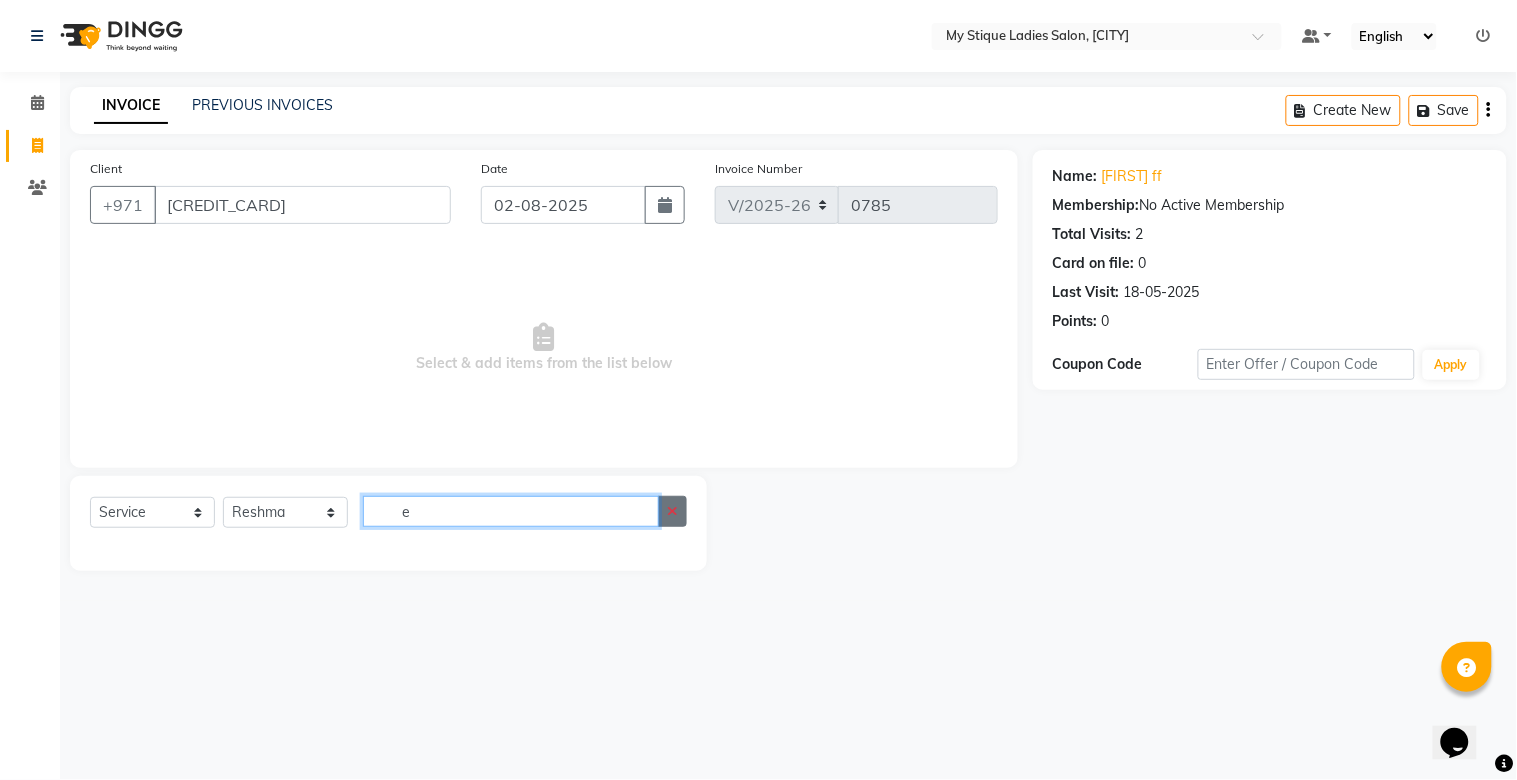 type 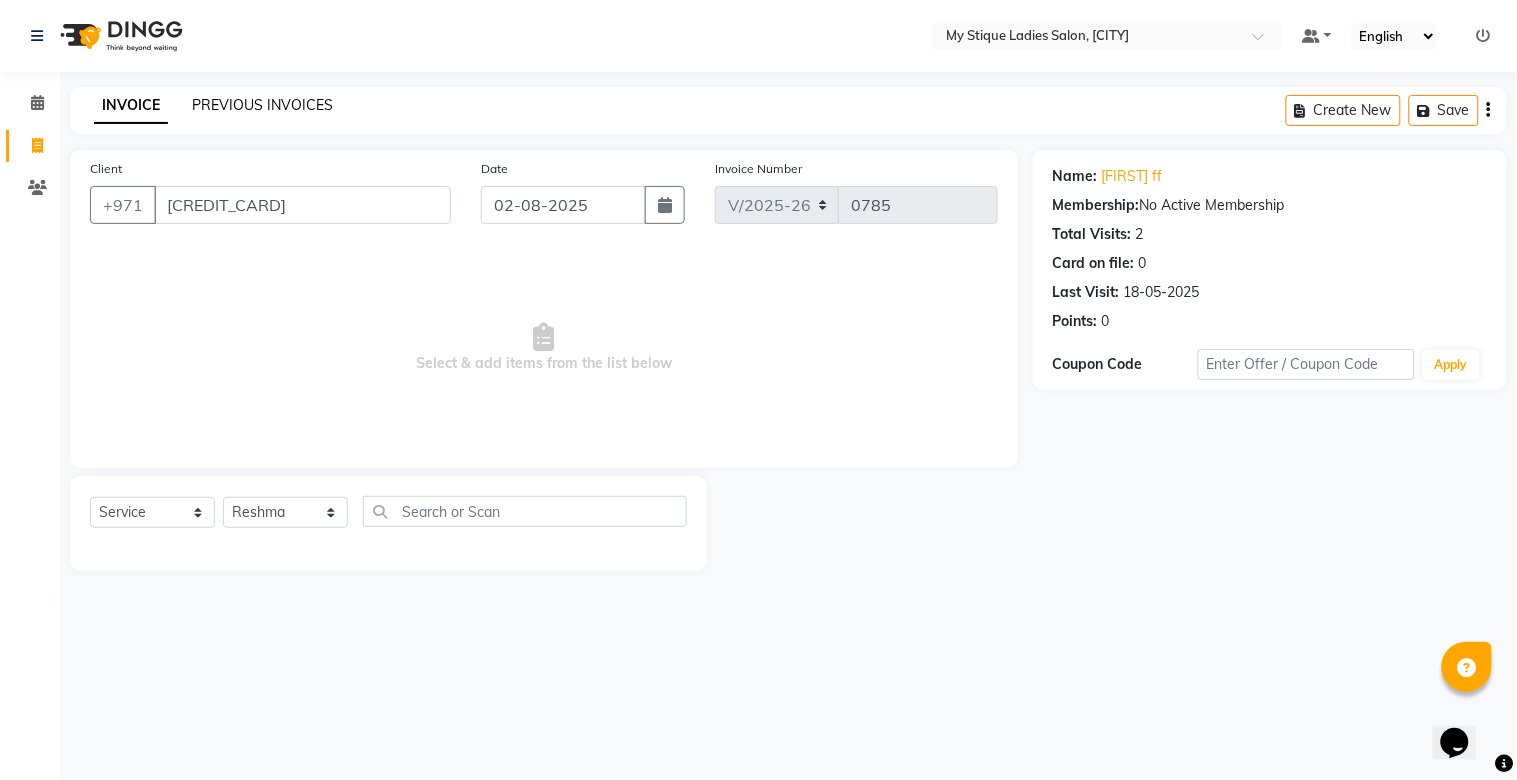 click on "PREVIOUS INVOICES" 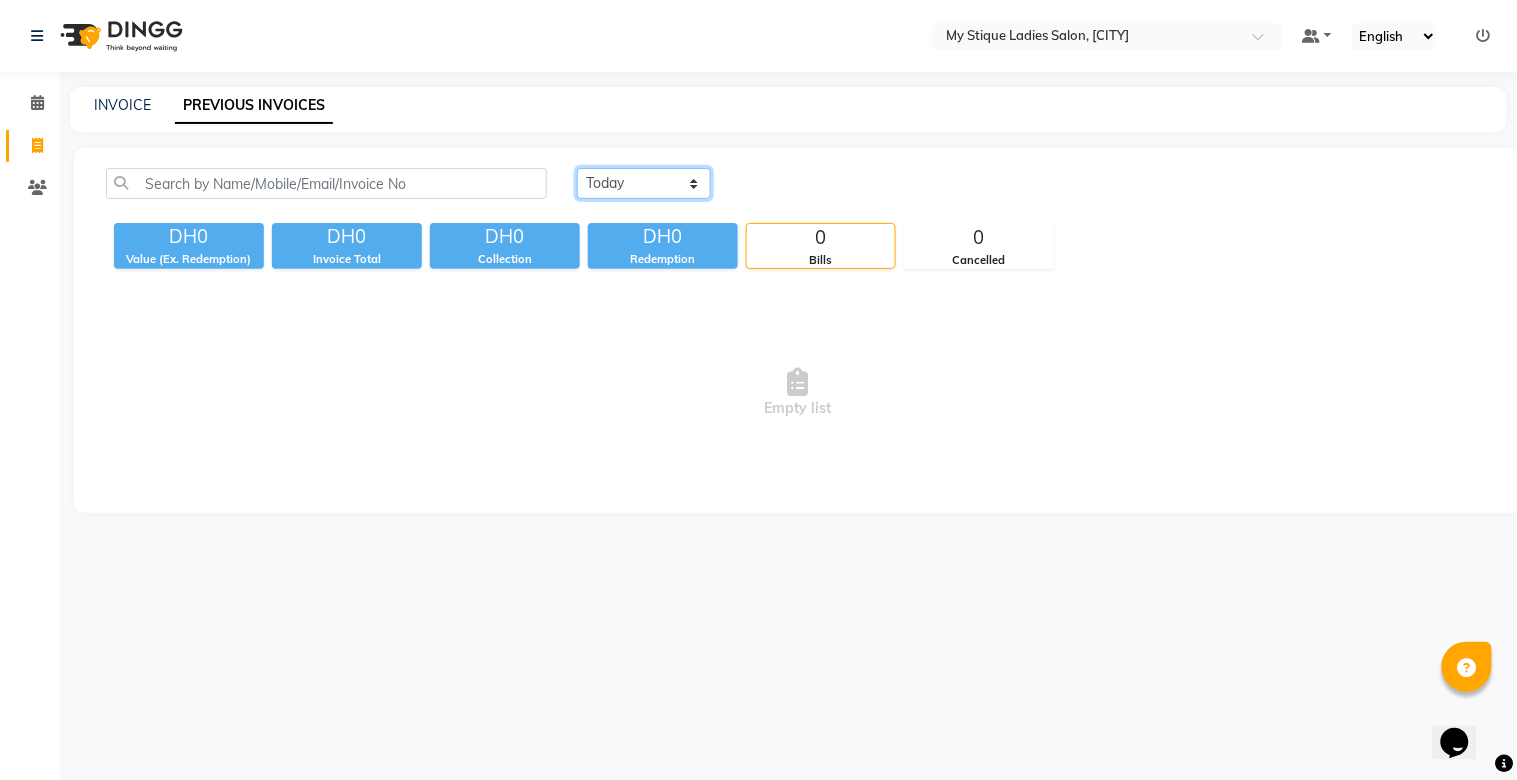 click on "Today Yesterday Custom Range" 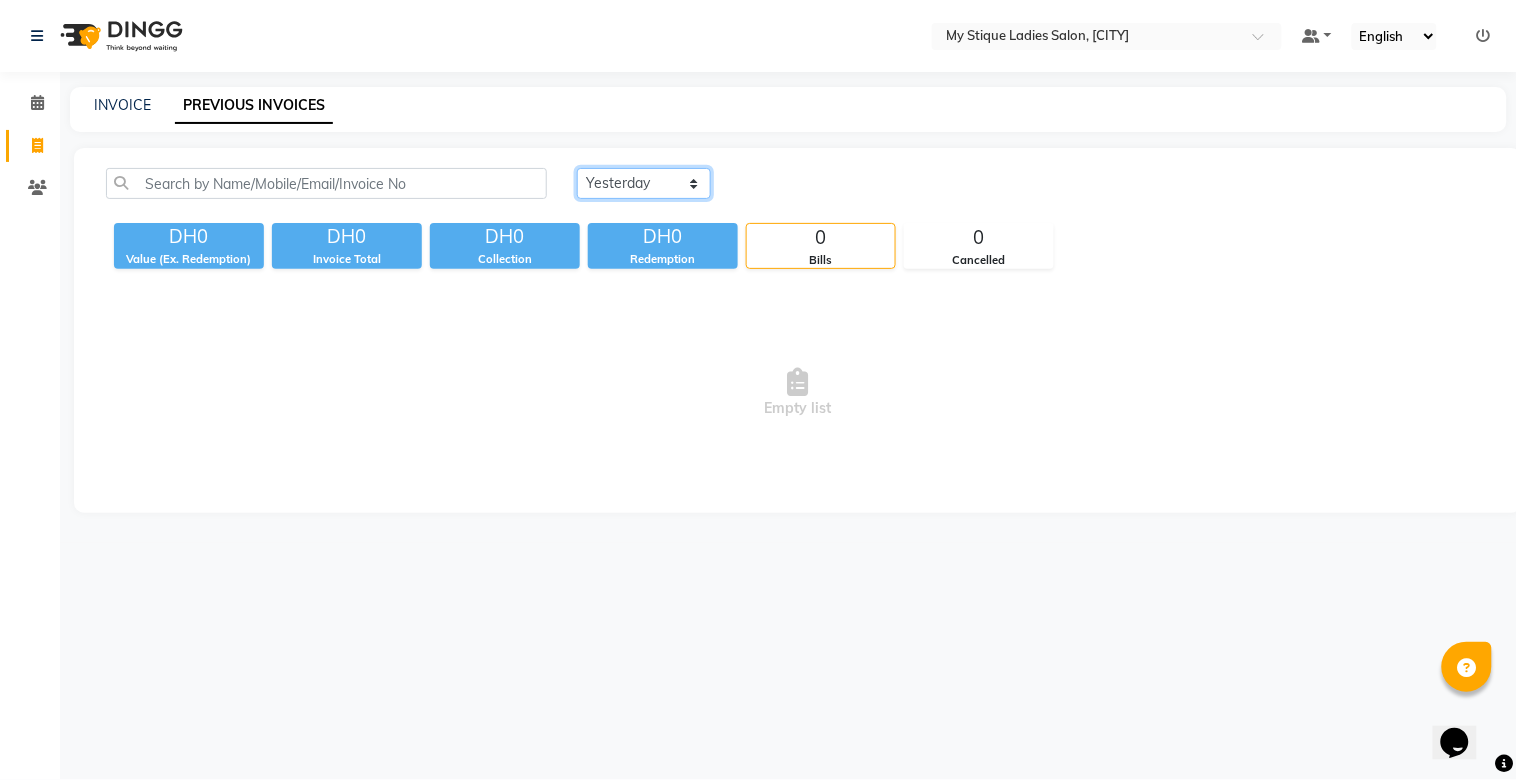 click on "Today Yesterday Custom Range" 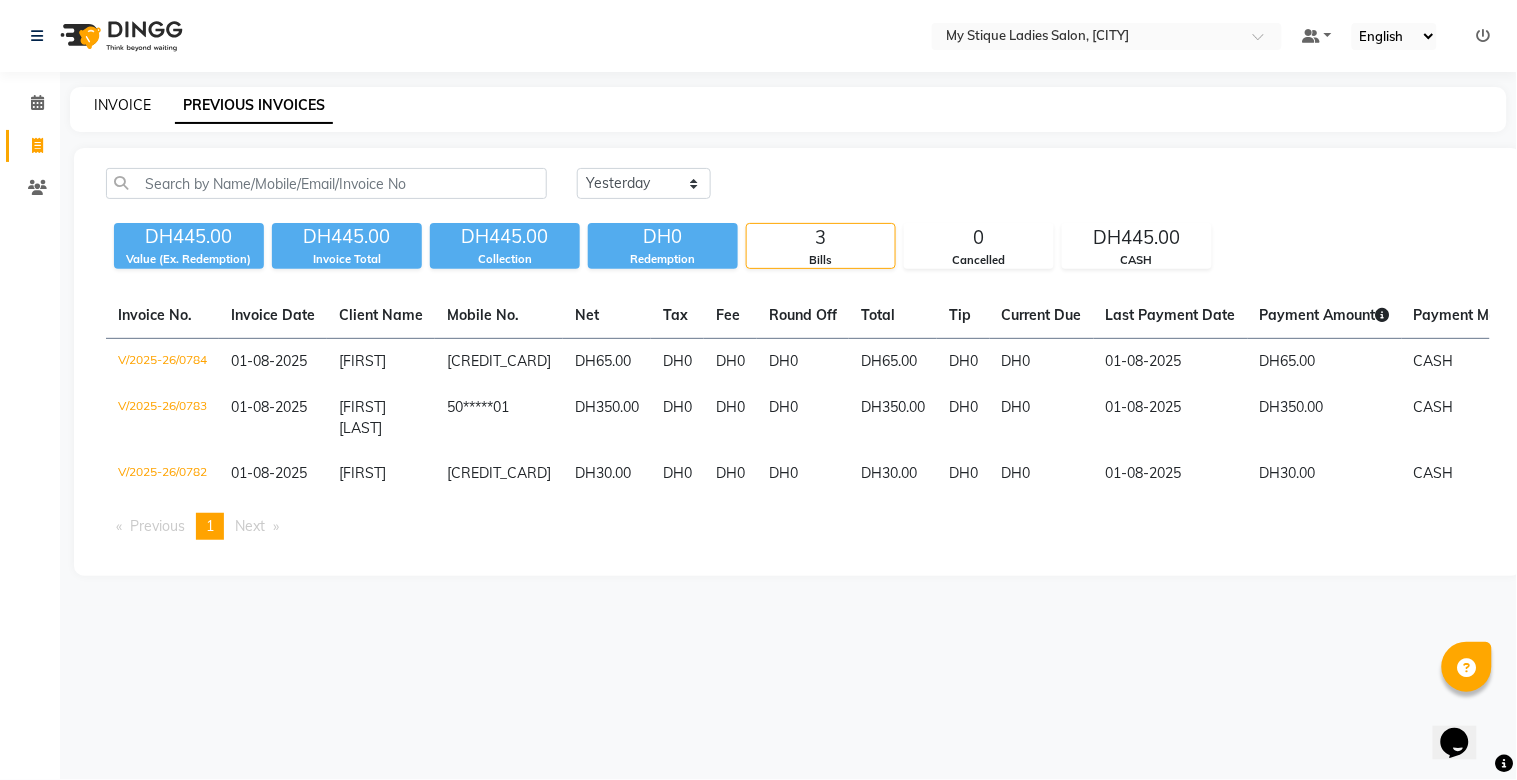 click on "INVOICE" 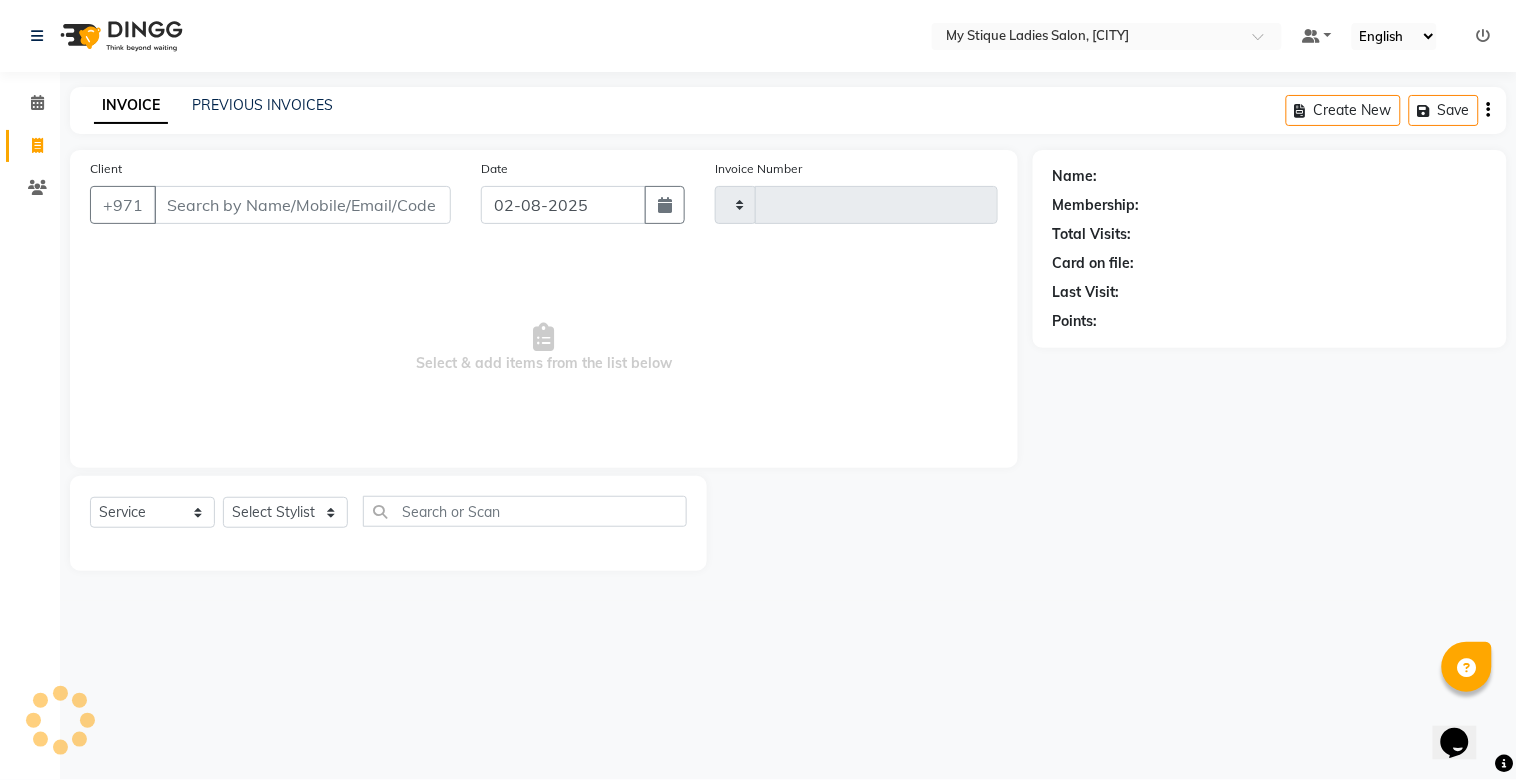 type on "0785" 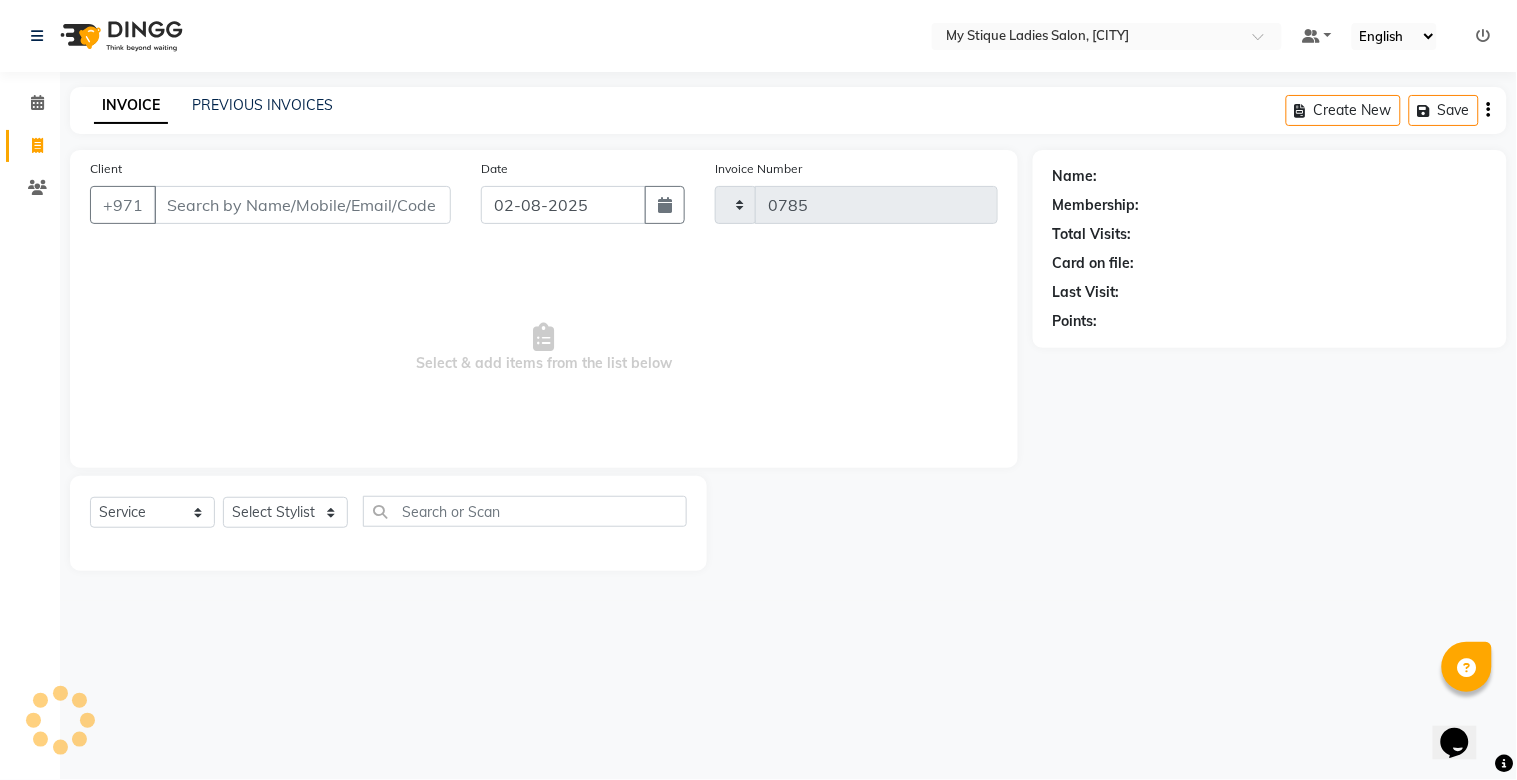 select on "7457" 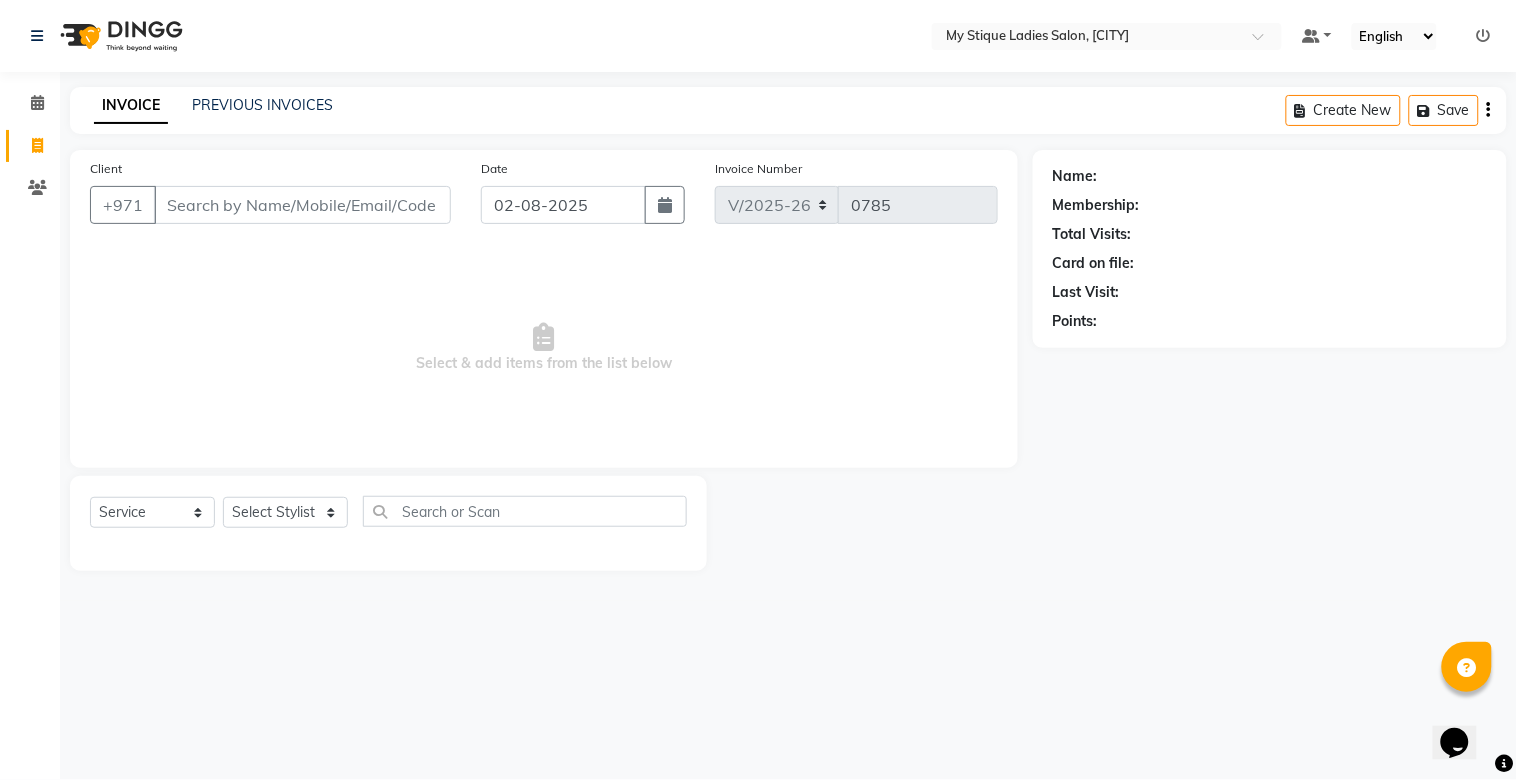 click on "Client" at bounding box center [302, 205] 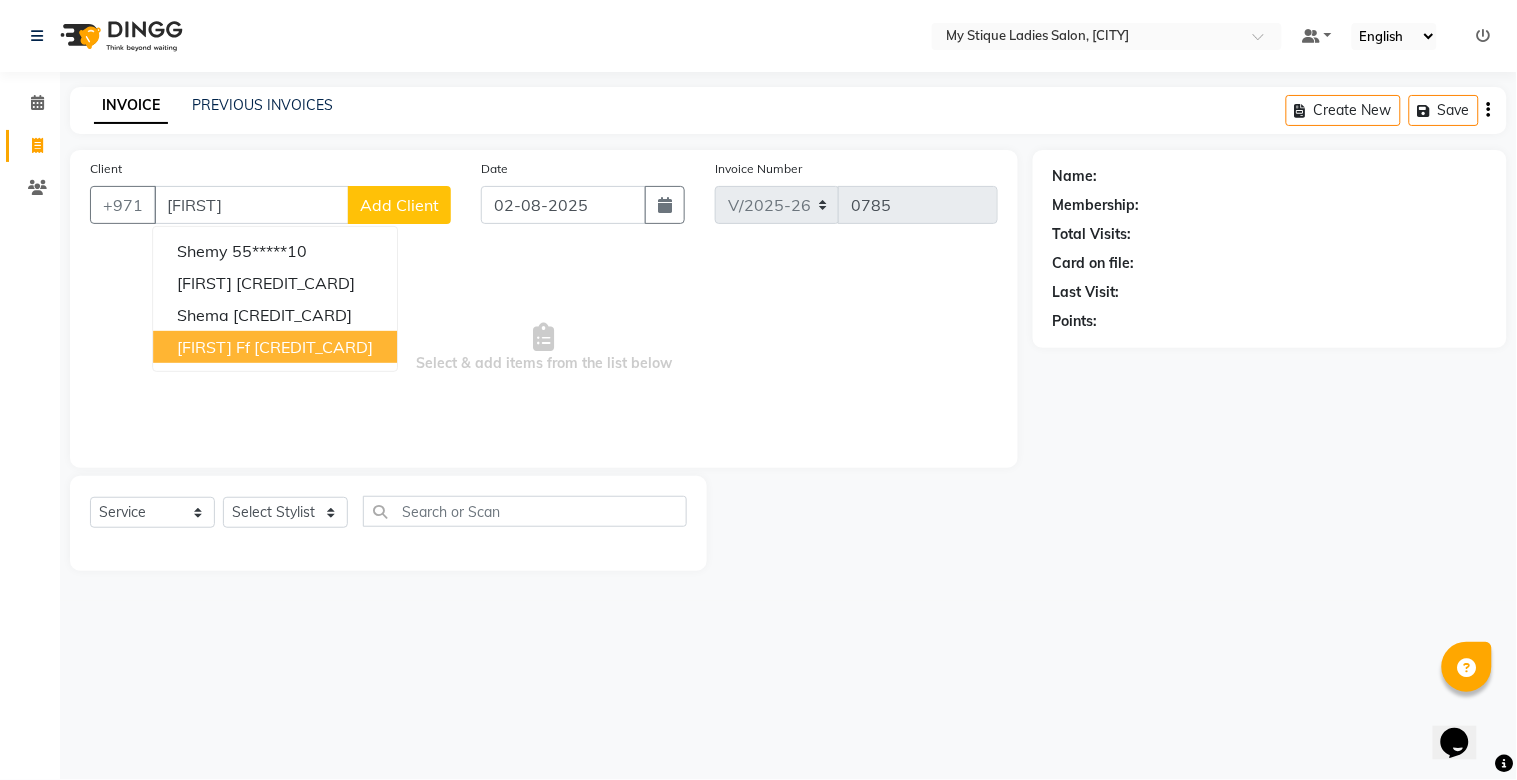 click on "shemi ff  13*********54" at bounding box center [275, 347] 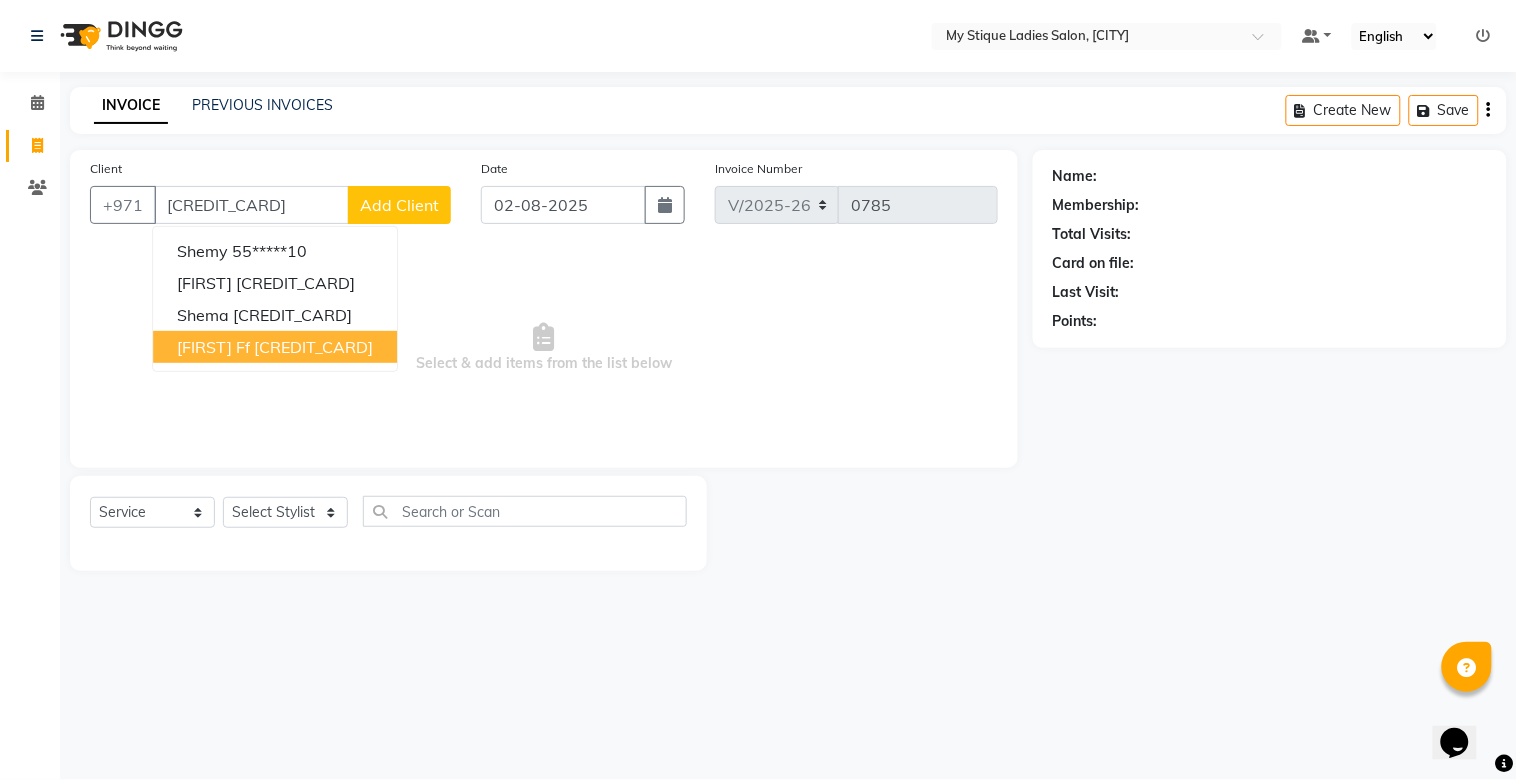type on "[PHONE]" 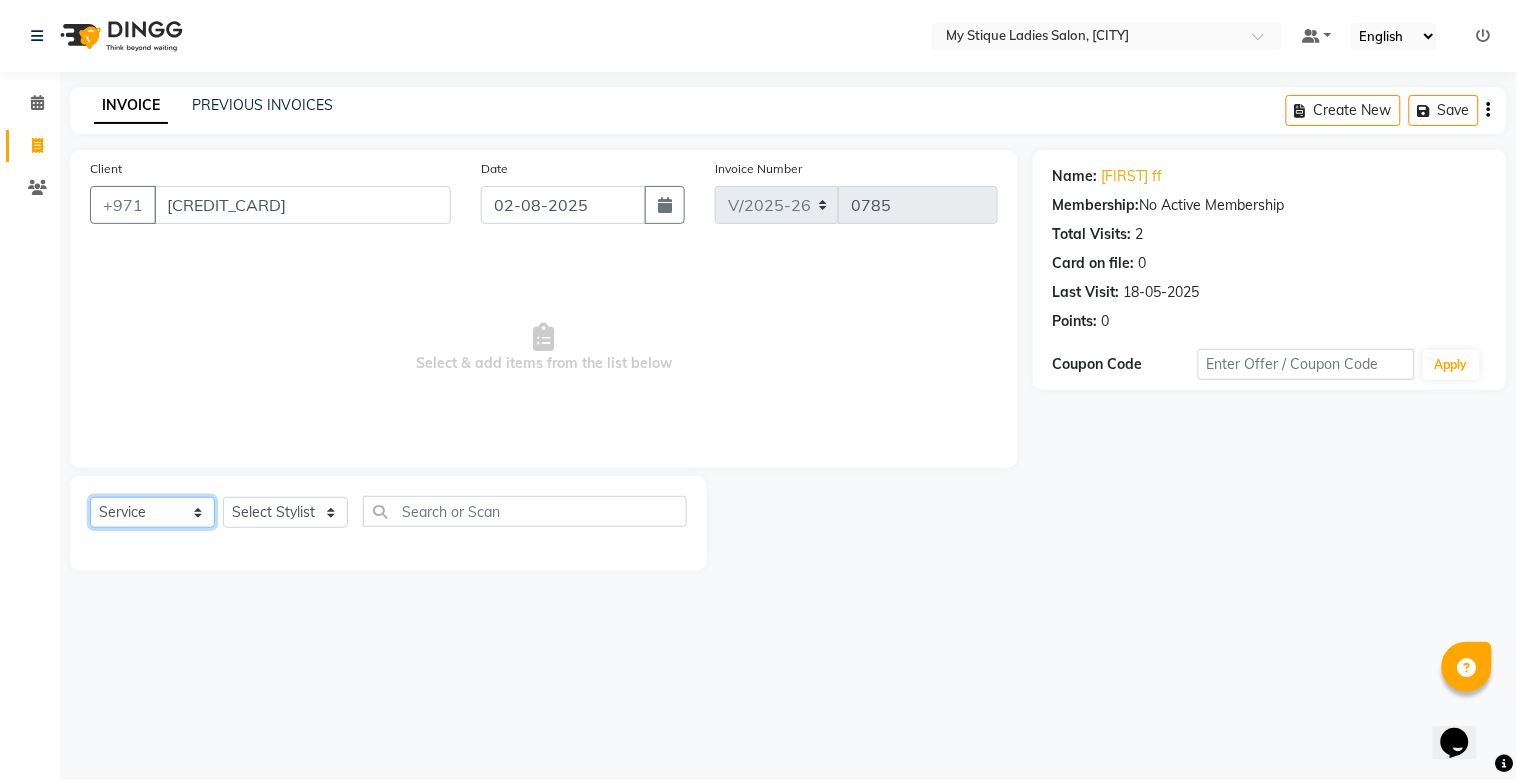 click on "Select  Service  Product  Membership  Package Voucher Prepaid Gift Card" 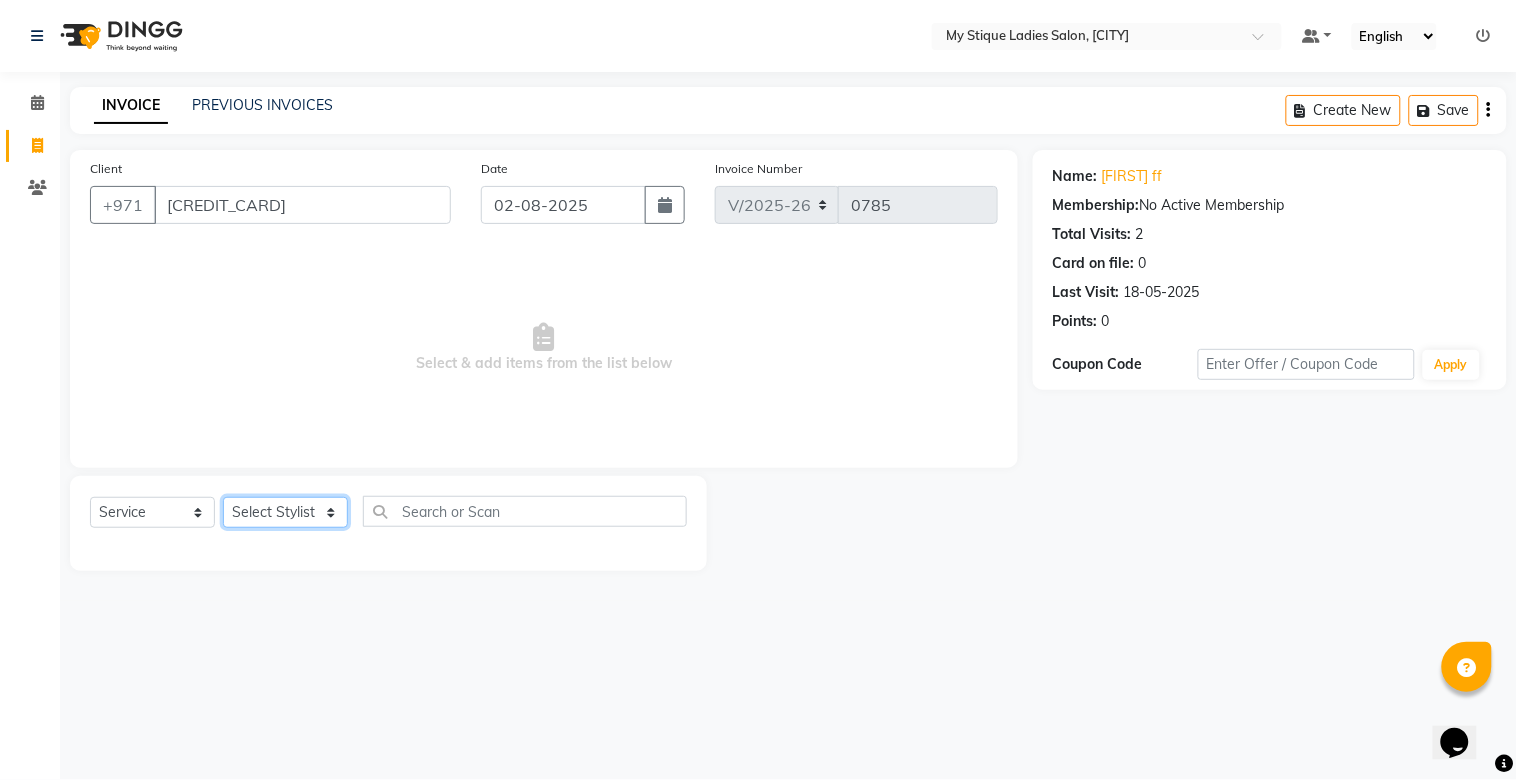 click on "Select Stylist [FIRST] [FIRST] [FIRST] Sales [FIRST] TEMP STAFF" 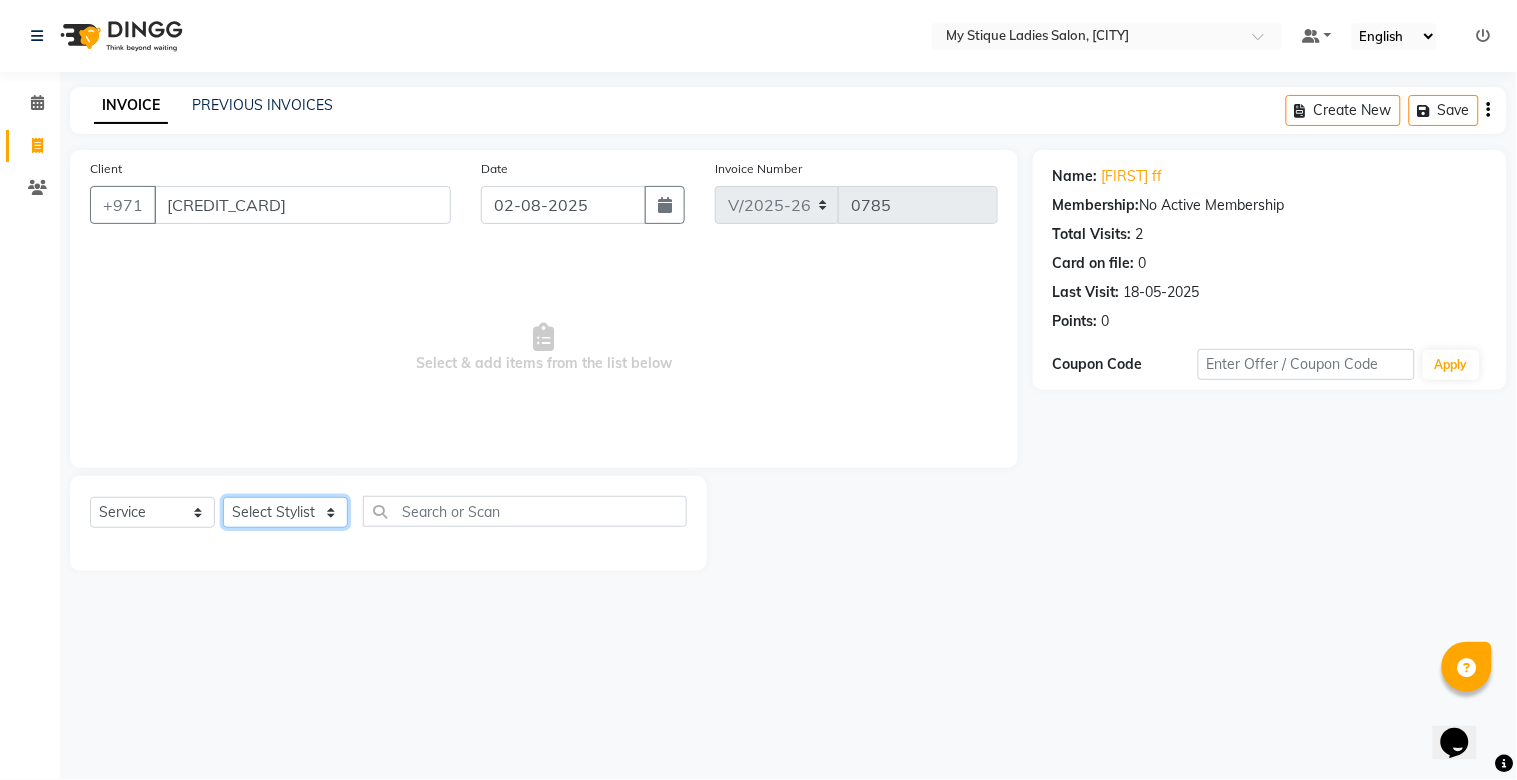 select on "65688" 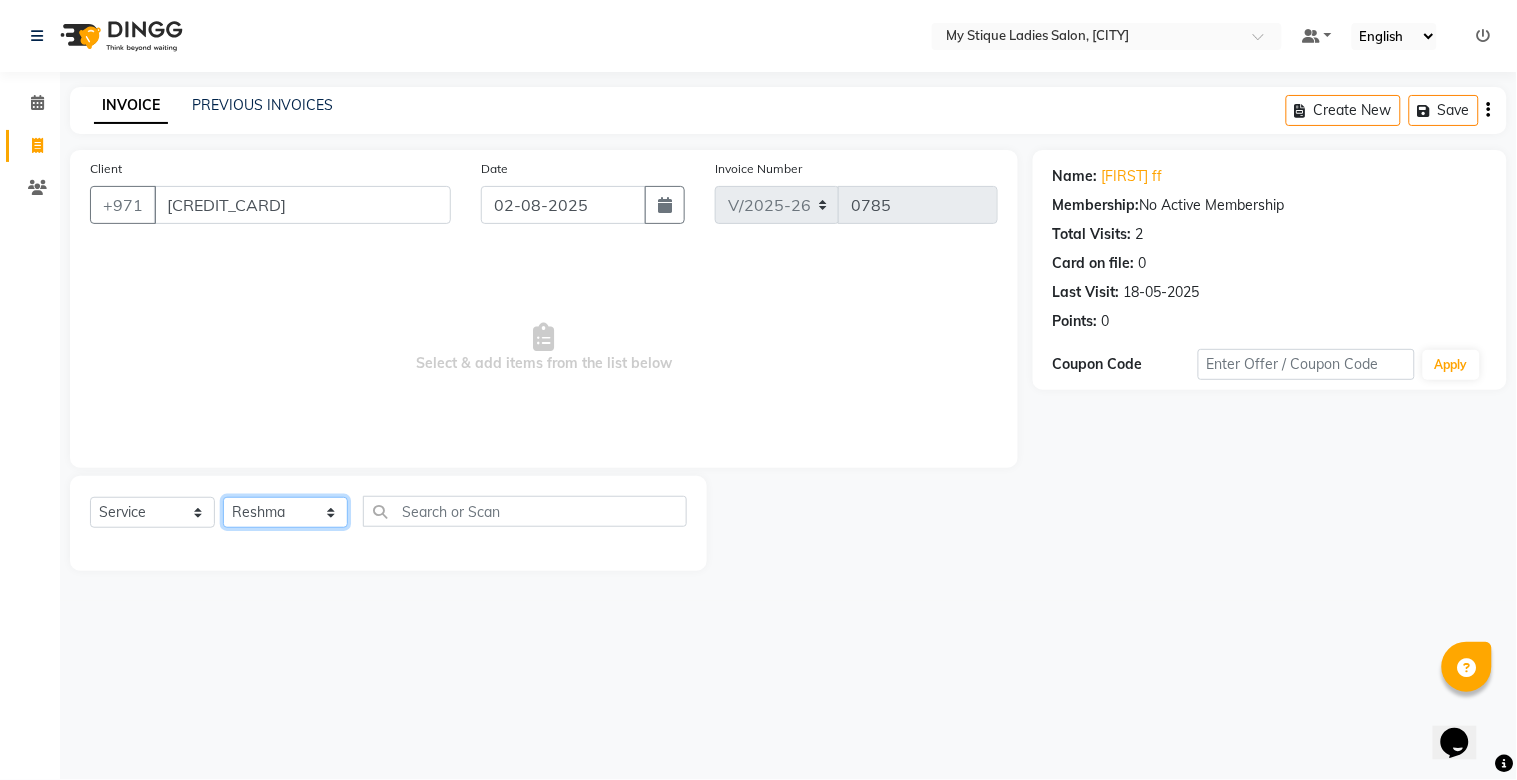 click on "Select Stylist [FIRST] [FIRST] [FIRST] Sales [FIRST] TEMP STAFF" 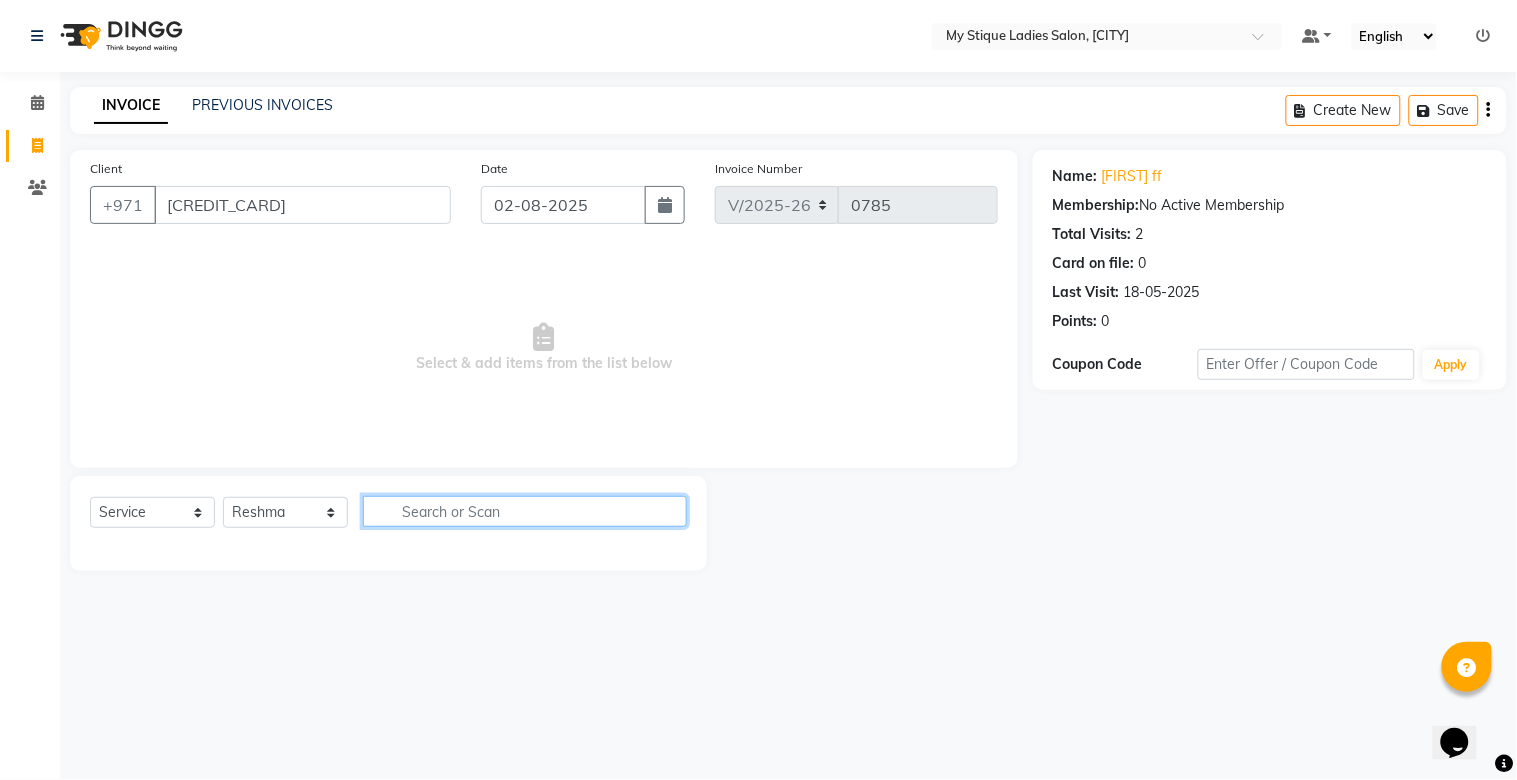 click 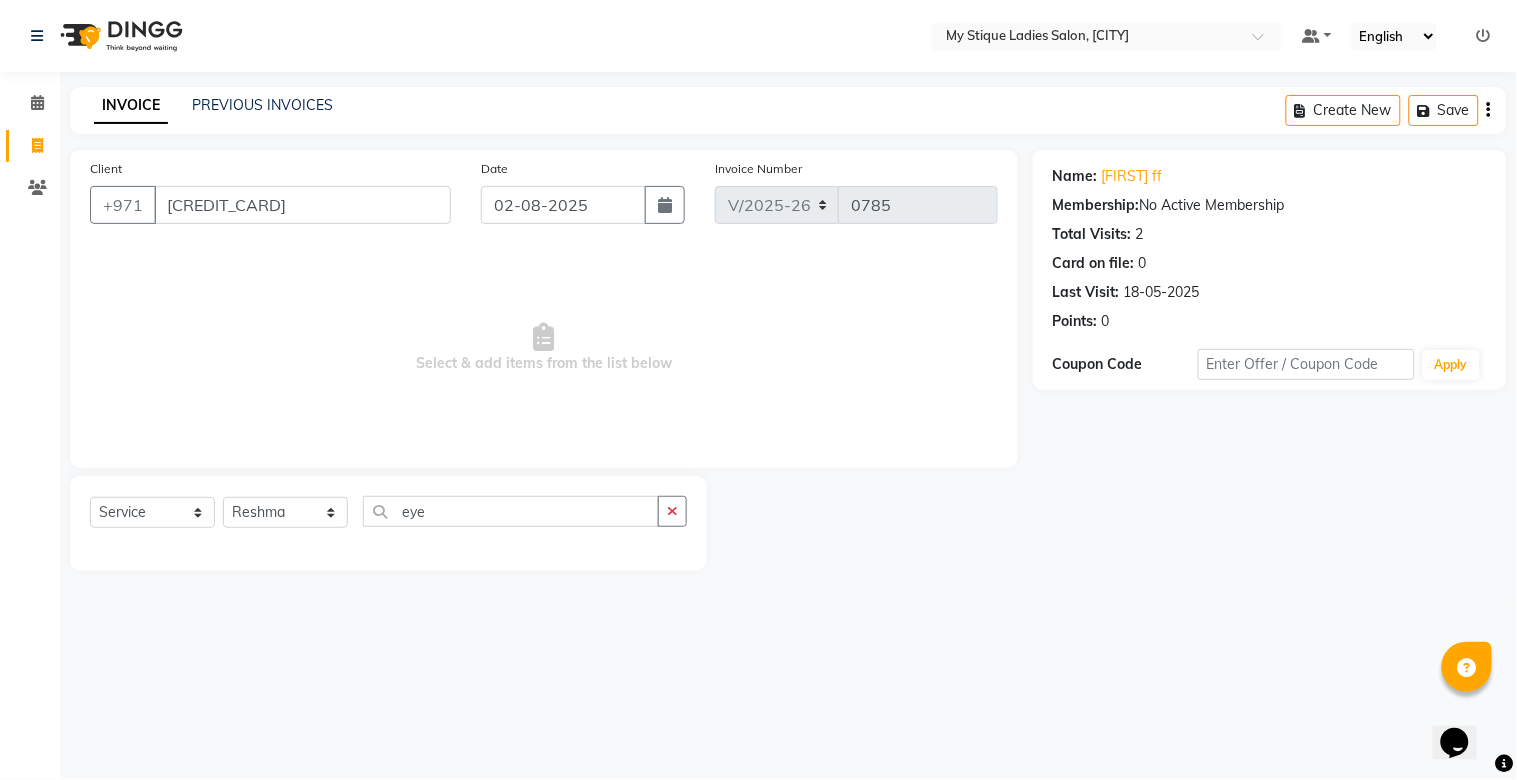 click on "Select Location × My Stique Ladies Salon, Butina Default Panel My Panel English ENGLISH Español العربية मराठी हिंदी ગુજરાતી தமிழ் 中文 Notifications nothing to show ☀ MY STIQUE LADIES SALON, Butina Calendar Invoice Clients Completed InProgress Upcoming Dropped Tentative Check-In Confirm Bookings Segments Page Builder INVOICE PREVIOUS INVOICES Create New Save Client +971 [PHONE] Date 02-08-2025 Invoice Number V/2025 V/2025-26 0785 Select & add items from the list below Select Service Product Membership Package Voucher Prepaid Gift Card Select Stylist [FIRST] [FIRST] [FIRST] Sales [FIRST] TEMP STAFF eye Name: [FIRST] [FIRST] Membership: No Active Membership Total Visits: 2 Card on file: 0 Last Visit: 18-05-2025 Points: 0 Coupon Code Apply" at bounding box center (758, 390) 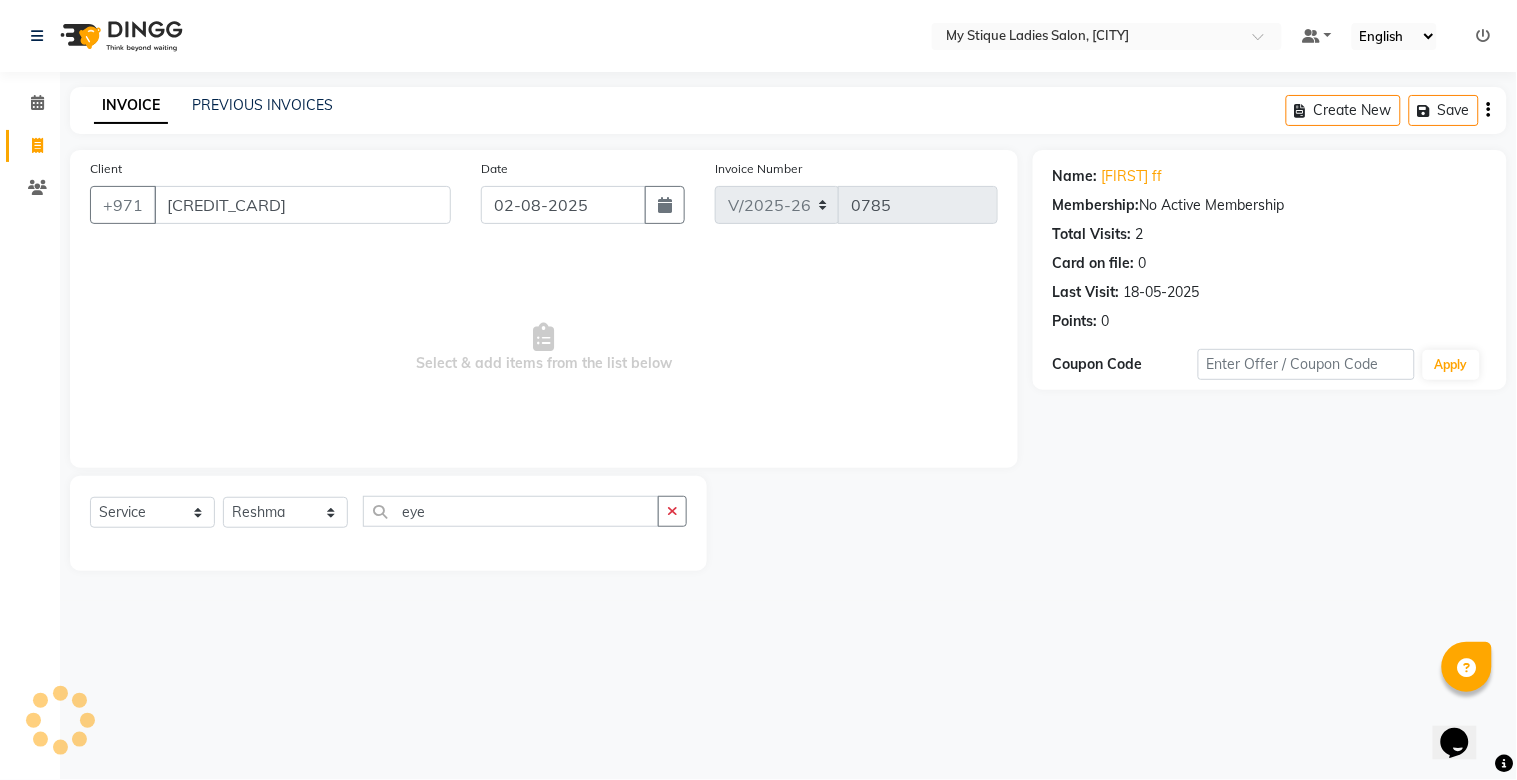 click on "Select Stylist [FIRST] [FIRST] [FIRST] Sales [FIRST] TEMP STAFF eye" 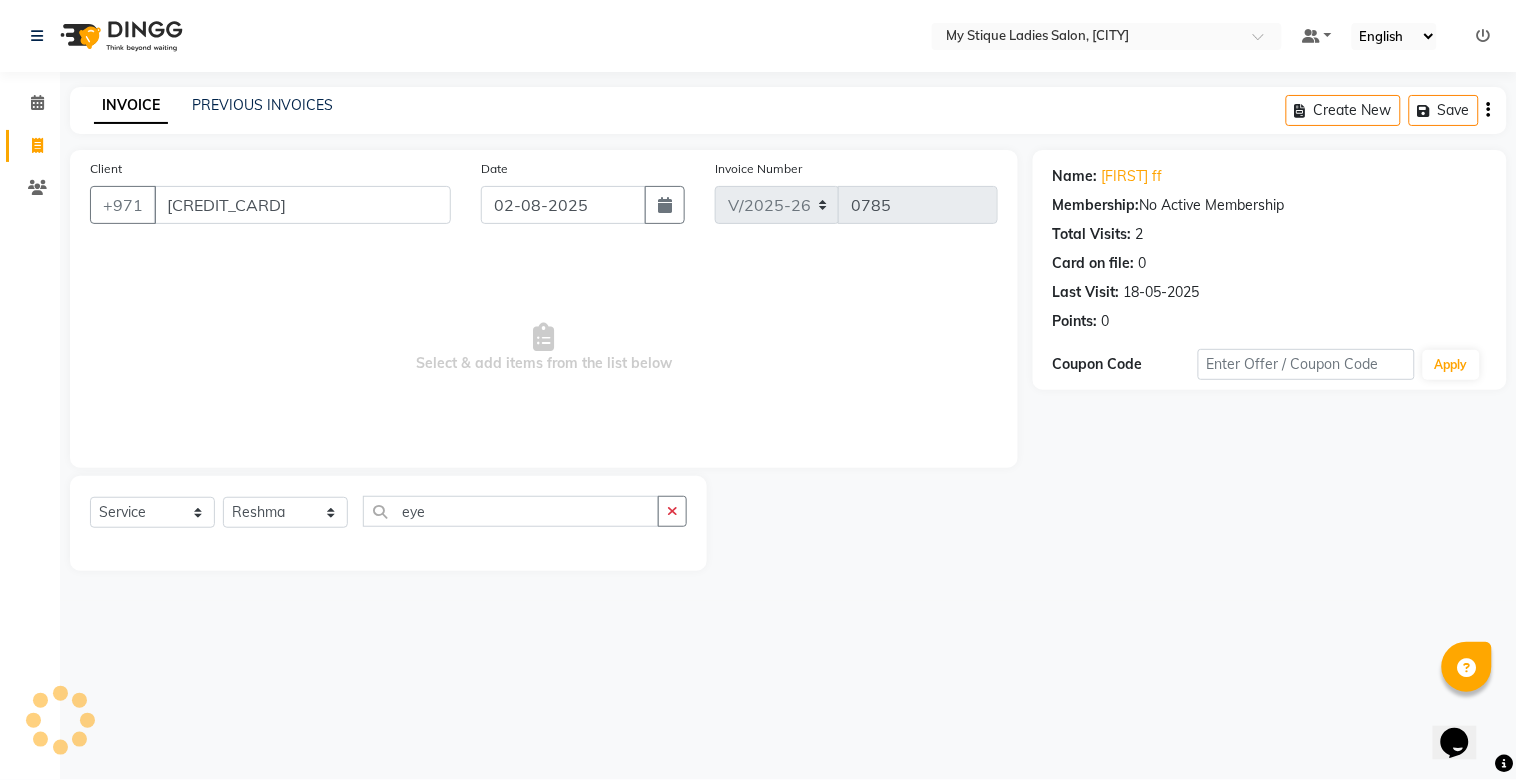 click on "Select Stylist [FIRST] [FIRST] [FIRST] Sales [FIRST] TEMP STAFF eye" 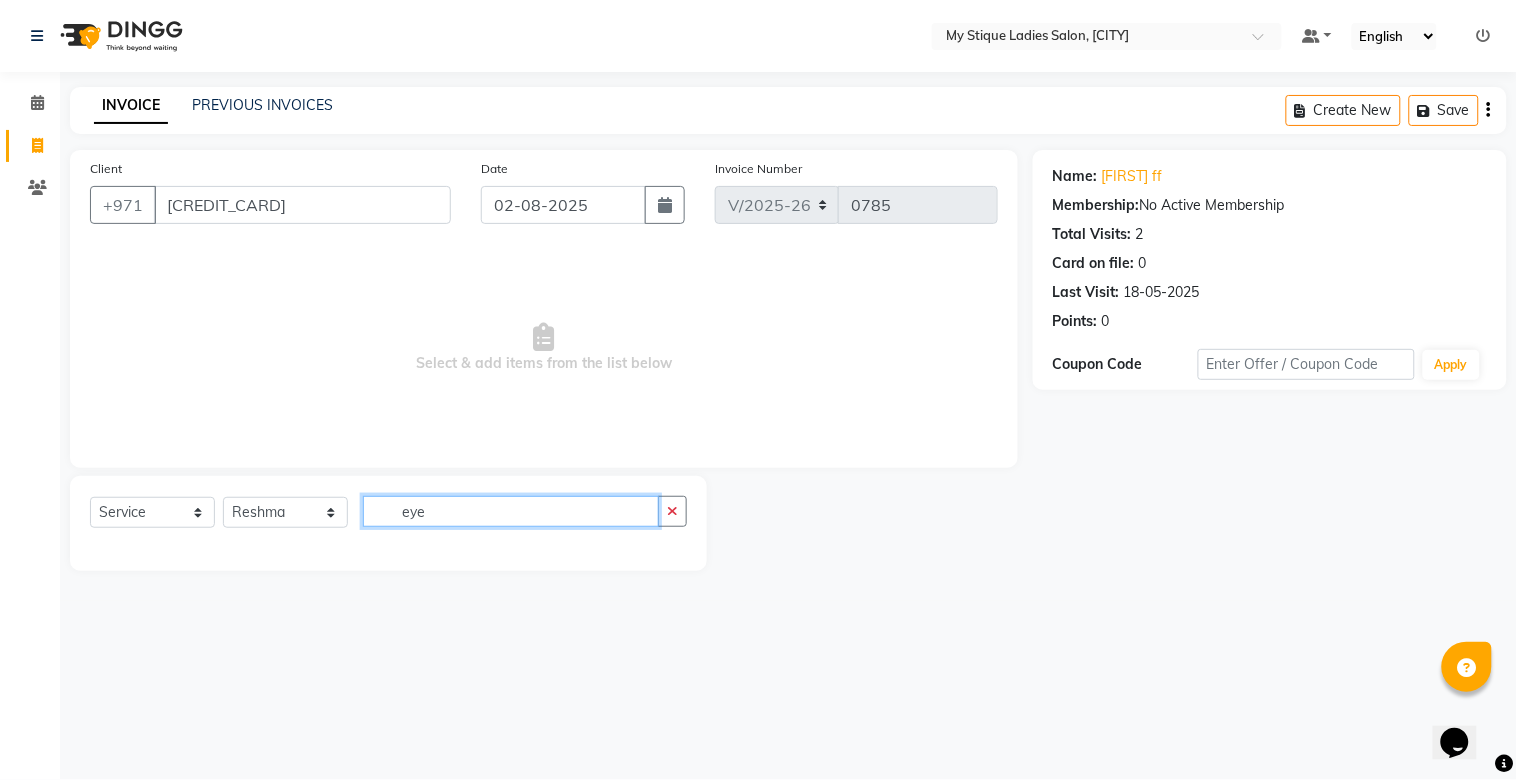 click on "eye" 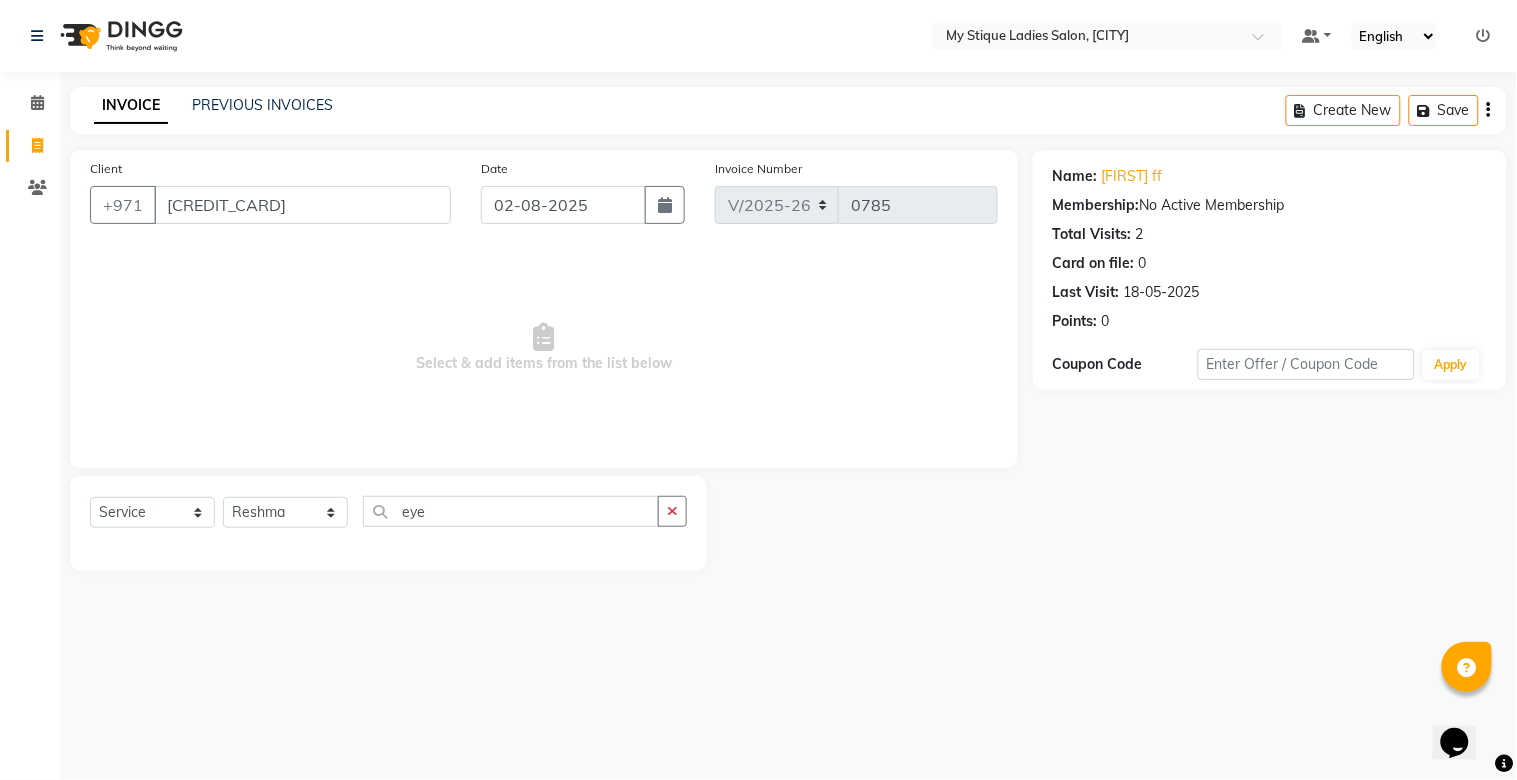 click on "Select Location × My Stique Ladies Salon, Butina Default Panel My Panel English ENGLISH Español العربية मराठी हिंदी ગુજરાતી தமிழ் 中文 Notifications nothing to show ☀ MY STIQUE LADIES SALON, Butina Calendar Invoice Clients Completed InProgress Upcoming Dropped Tentative Check-In Confirm Bookings Segments Page Builder INVOICE PREVIOUS INVOICES Create New Save Client +971 [PHONE] Date 02-08-2025 Invoice Number V/2025 V/2025-26 0785 Select & add items from the list below Select Service Product Membership Package Voucher Prepaid Gift Card Select Stylist [FIRST] [FIRST] [FIRST] Sales [FIRST] TEMP STAFF eye Name: [FIRST] [FIRST] Membership: No Active Membership Total Visits: 2 Card on file: 0 Last Visit: 18-05-2025 Points: 0 Coupon Code Apply" at bounding box center [758, 390] 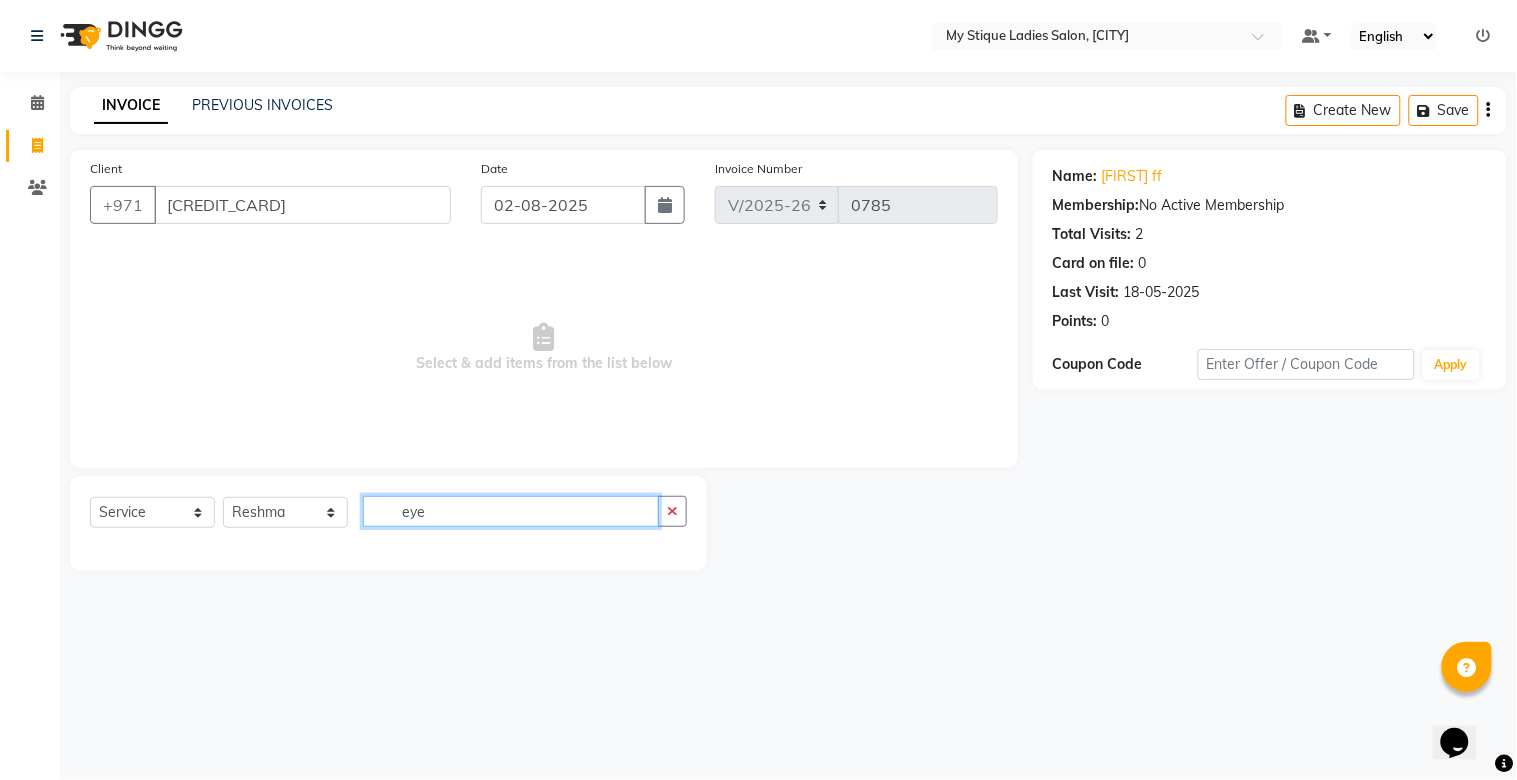 click on "eye" 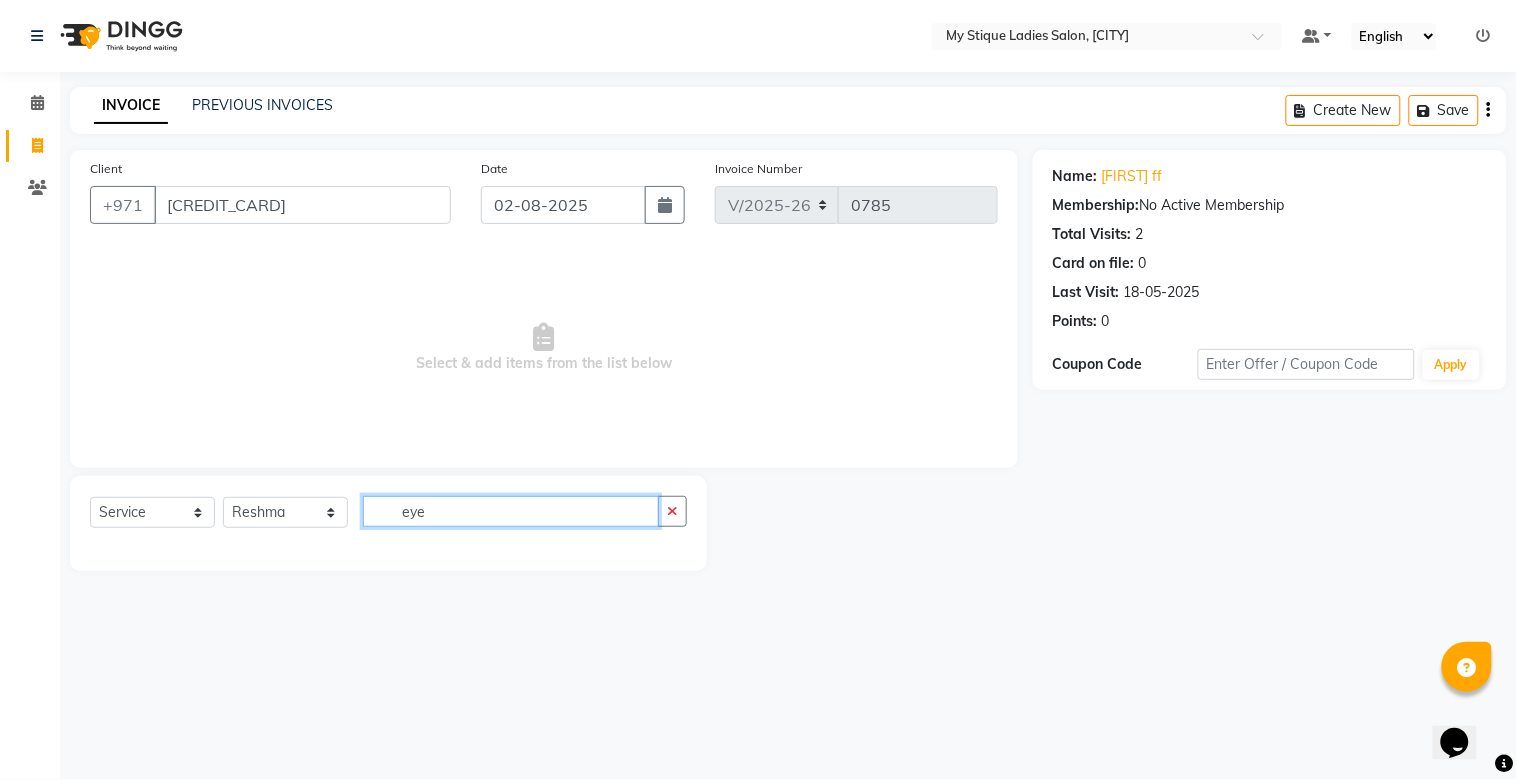 click on "eye" 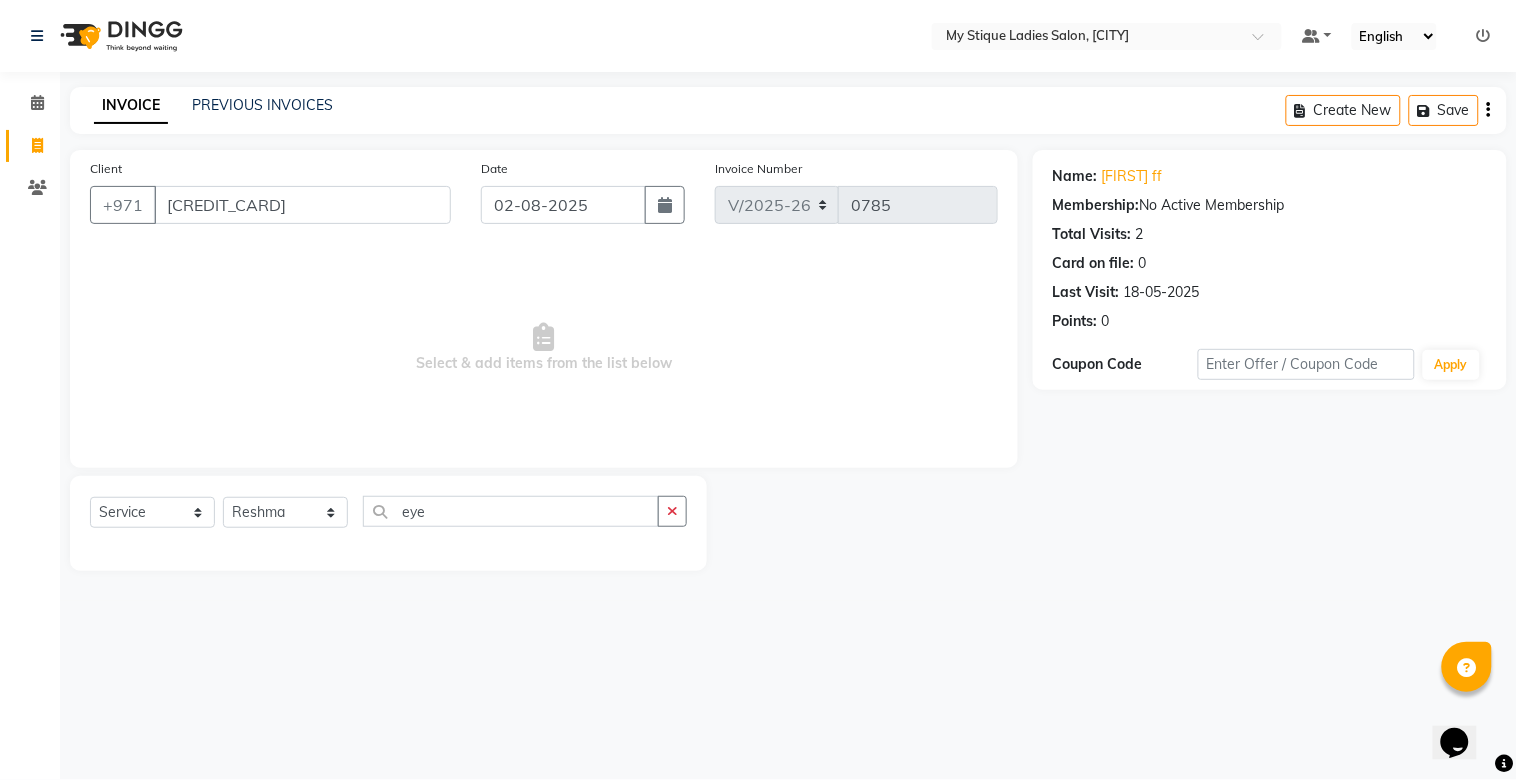 click on "Select Location × My Stique Ladies Salon, Butina Default Panel My Panel English ENGLISH Español العربية मराठी हिंदी ગુજરાતી தமிழ் 中文 Notifications nothing to show ☀ MY STIQUE LADIES SALON, Butina Calendar Invoice Clients Completed InProgress Upcoming Dropped Tentative Check-In Confirm Bookings Segments Page Builder INVOICE PREVIOUS INVOICES Create New Save Client +971 [PHONE] Date 02-08-2025 Invoice Number V/2025 V/2025-26 0785 Select & add items from the list below Select Service Product Membership Package Voucher Prepaid Gift Card Select Stylist [FIRST] [FIRST] [FIRST] Sales [FIRST] TEMP STAFF eye Name: [FIRST] [FIRST] Membership: No Active Membership Total Visits: 2 Card on file: 0 Last Visit: 18-05-2025 Points: 0 Coupon Code Apply" at bounding box center (758, 390) 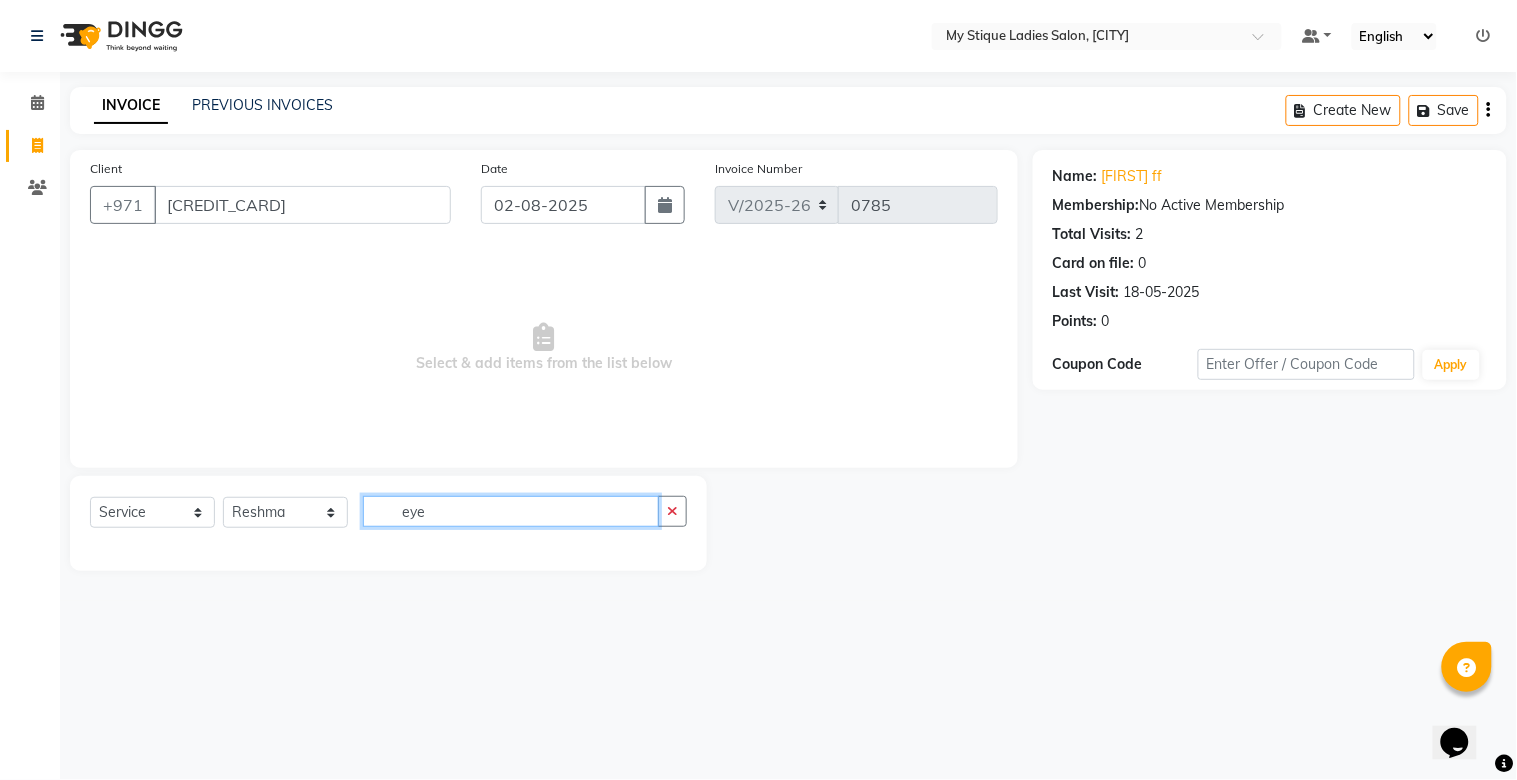 click on "eye" 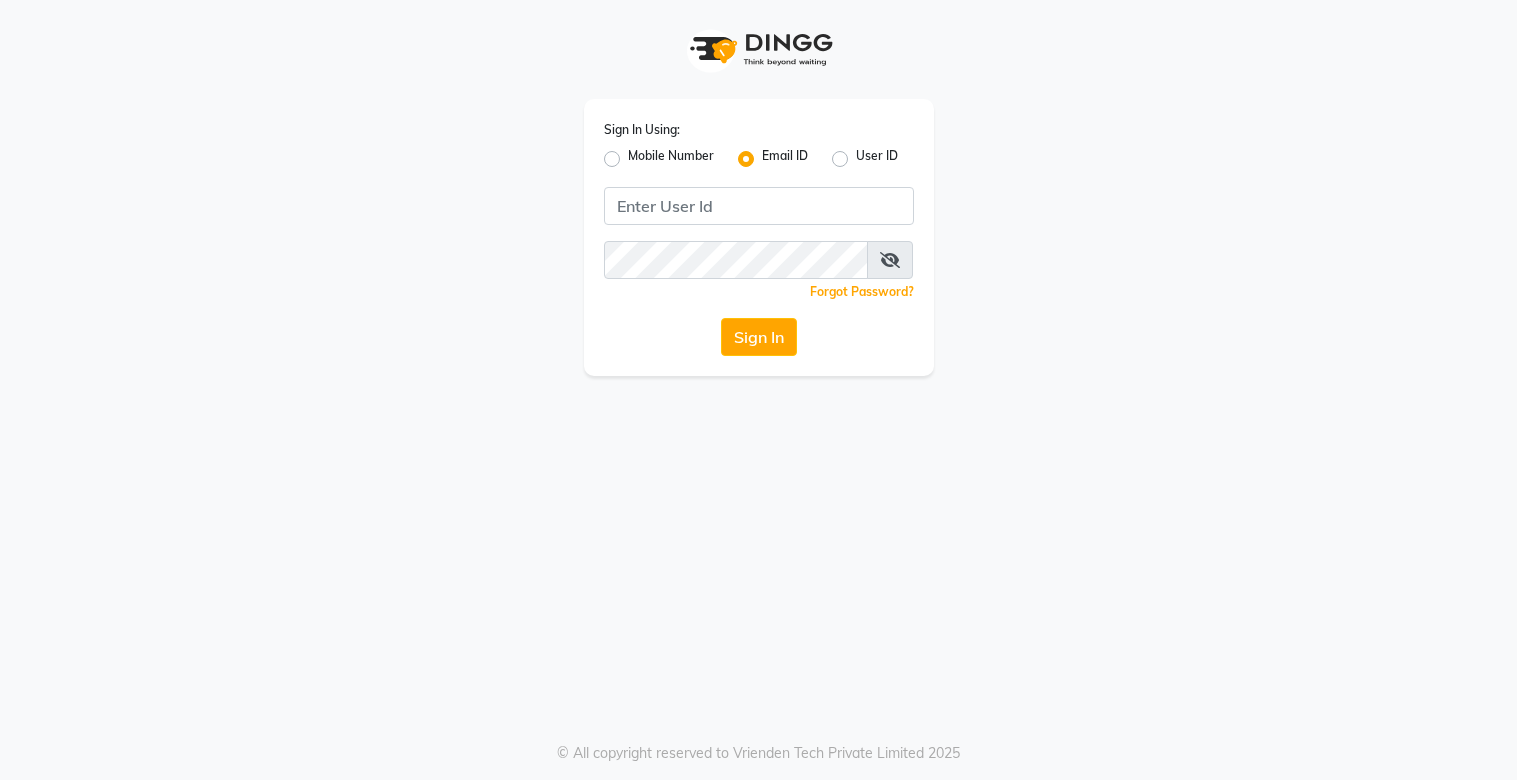 scroll, scrollTop: 0, scrollLeft: 0, axis: both 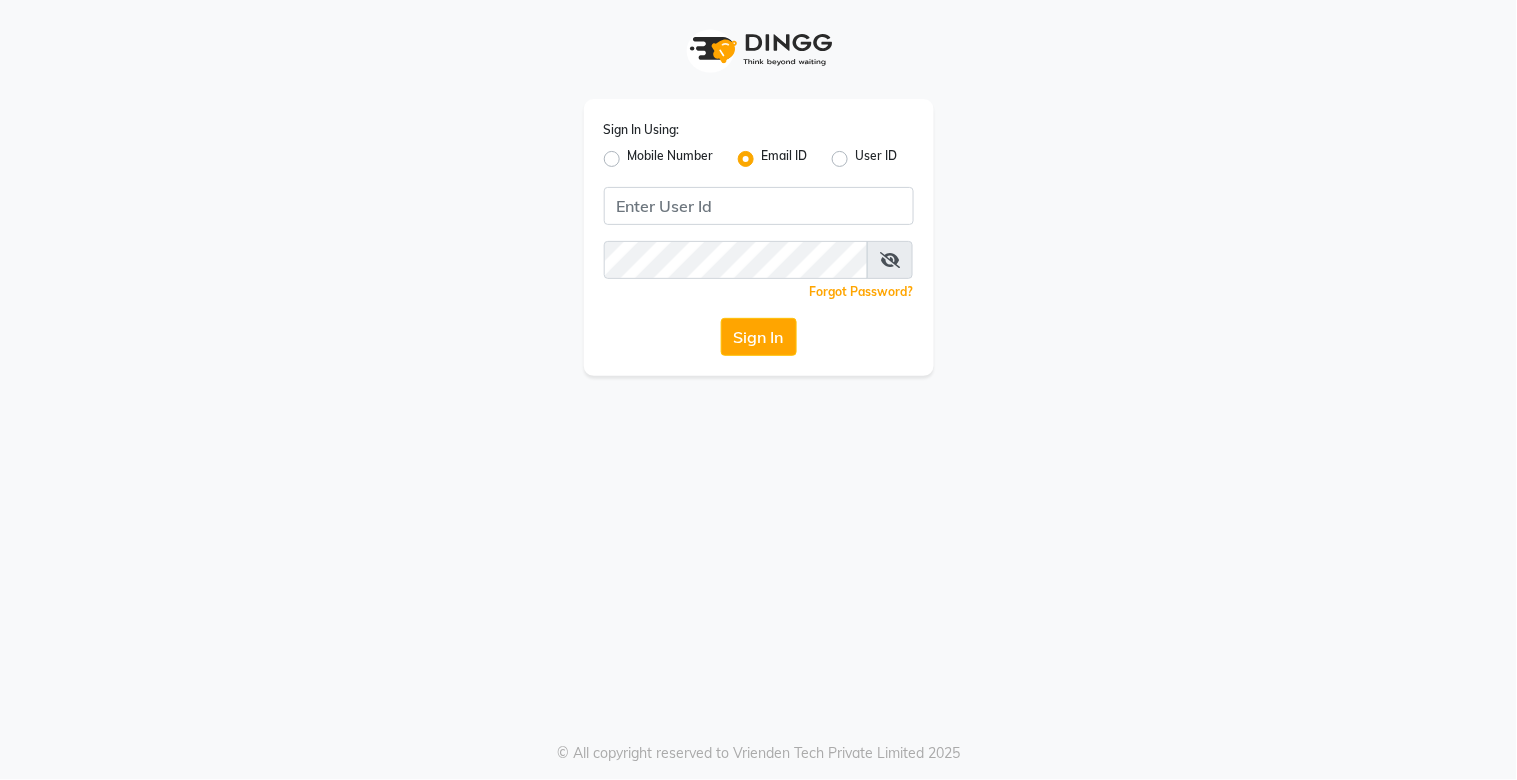 click 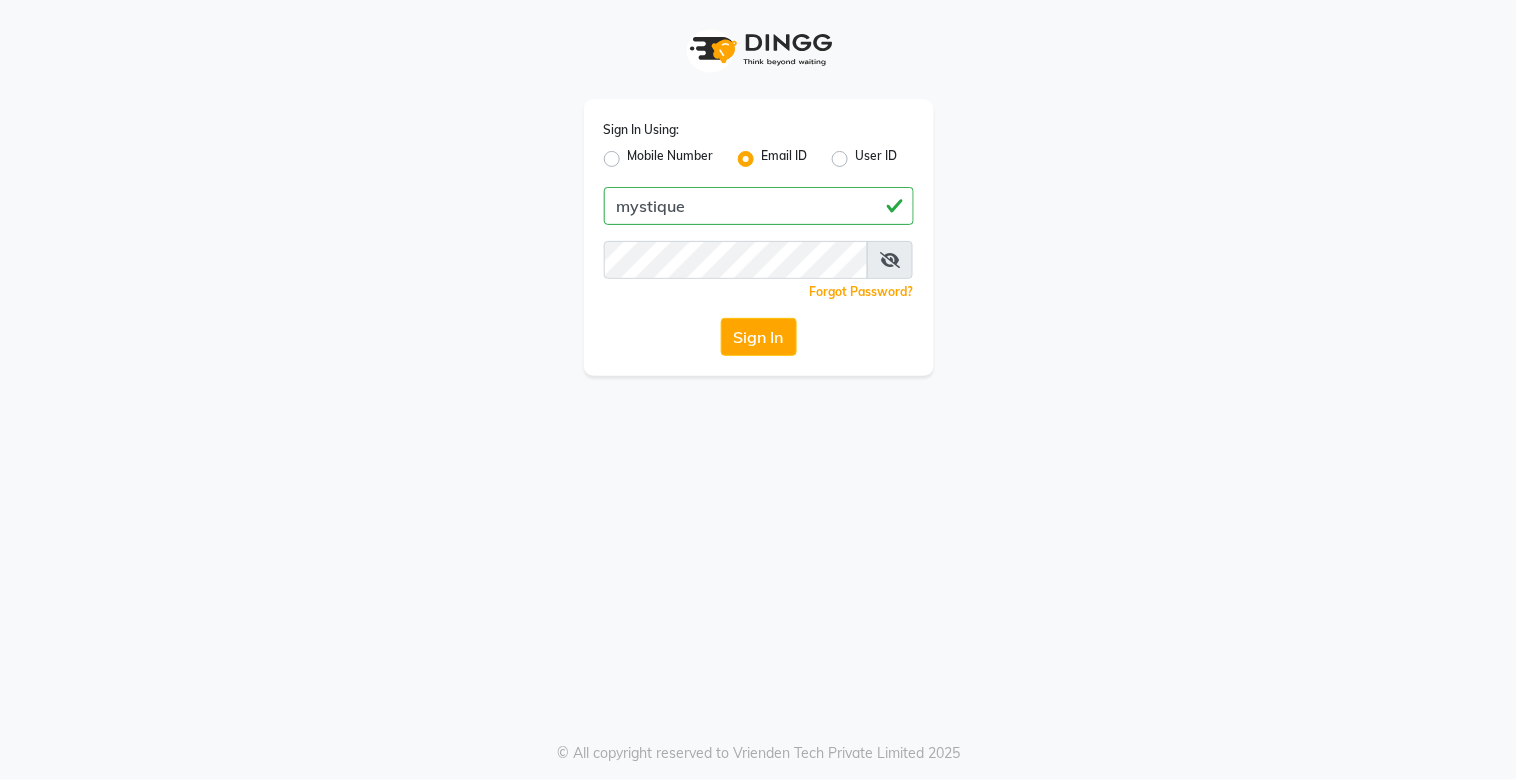 click on "mystique" 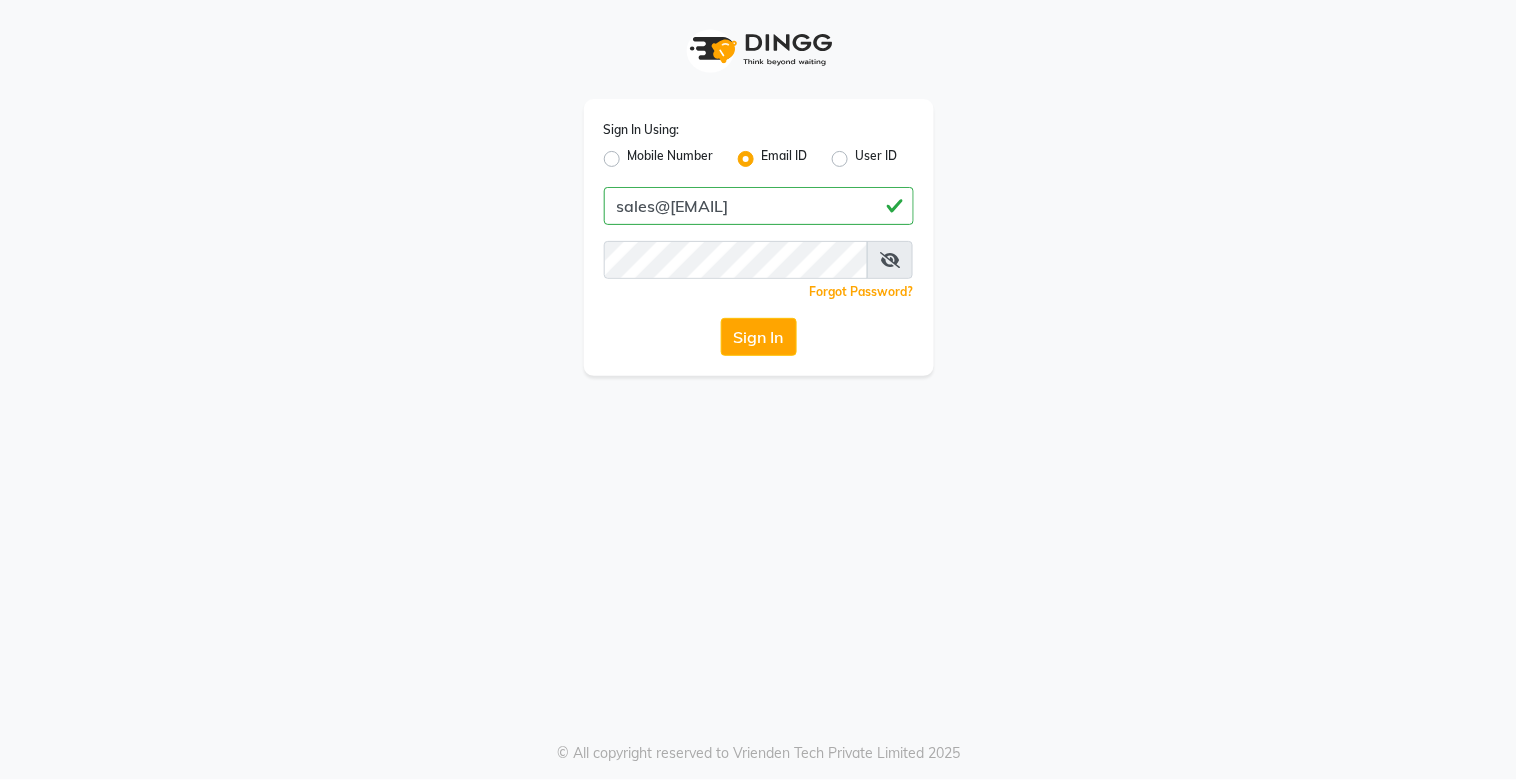 click on "sales@[EMAIL]" 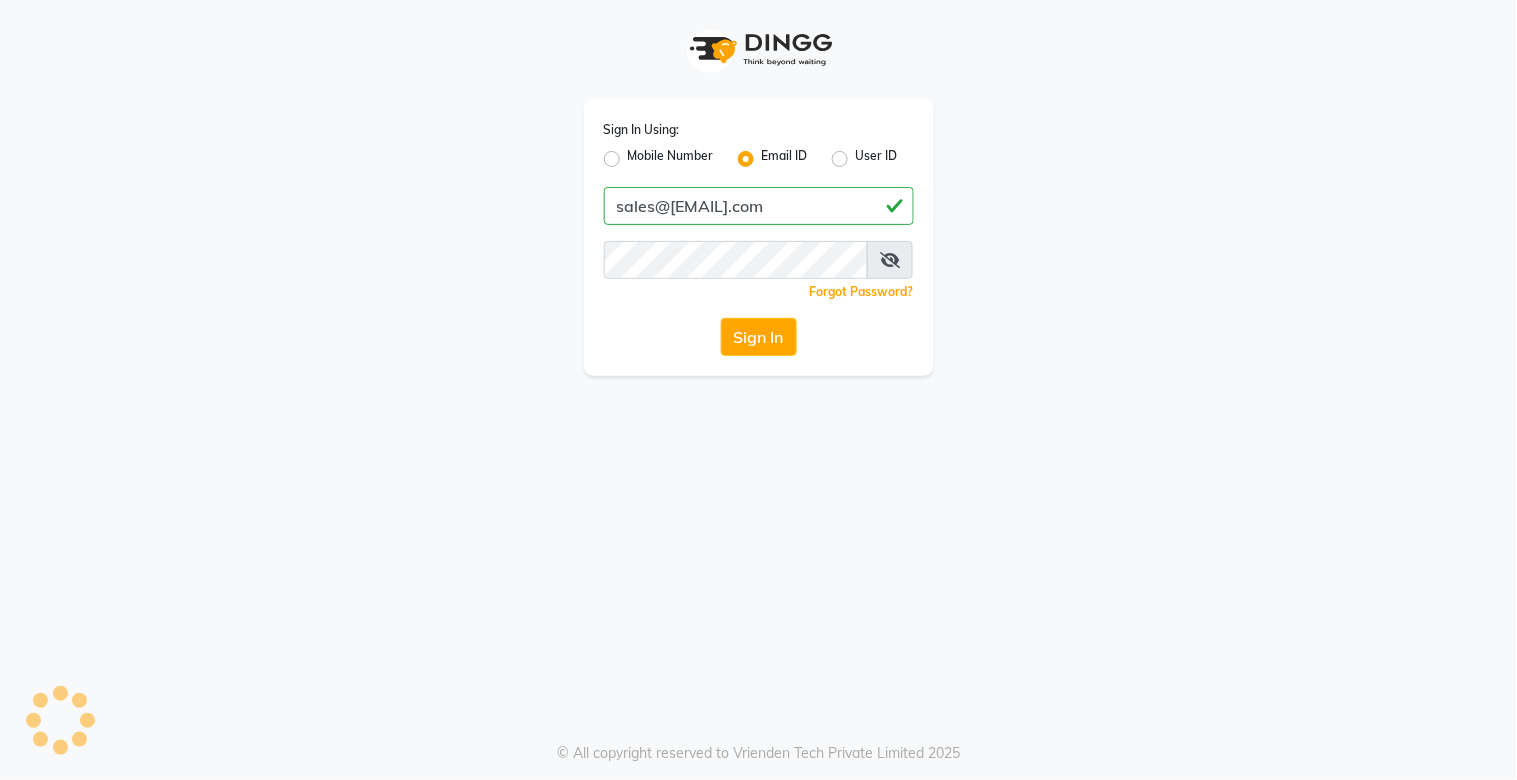 type on "sales@[EMAIL].com" 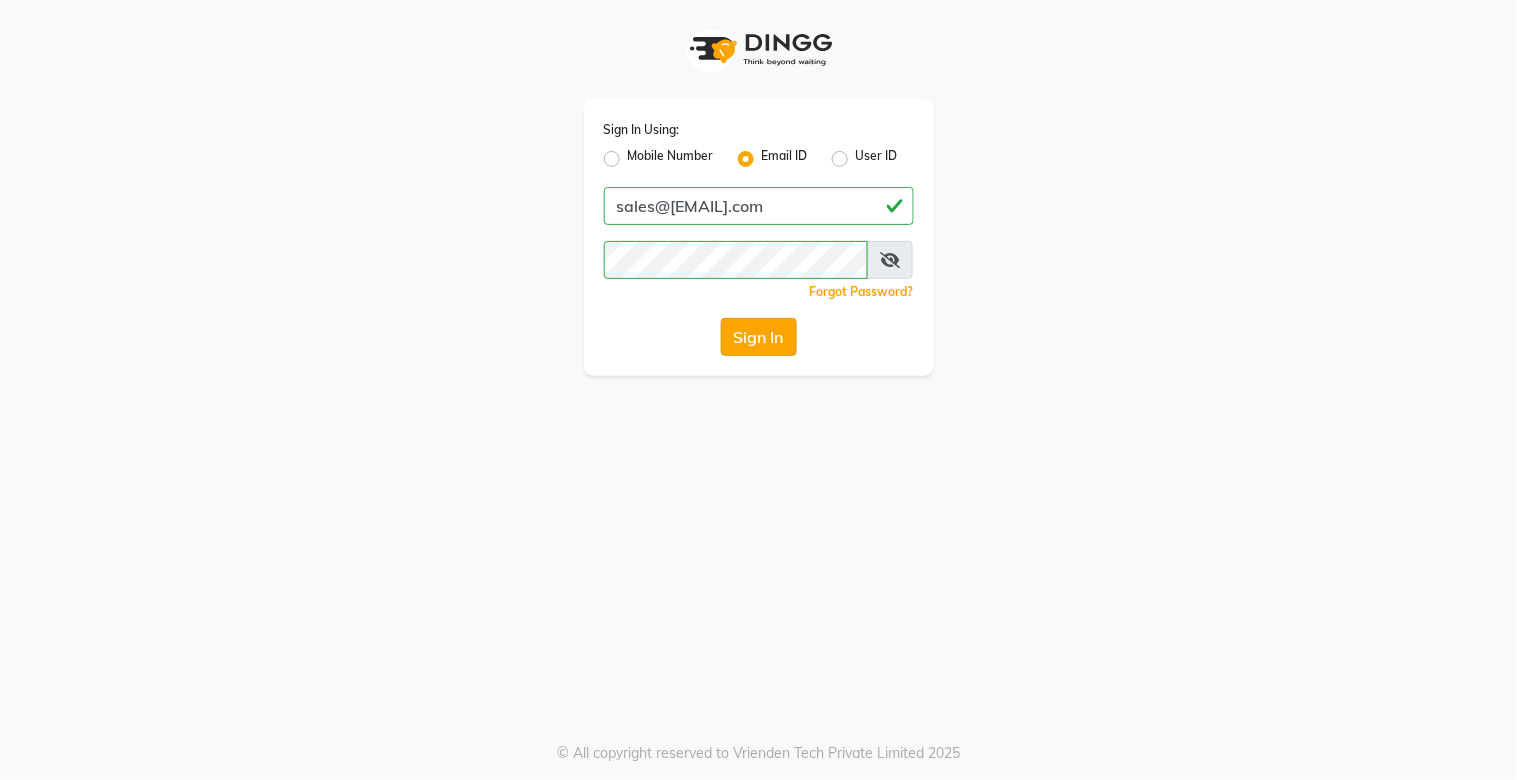click on "Sign In" 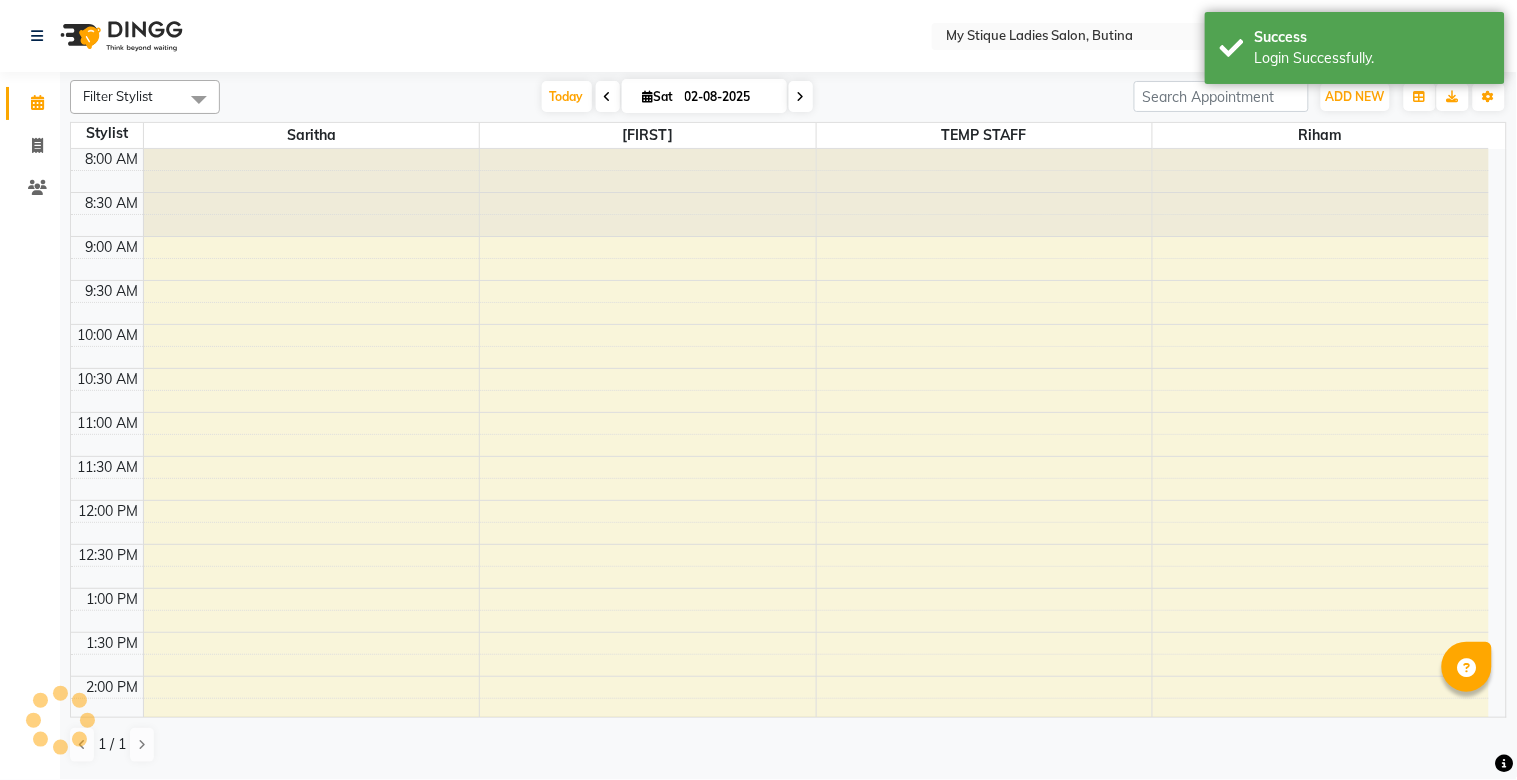 scroll, scrollTop: 0, scrollLeft: 0, axis: both 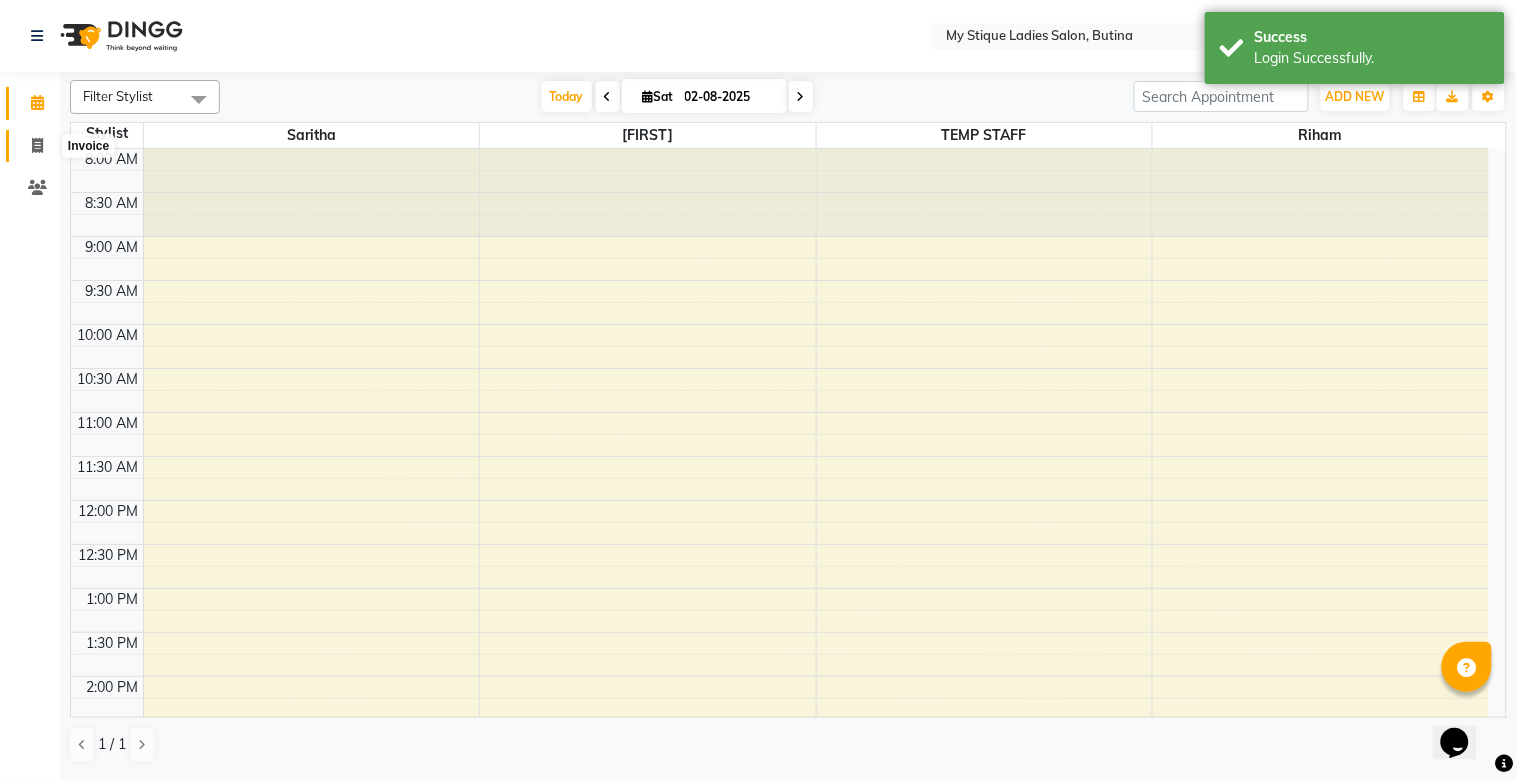 click 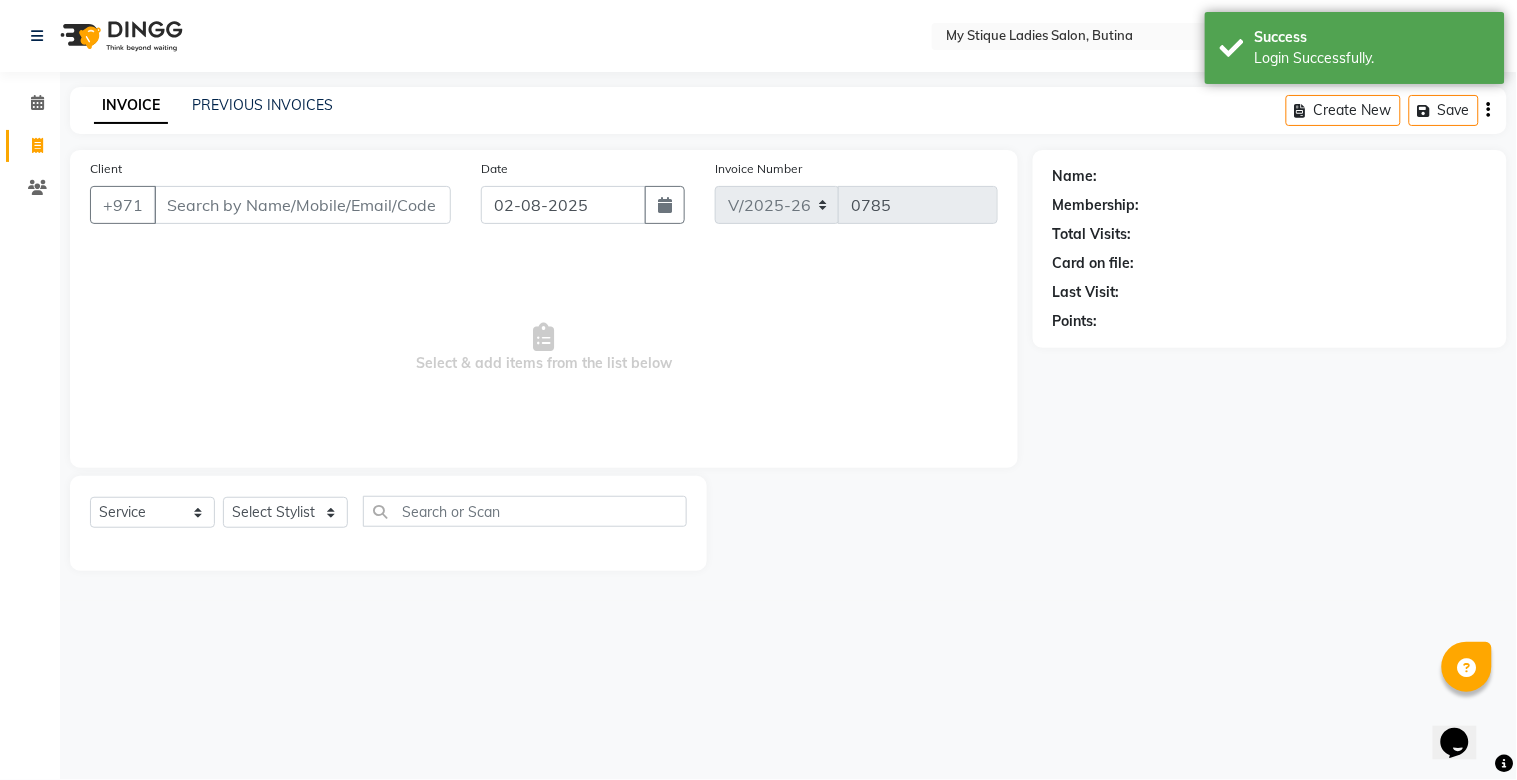 click on "Client" at bounding box center (302, 205) 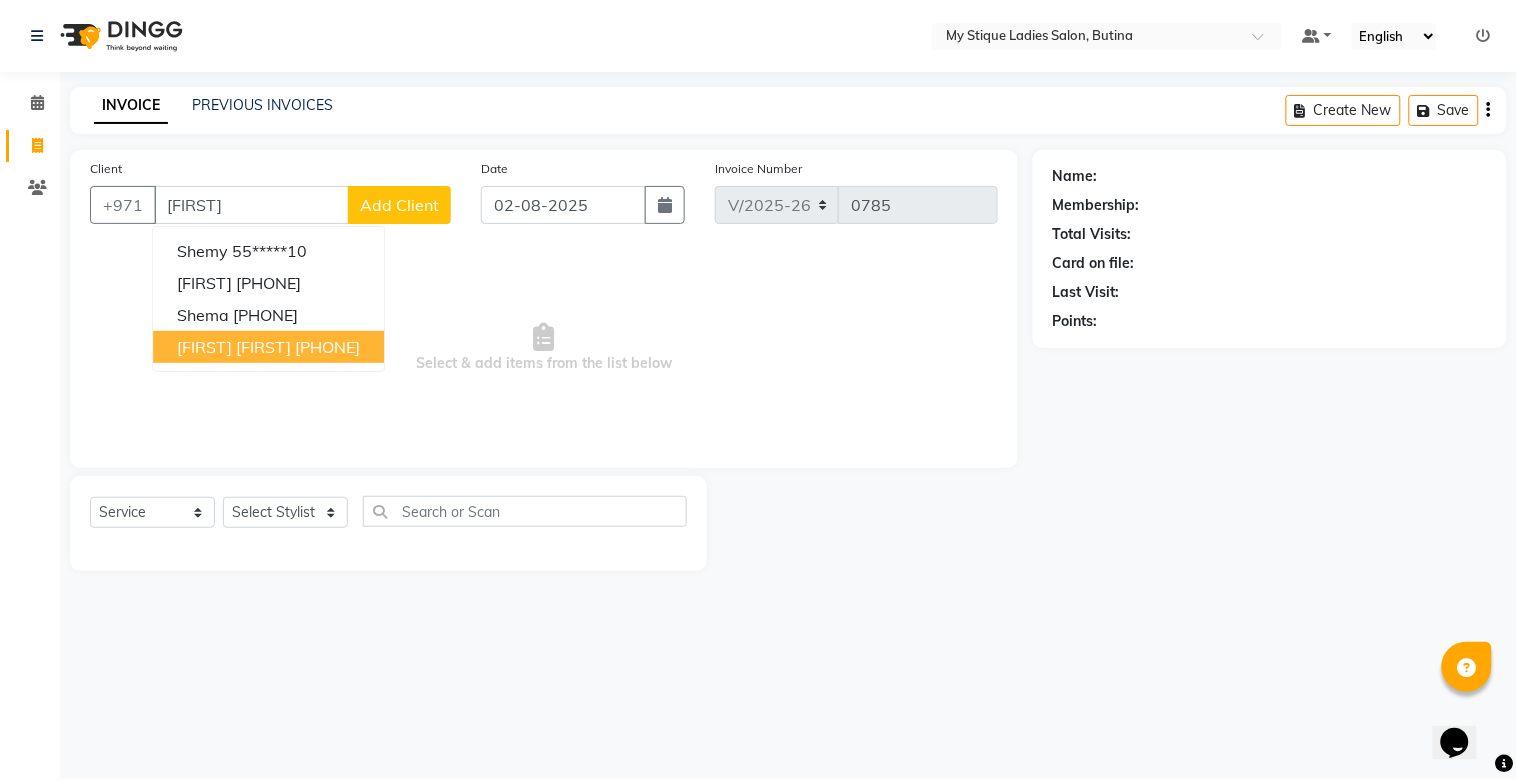 click on "[FIRST] [FIRST]" at bounding box center (234, 347) 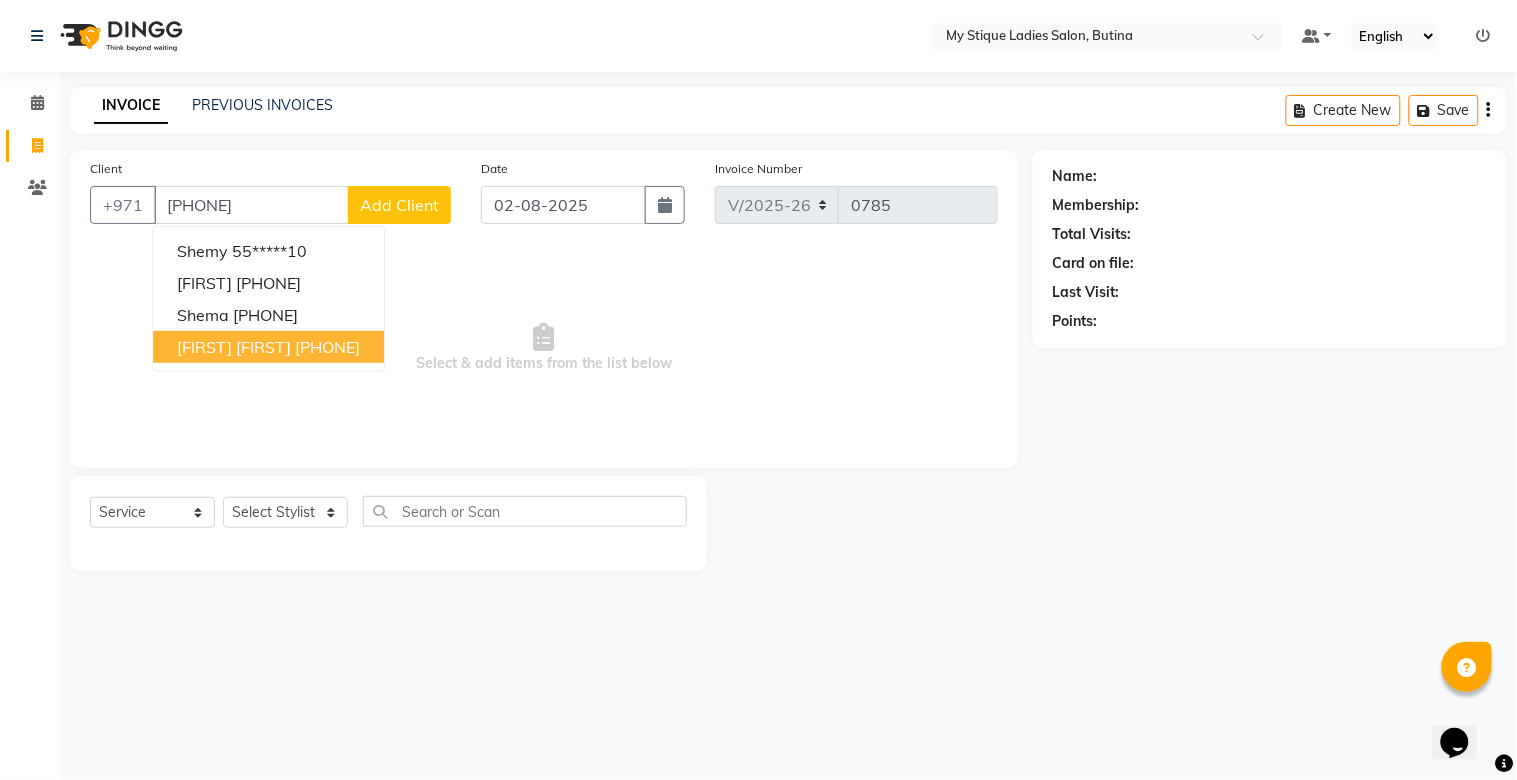 type on "[PHONE]" 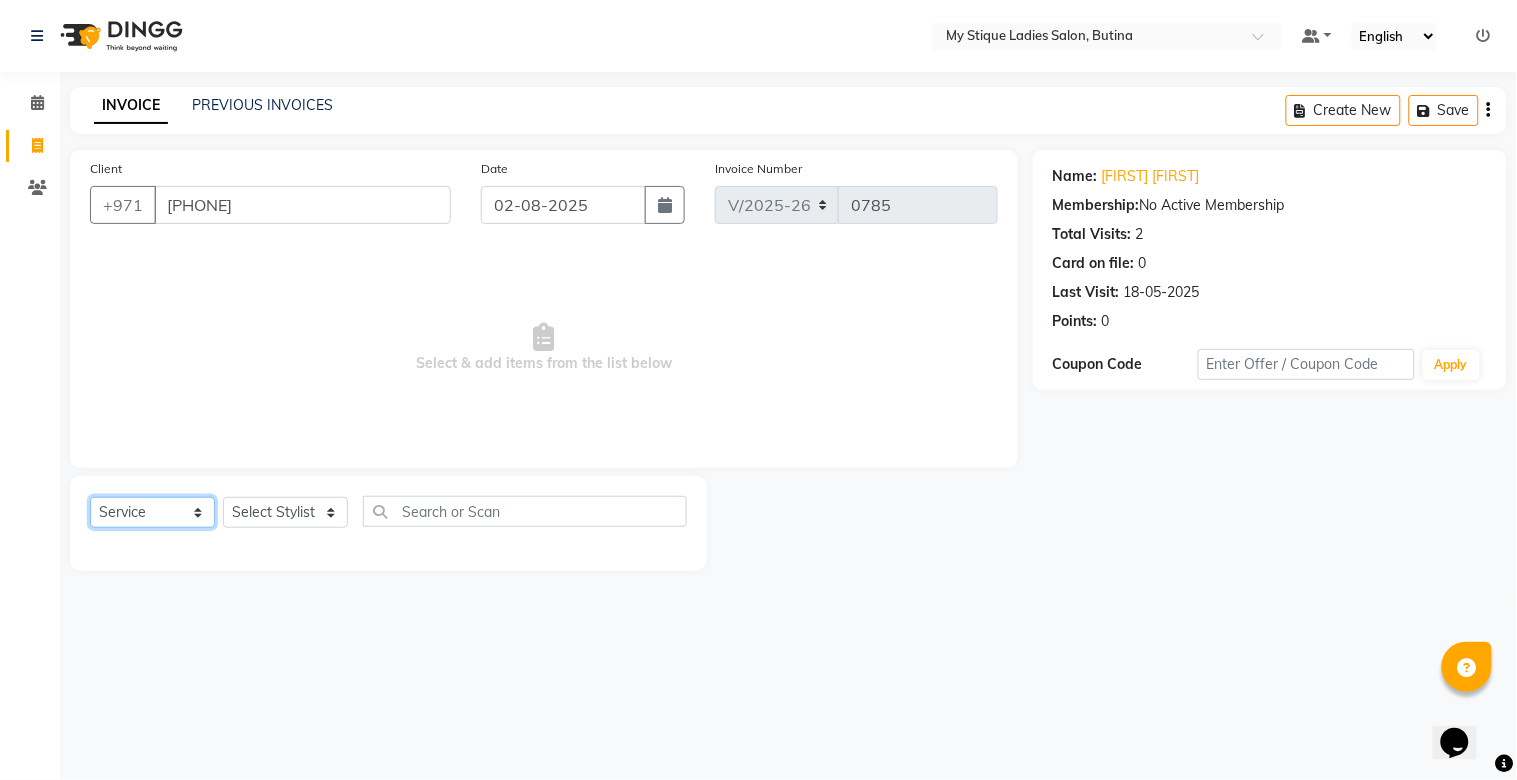 click on "Select  Service  Product  Membership  Package Voucher Prepaid Gift Card" 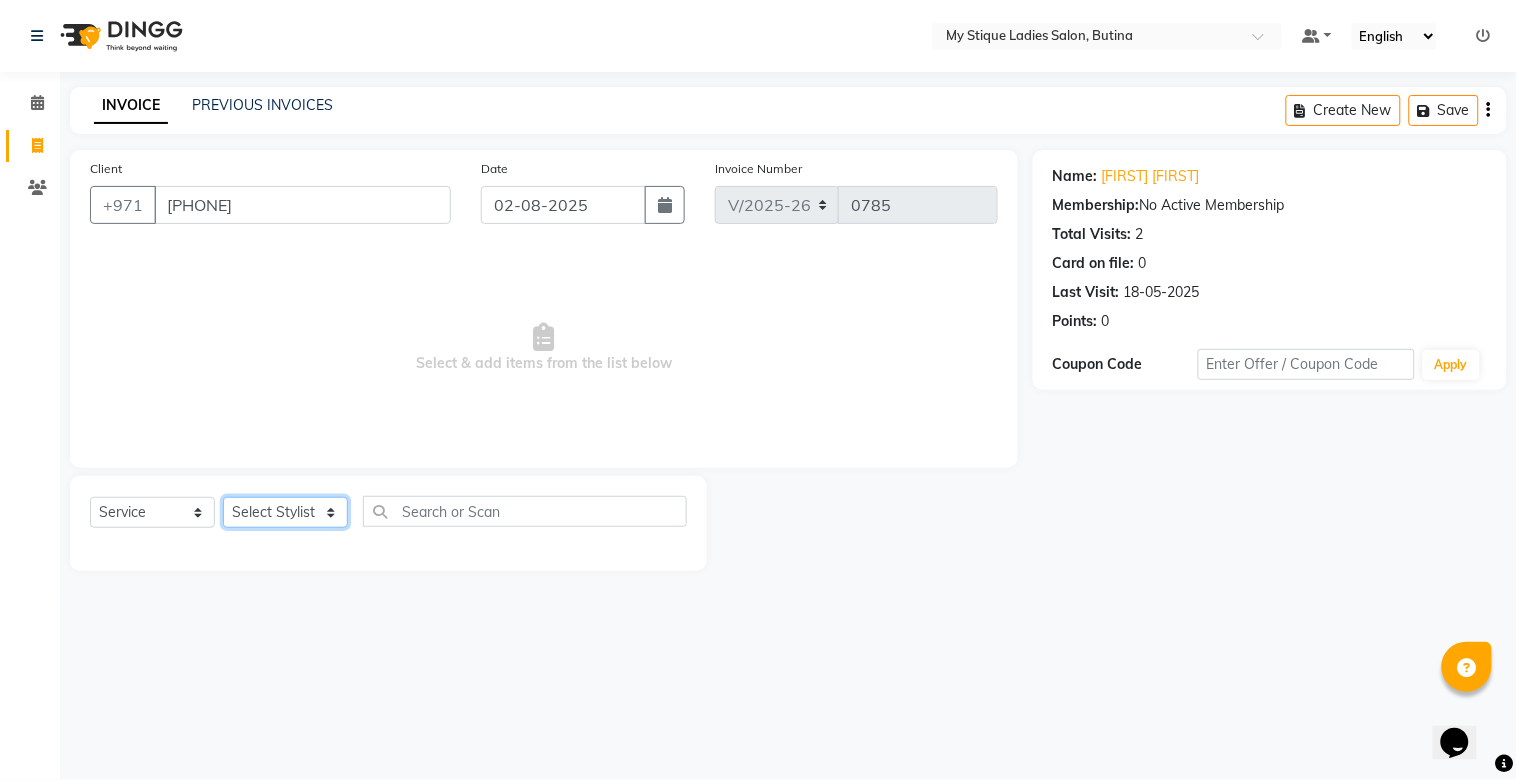 click on "Select Stylist [FIRST] [FIRST] [FIRST] Sales [FIRST] TEMP STAFF" 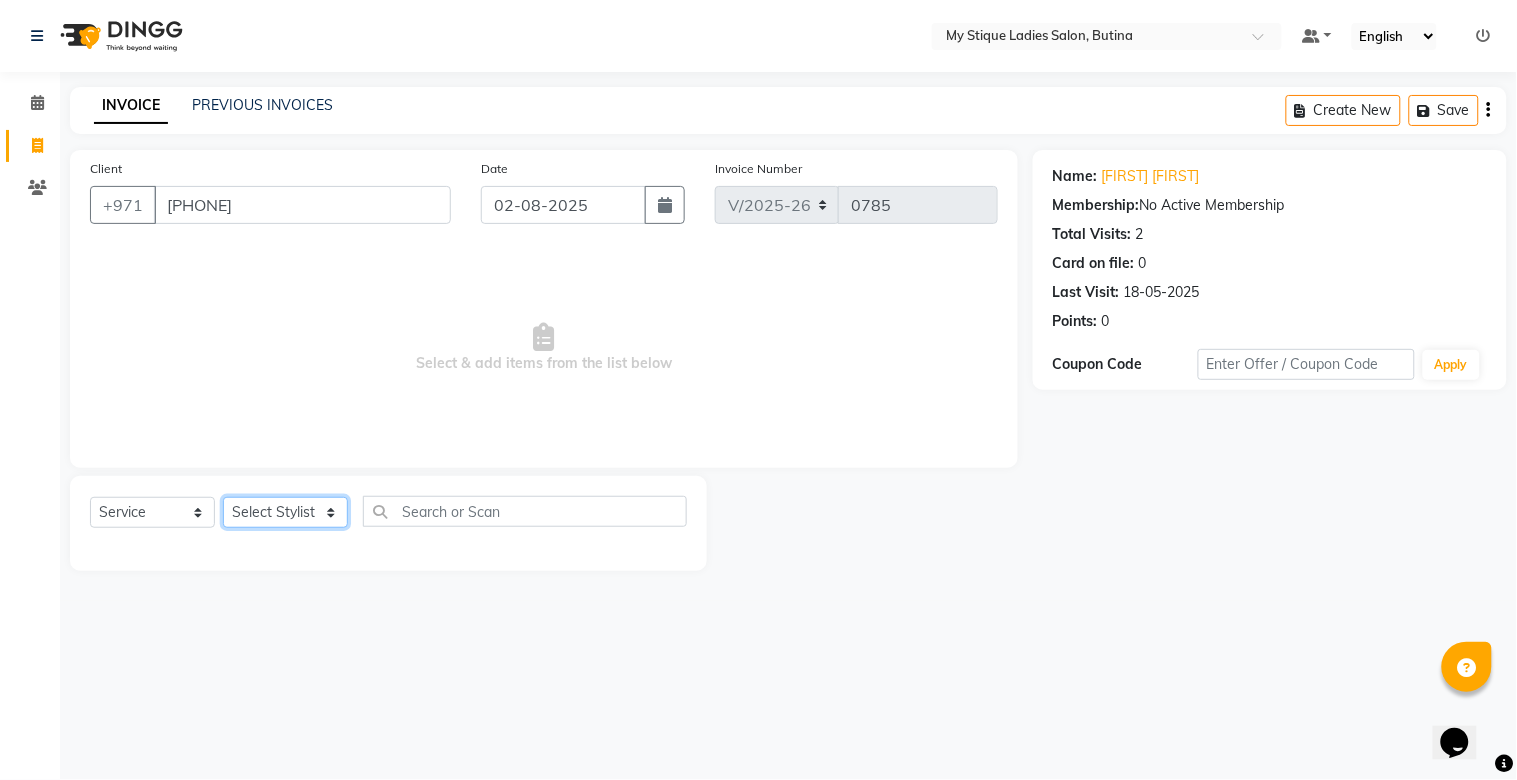 select on "65688" 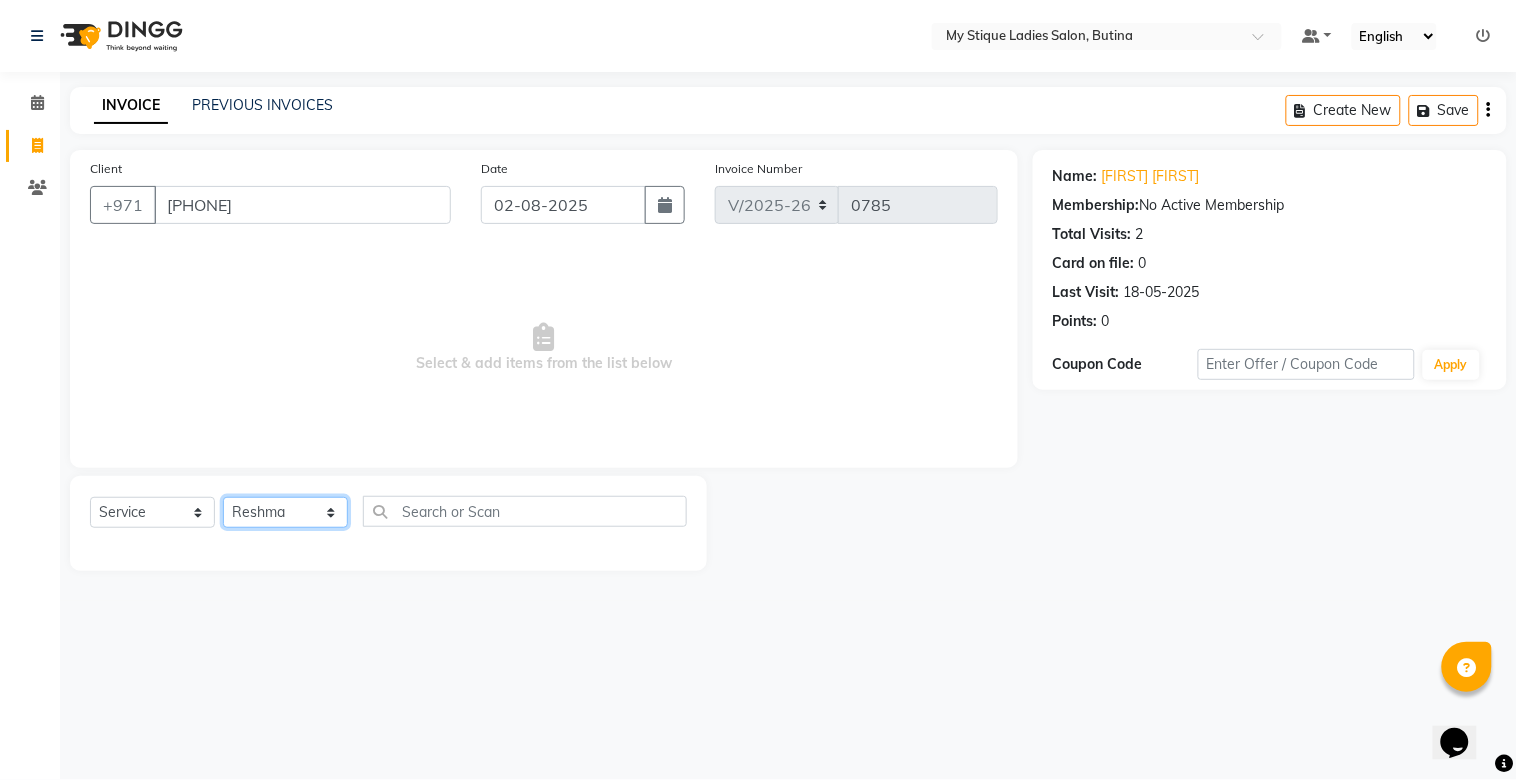 click on "Select Stylist [FIRST] [FIRST] [FIRST] Sales [FIRST] TEMP STAFF" 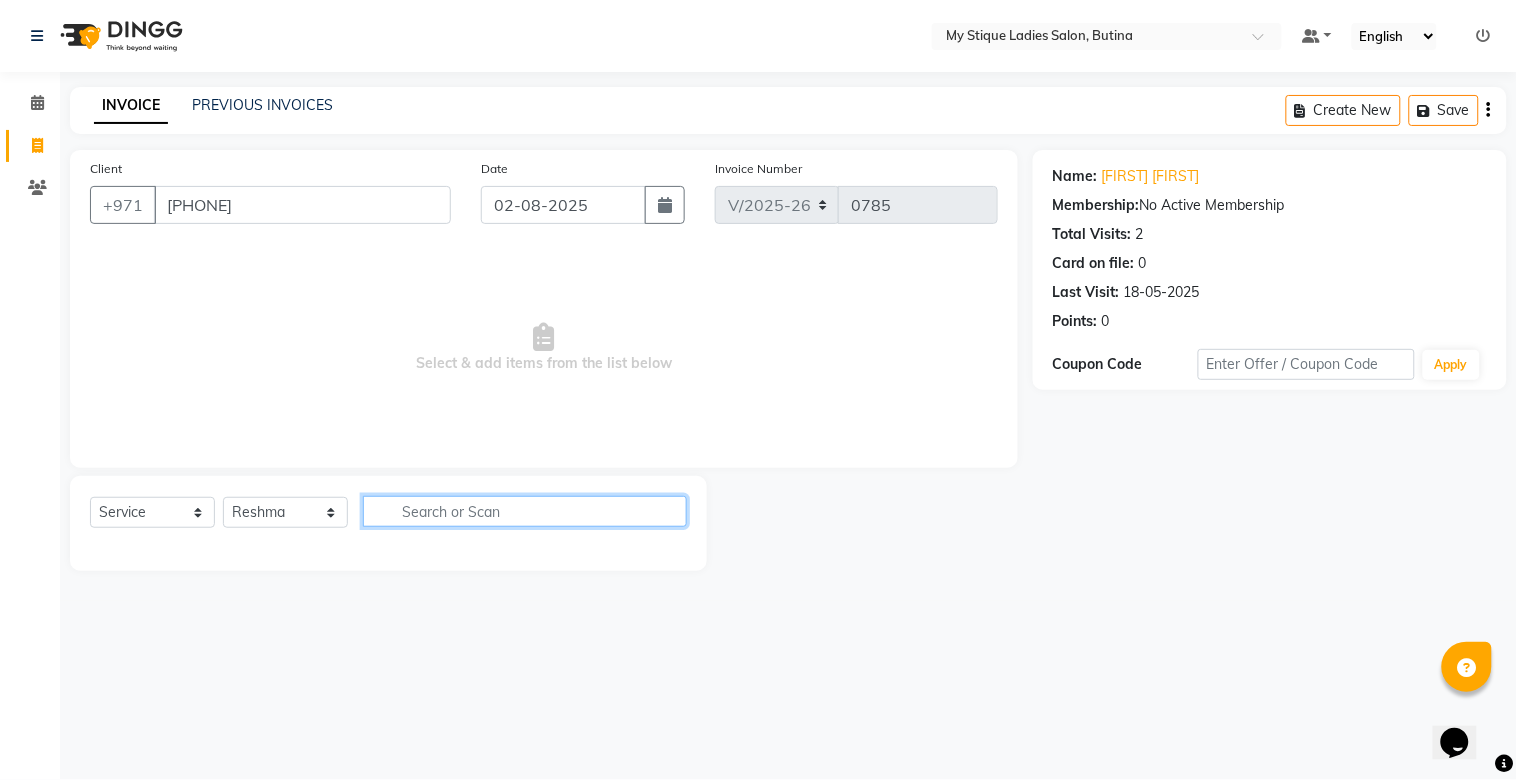 click 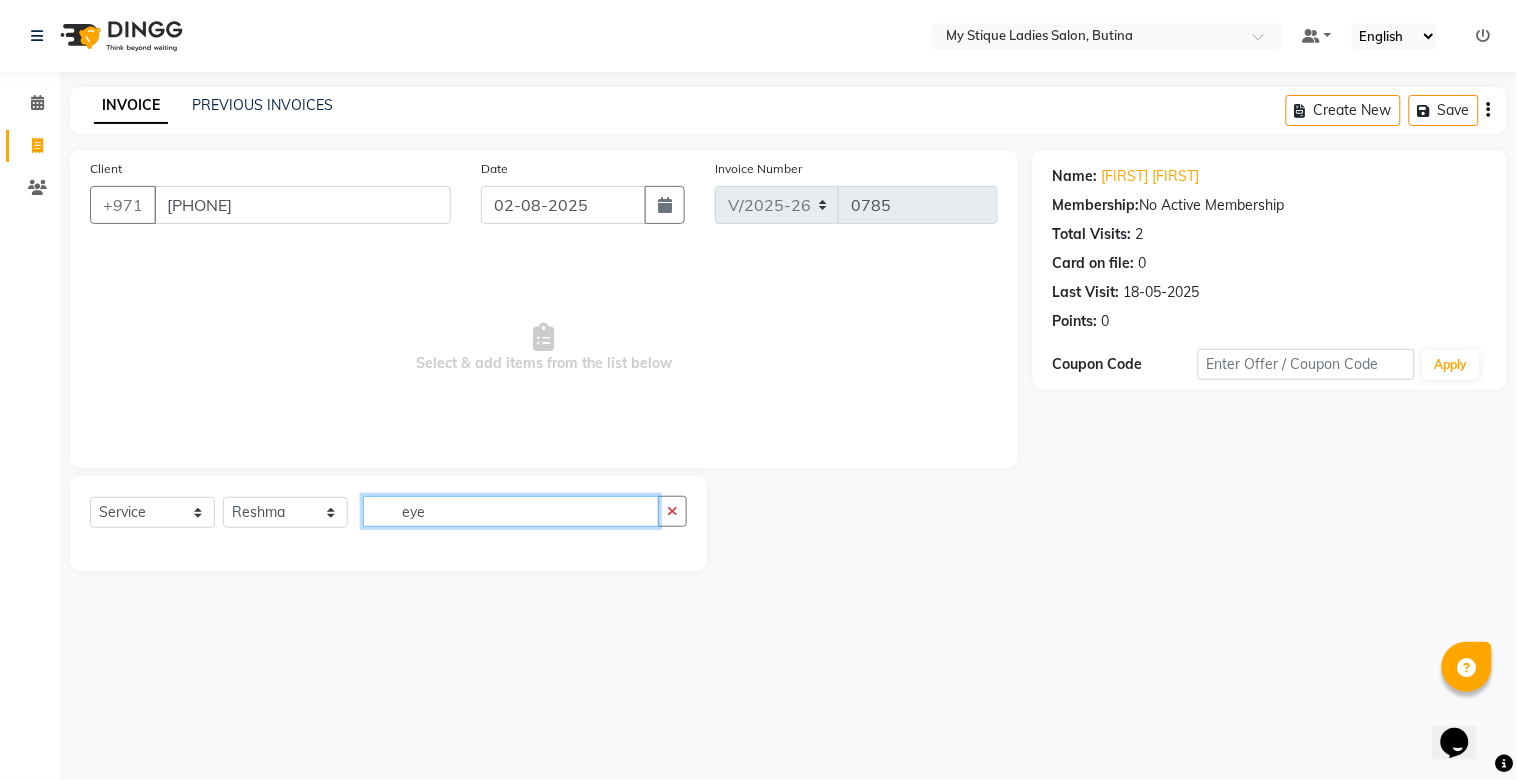 type on "eye" 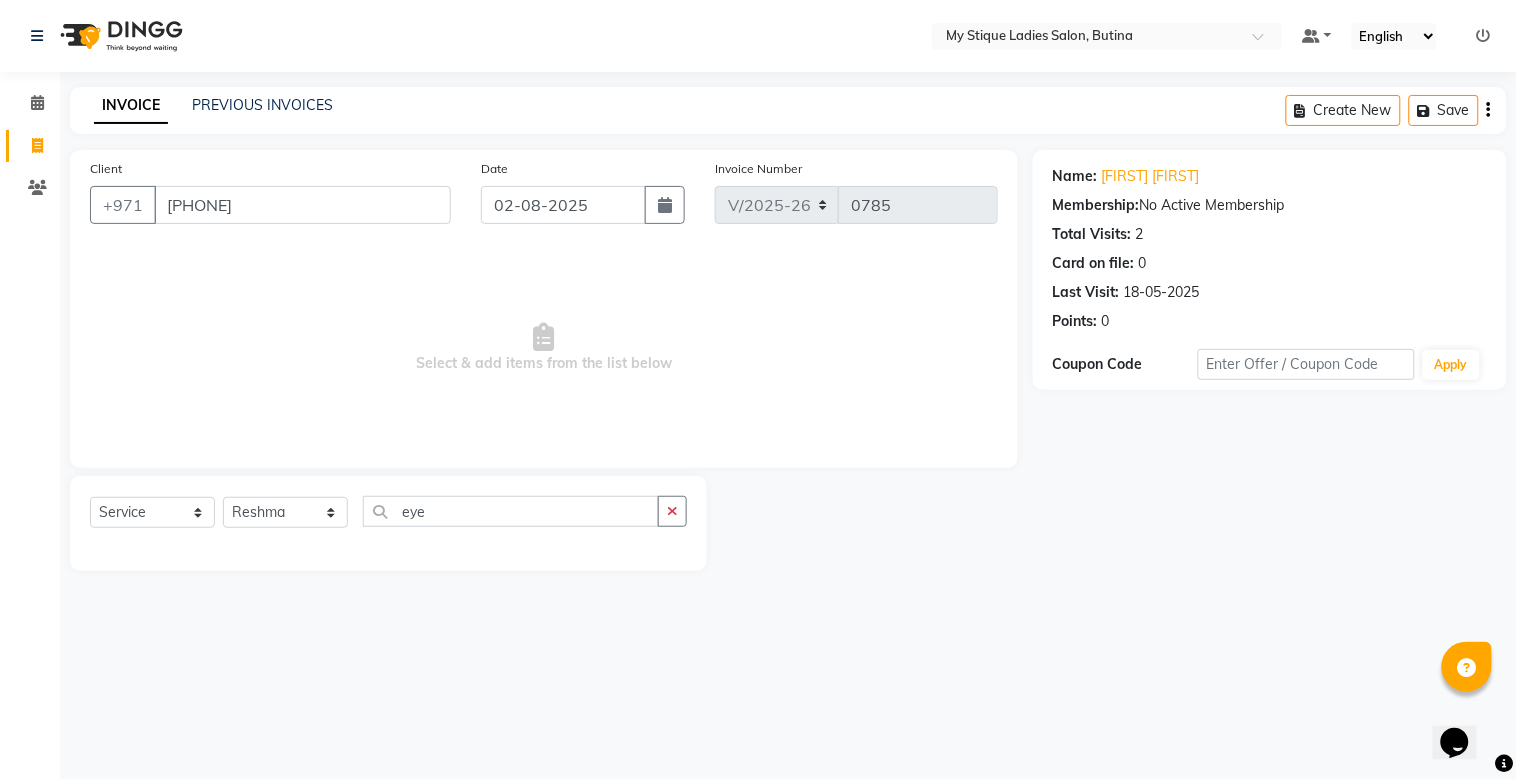 click on "Select Location × My Stique Ladies Salon, Butina Default Panel My Panel English ENGLISH Español العربية मराठी हिंदी ગુજરાતી தமிழ் 中文 Notifications nothing to show ☀ MY STIQUE LADIES SALON, Butina Calendar Invoice Clients Completed InProgress Upcoming Dropped Tentative Check-In Confirm Bookings Segments Page Builder INVOICE PREVIOUS INVOICES Create New Save Client +971 [PHONE] Date 02-08-2025 Invoice Number V/2025 V/2025-26 0785 Select & add items from the list below Select Service Product Membership Package Voucher Prepaid Gift Card Select Stylist [FIRST] [FIRST] [FIRST] Sales [FIRST] TEMP STAFF eye Name: [FIRST] [FIRST] Membership: No Active Membership Total Visits: 2 Card on file: 0 Last Visit: 18-05-2025 Points: 0 Coupon Code Apply" at bounding box center [758, 390] 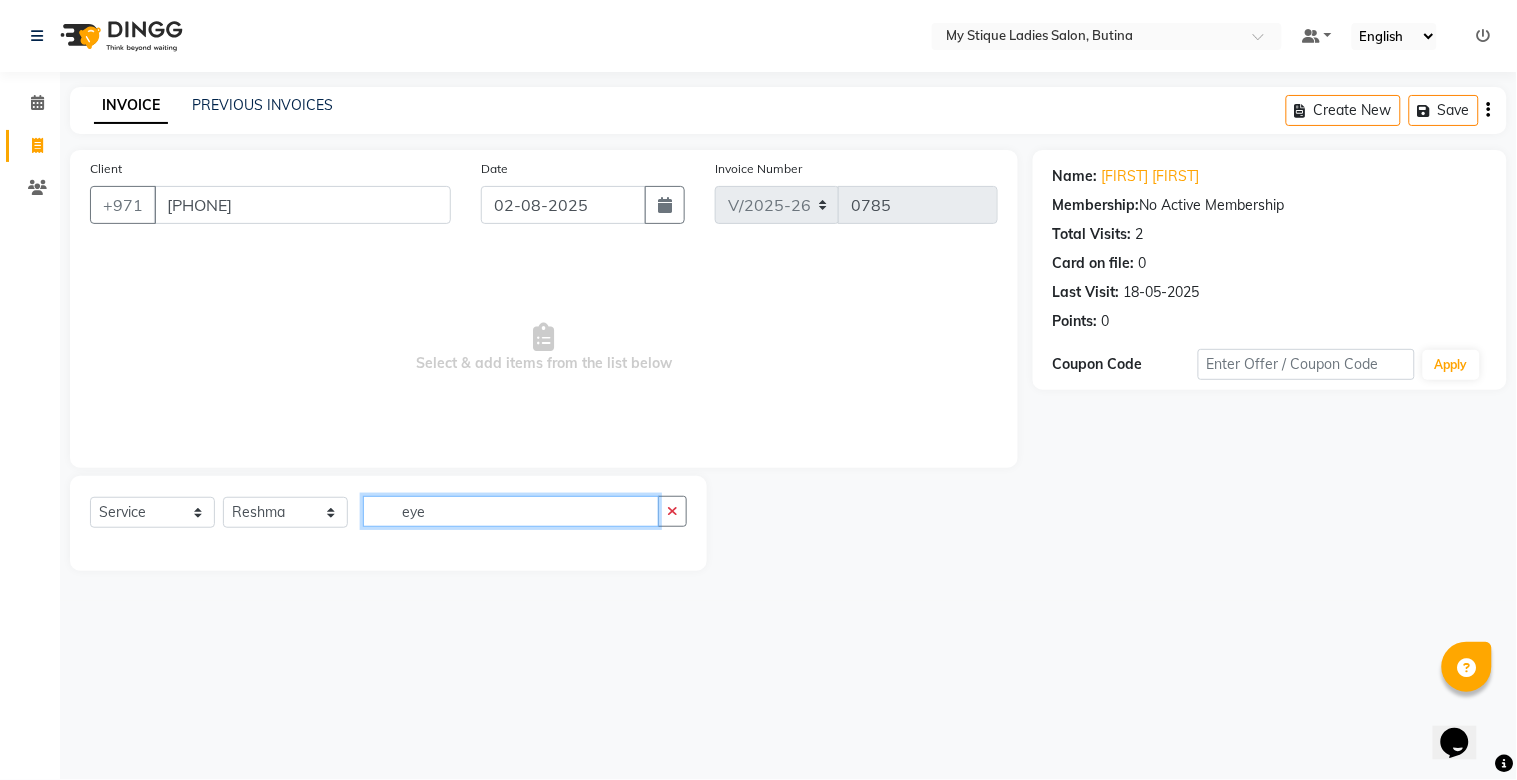 click on "eye" 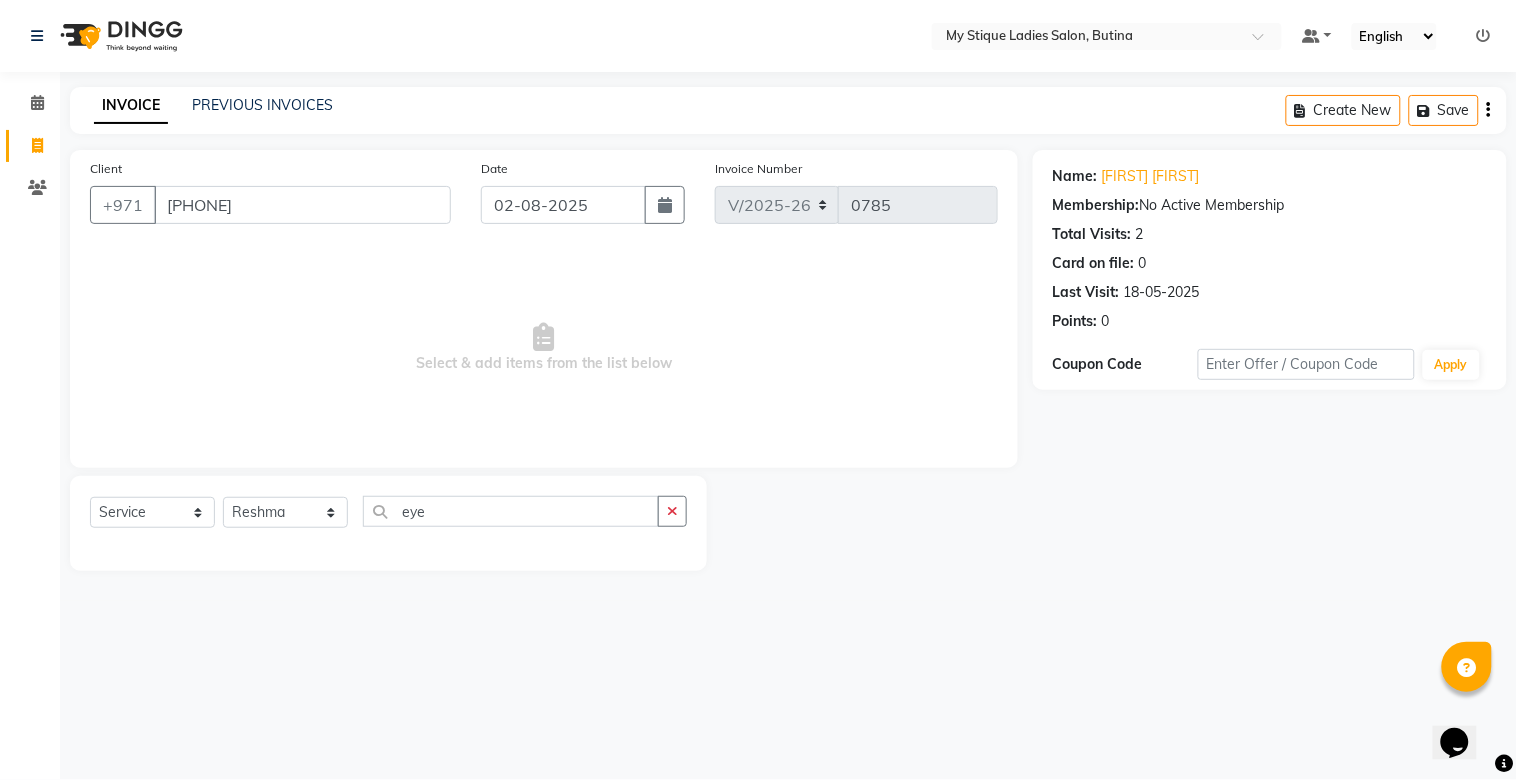 click 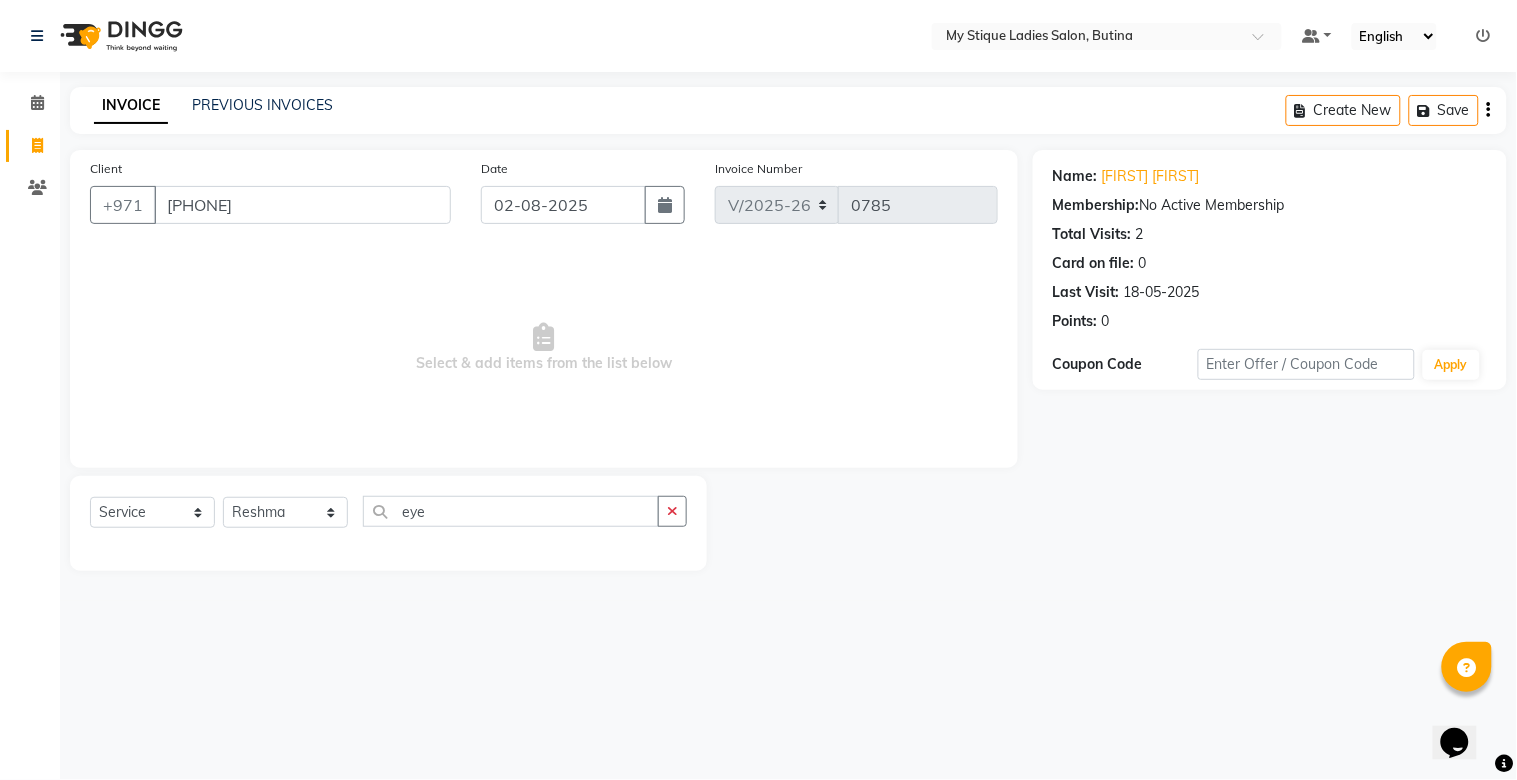 click on "INVOICE PREVIOUS INVOICES Create New Save Client +971 [PHONE] Date 02-08-2025 Invoice Number V/2025 V/2025-26 0785 Select & add items from the list below Select Service Product Membership Package Voucher Prepaid Gift Card Select Stylist [FIRST] [FIRST] [FIRST] Sales [FIRST] TEMP STAFF eye Name: [FIRST] [FIRST] Membership: No Active Membership Total Visits: 2 Card on file: 0 Last Visit: 18-05-2025 Points: 0 Coupon Code Apply" 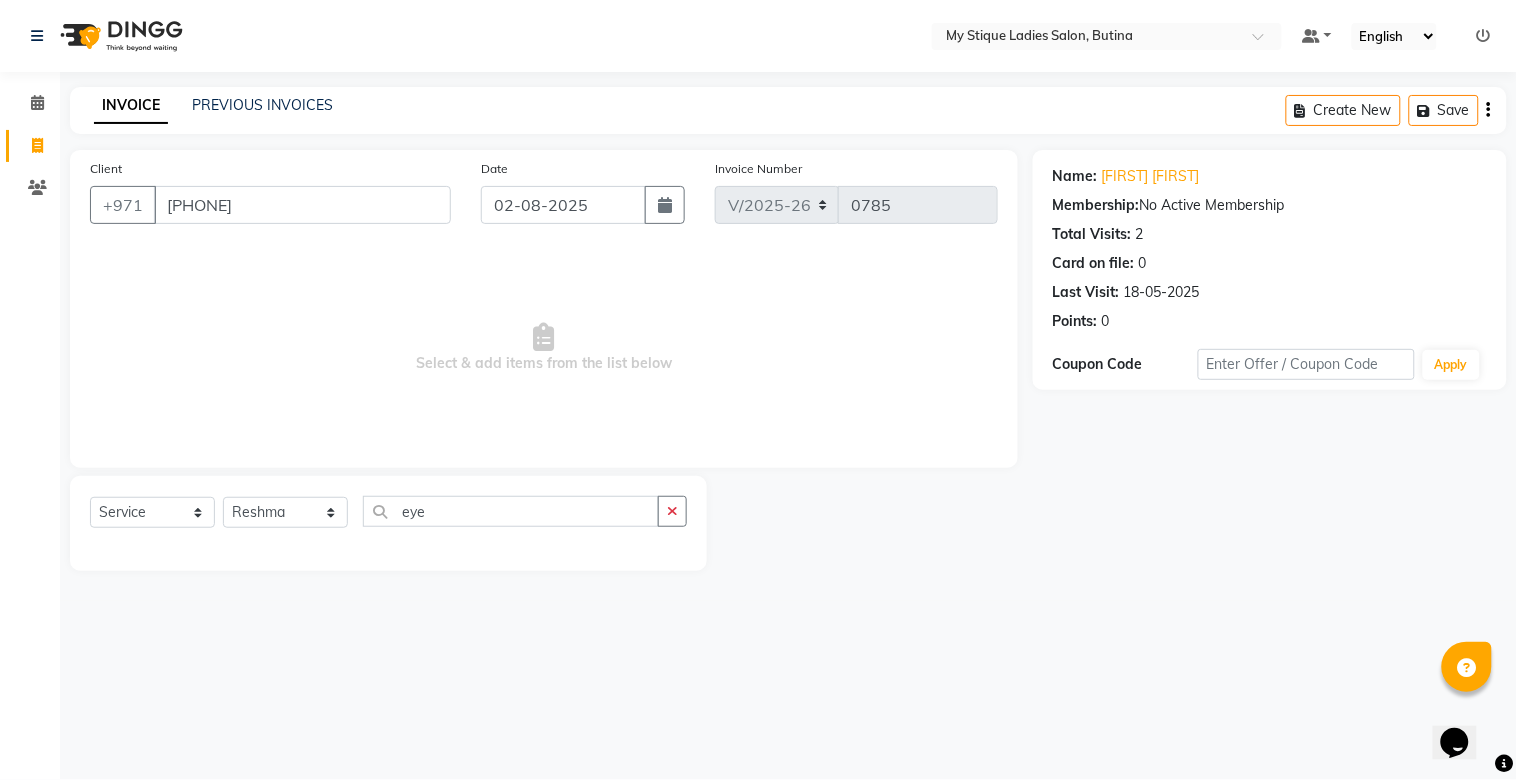 click on "INVOICE PREVIOUS INVOICES Create New Save Client +971 [PHONE] Date 02-08-2025 Invoice Number V/2025 V/2025-26 0785 Select & add items from the list below Select Service Product Membership Package Voucher Prepaid Gift Card Select Stylist [FIRST] [FIRST] [FIRST] Sales [FIRST] TEMP STAFF eye Name: [FIRST] [FIRST] Membership: No Active Membership Total Visits: 2 Card on file: 0 Last Visit: 18-05-2025 Points: 0 Coupon Code Apply" 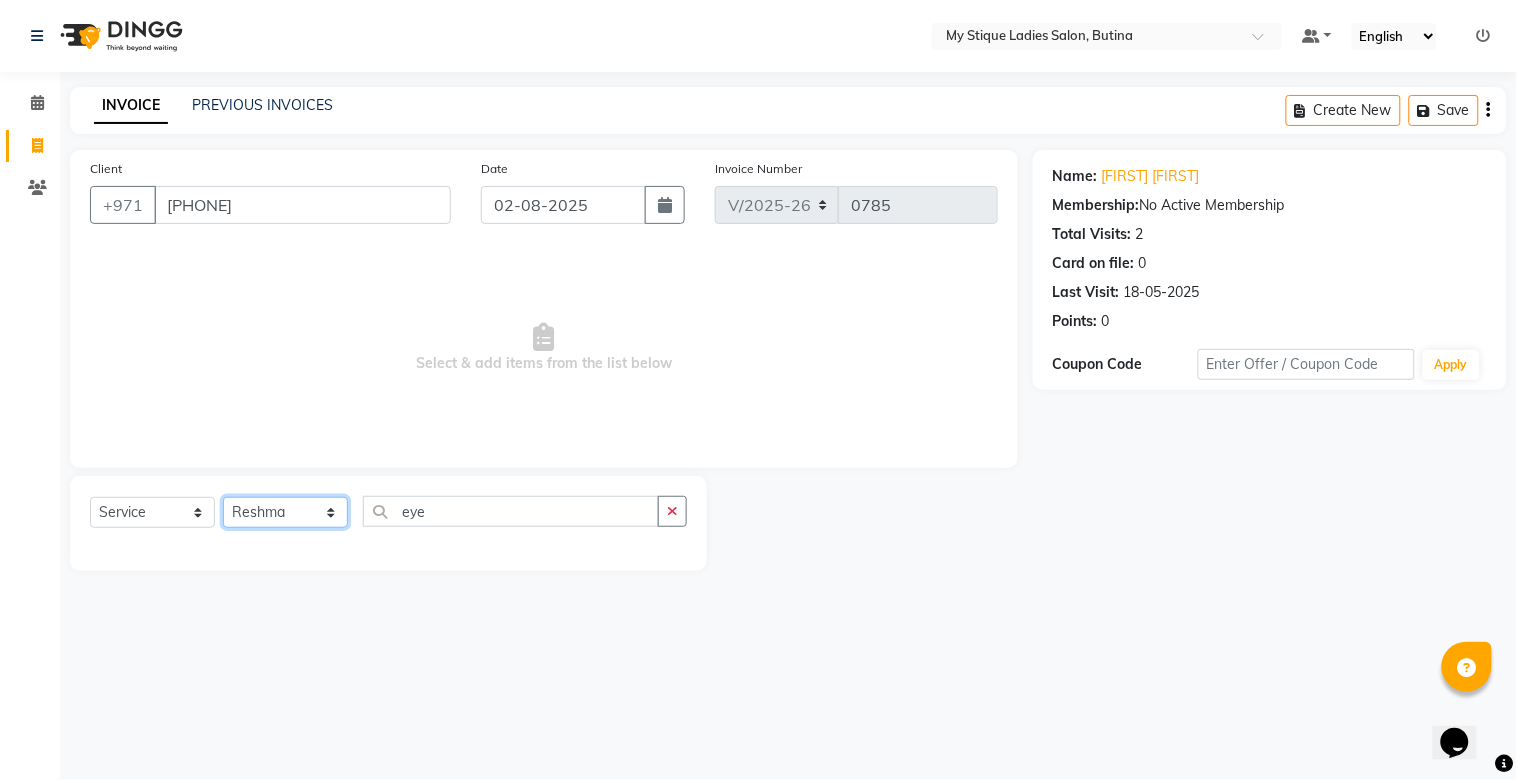 click on "Select Stylist [FIRST] [FIRST] [FIRST] Sales [FIRST] TEMP STAFF" 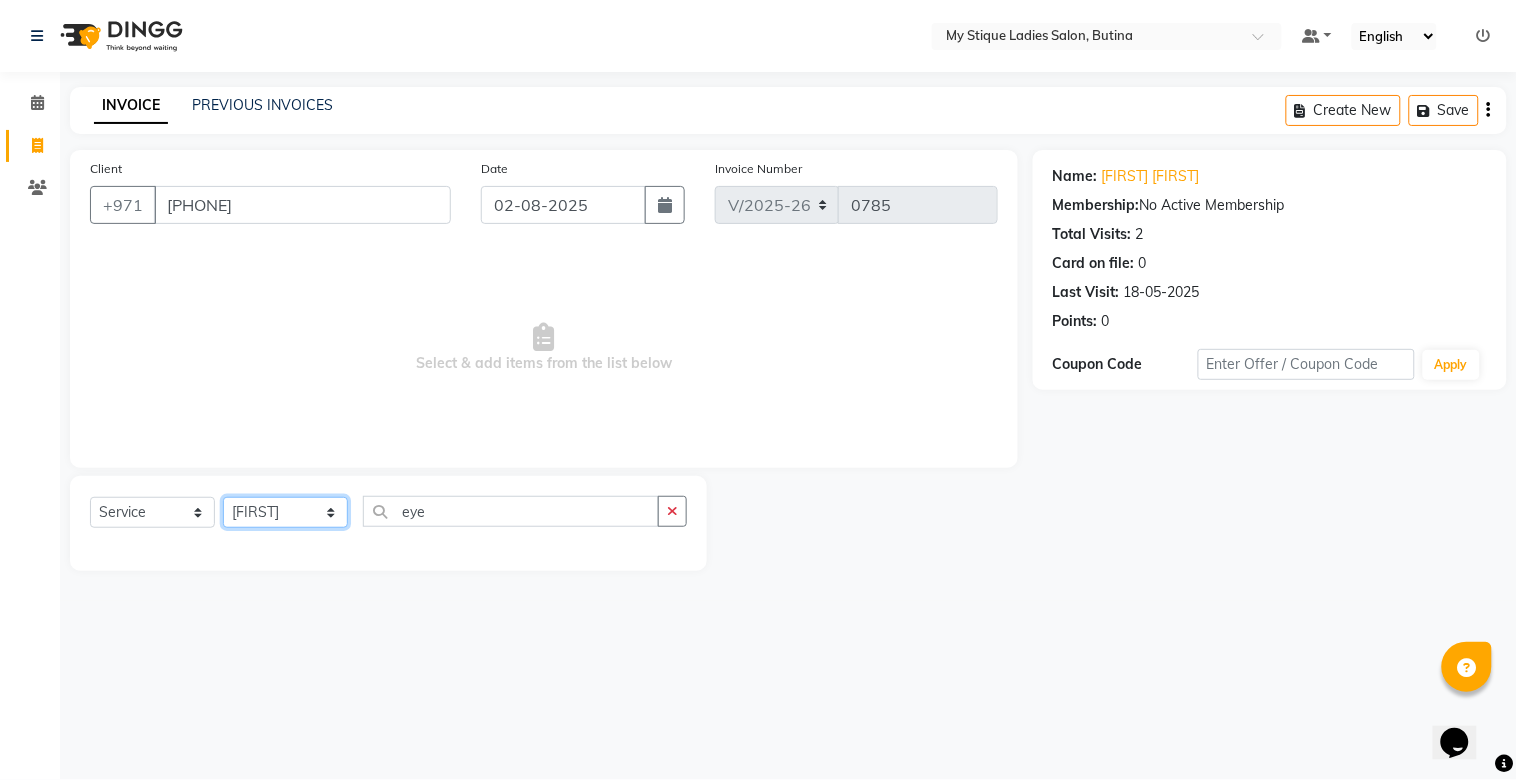 click on "Select Stylist [FIRST] [FIRST] [FIRST] Sales [FIRST] TEMP STAFF" 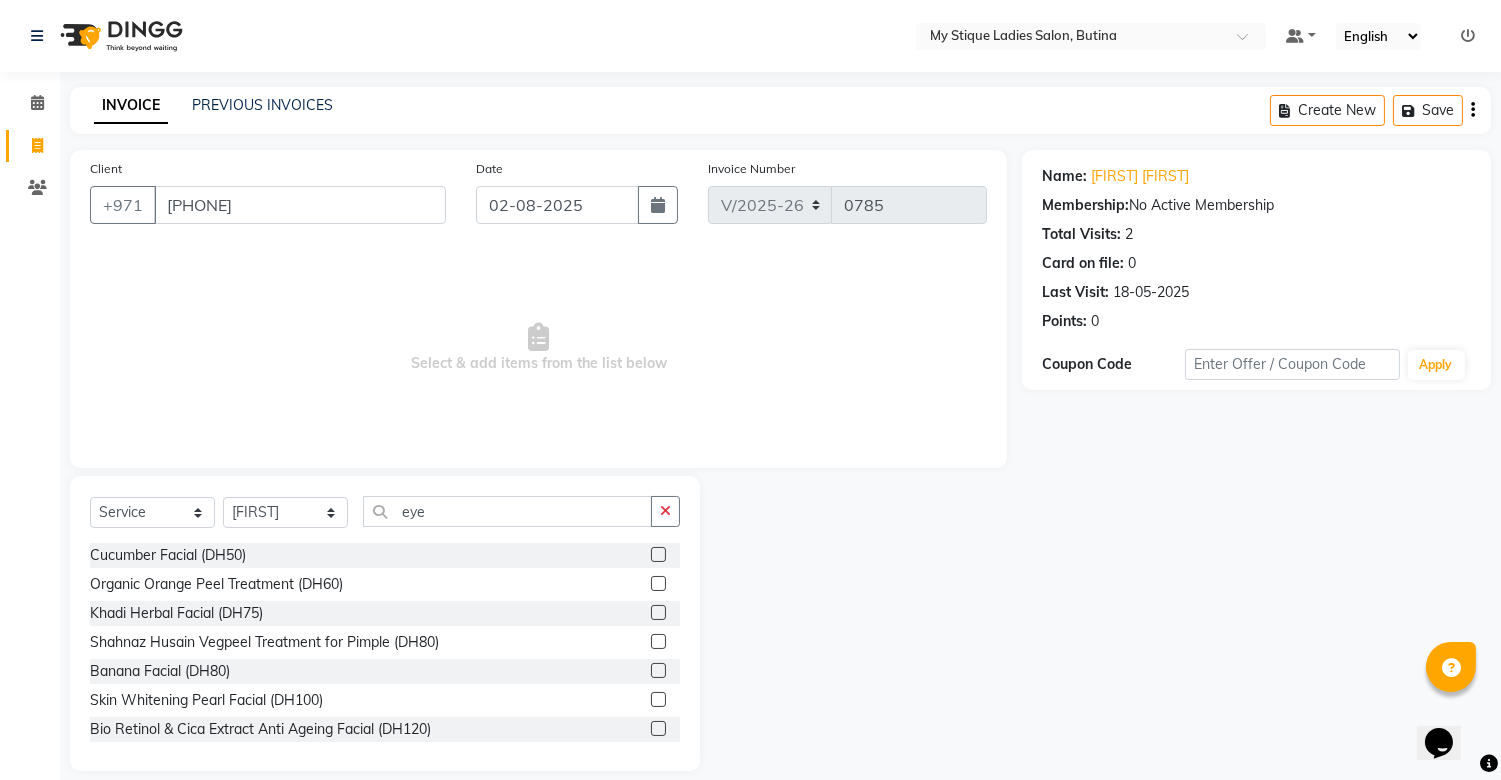 click on "Select Stylist [FIRST] [FIRST] [FIRST] Sales [FIRST] TEMP STAFF eye" 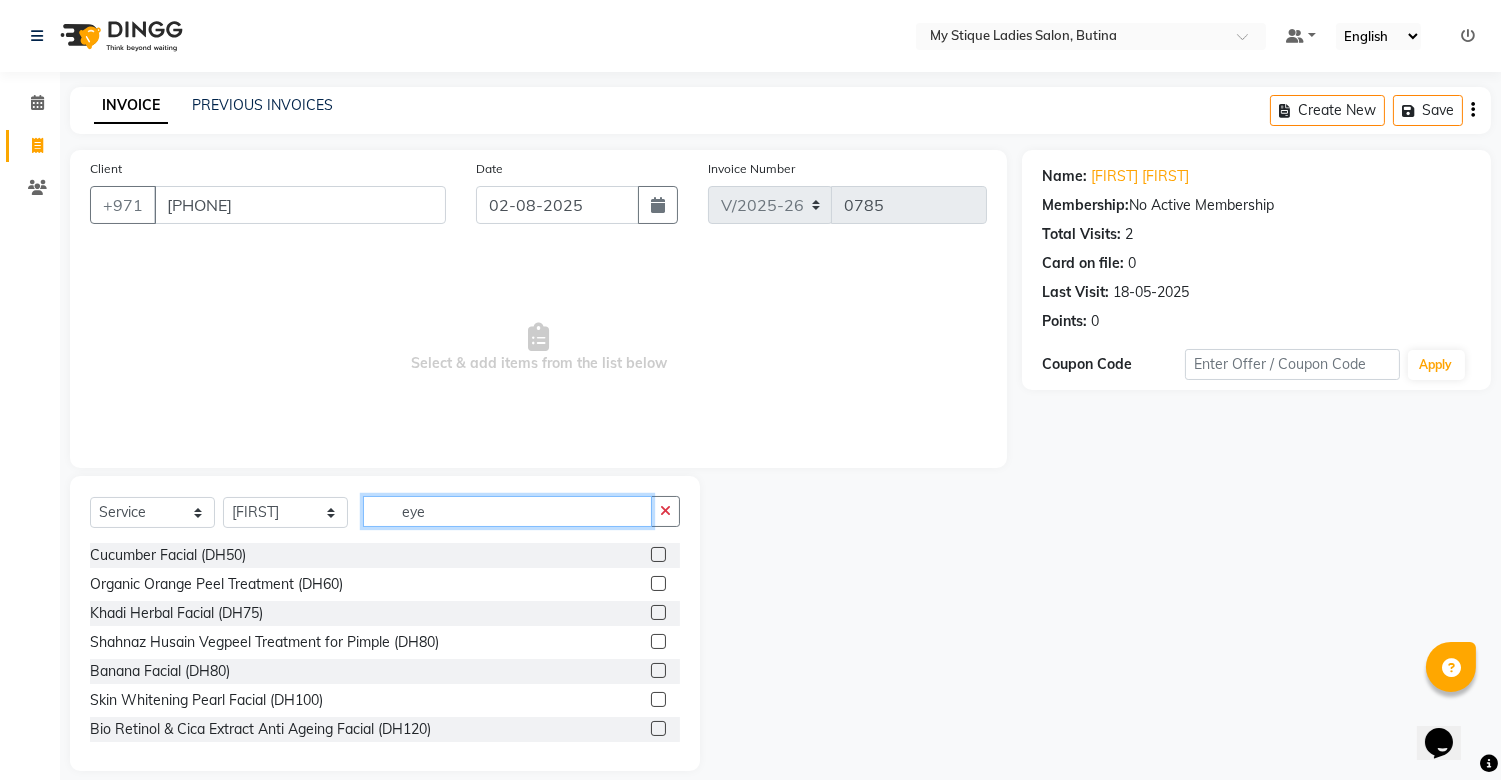 click on "eye" 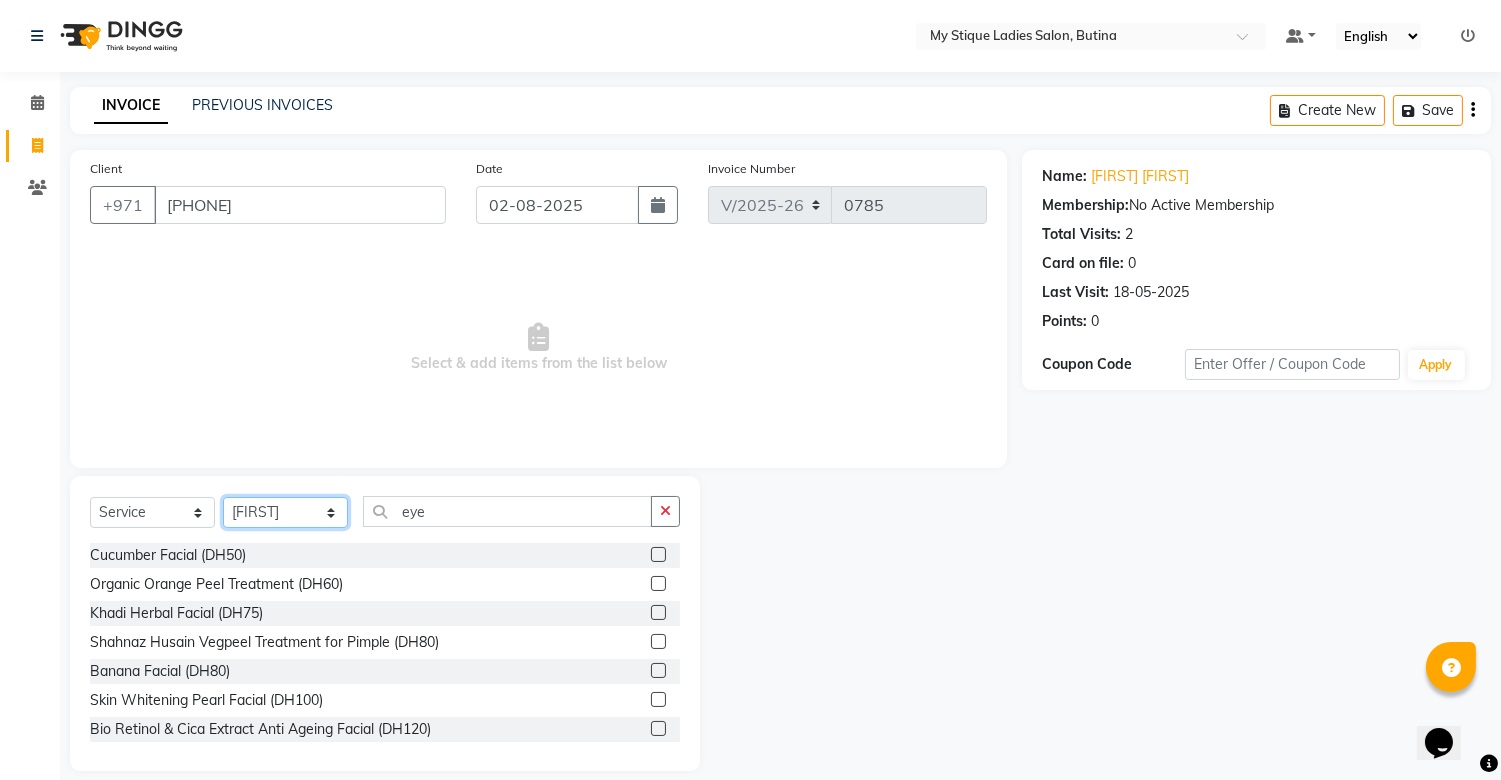 click on "Select Stylist [FIRST] [FIRST] [FIRST] Sales [FIRST] TEMP STAFF" 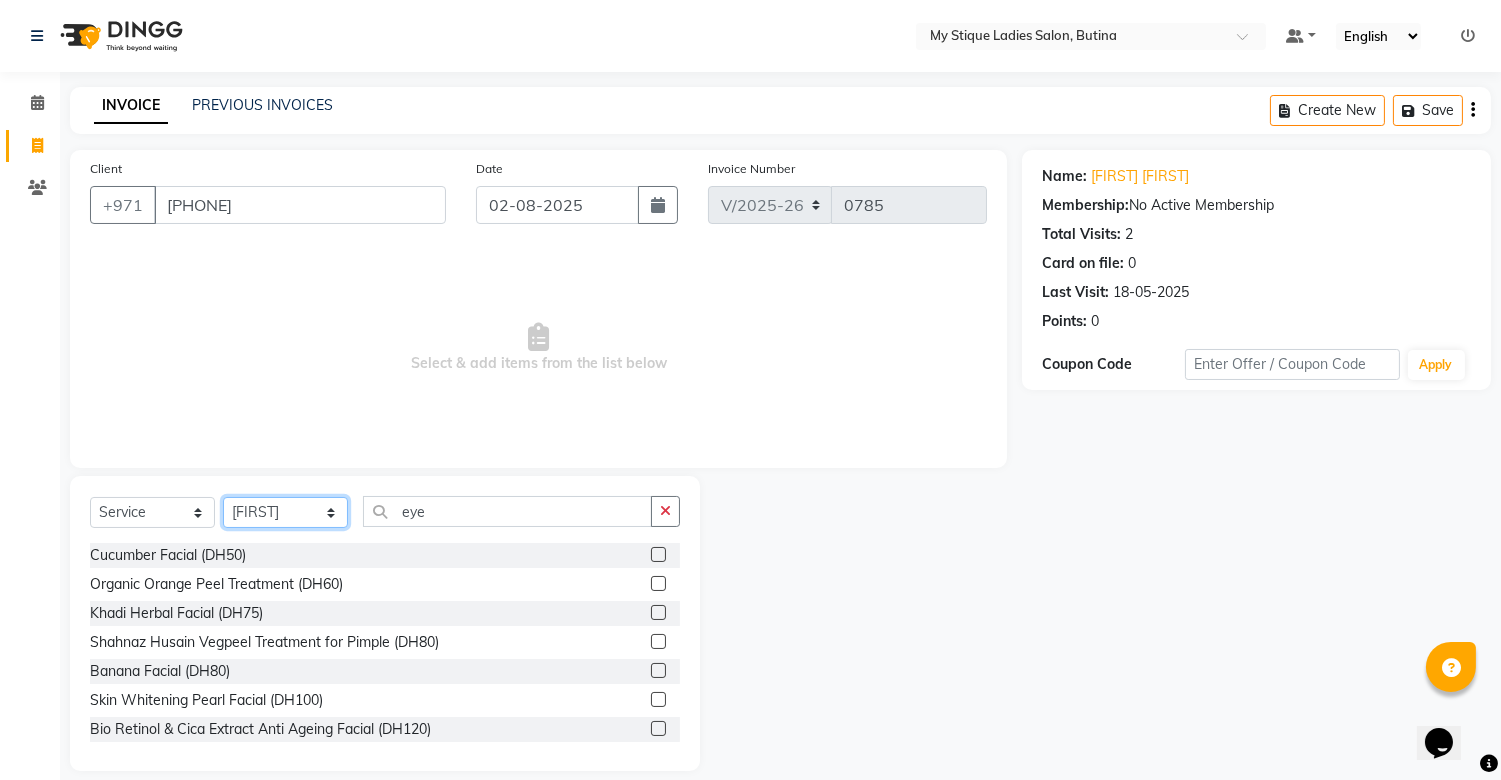 select on "83495" 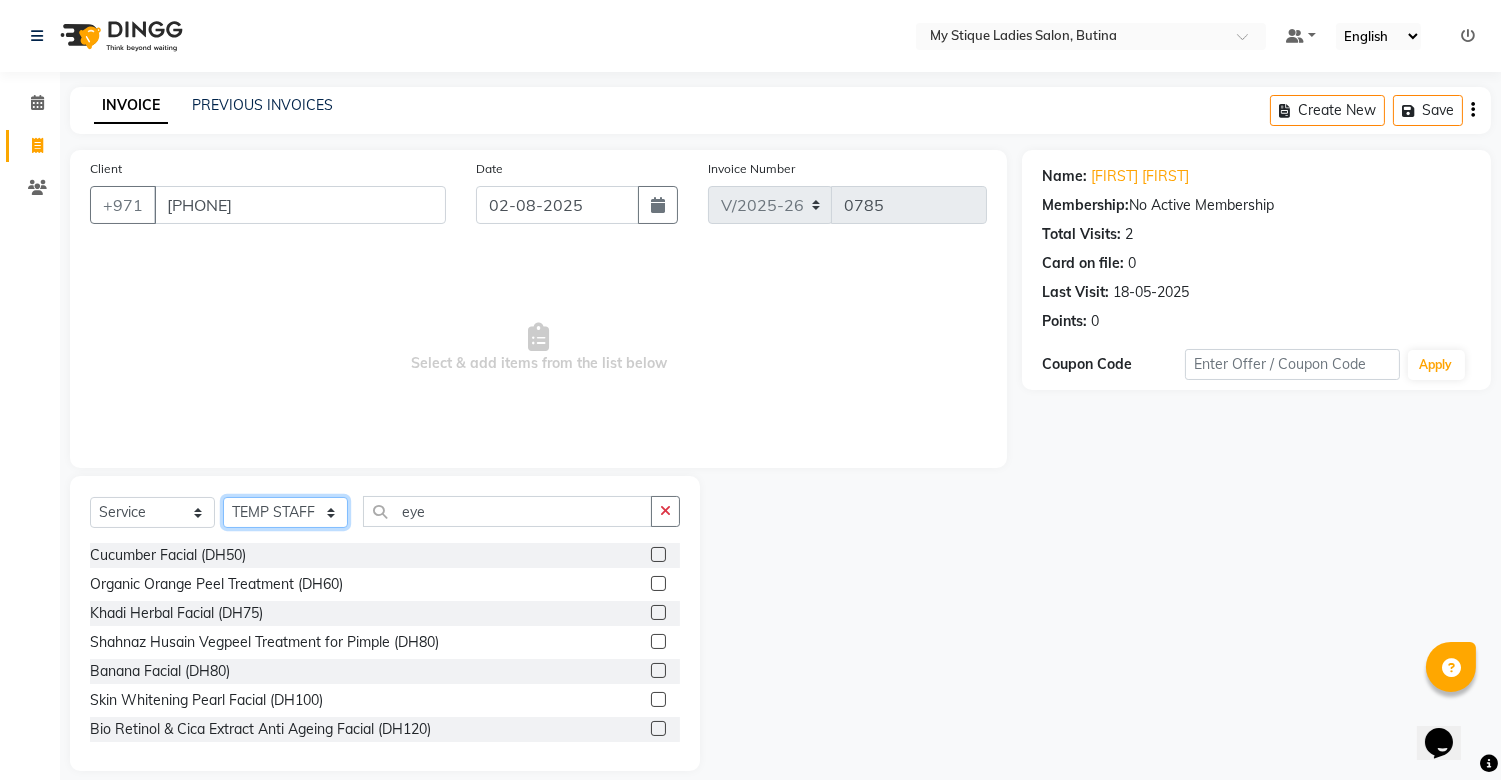 click on "Select Stylist [FIRST] [FIRST] [FIRST] Sales [FIRST] TEMP STAFF" 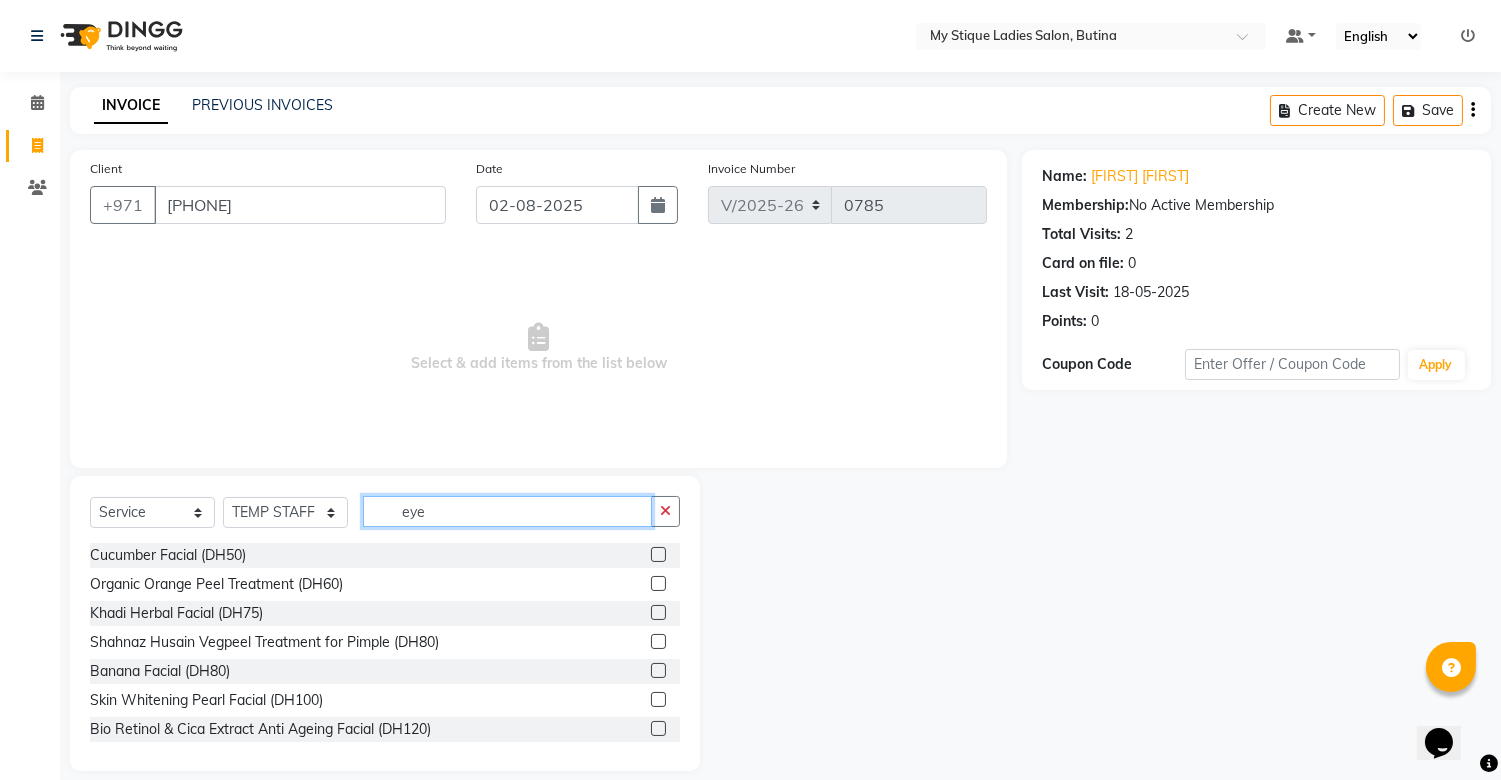 click on "eye" 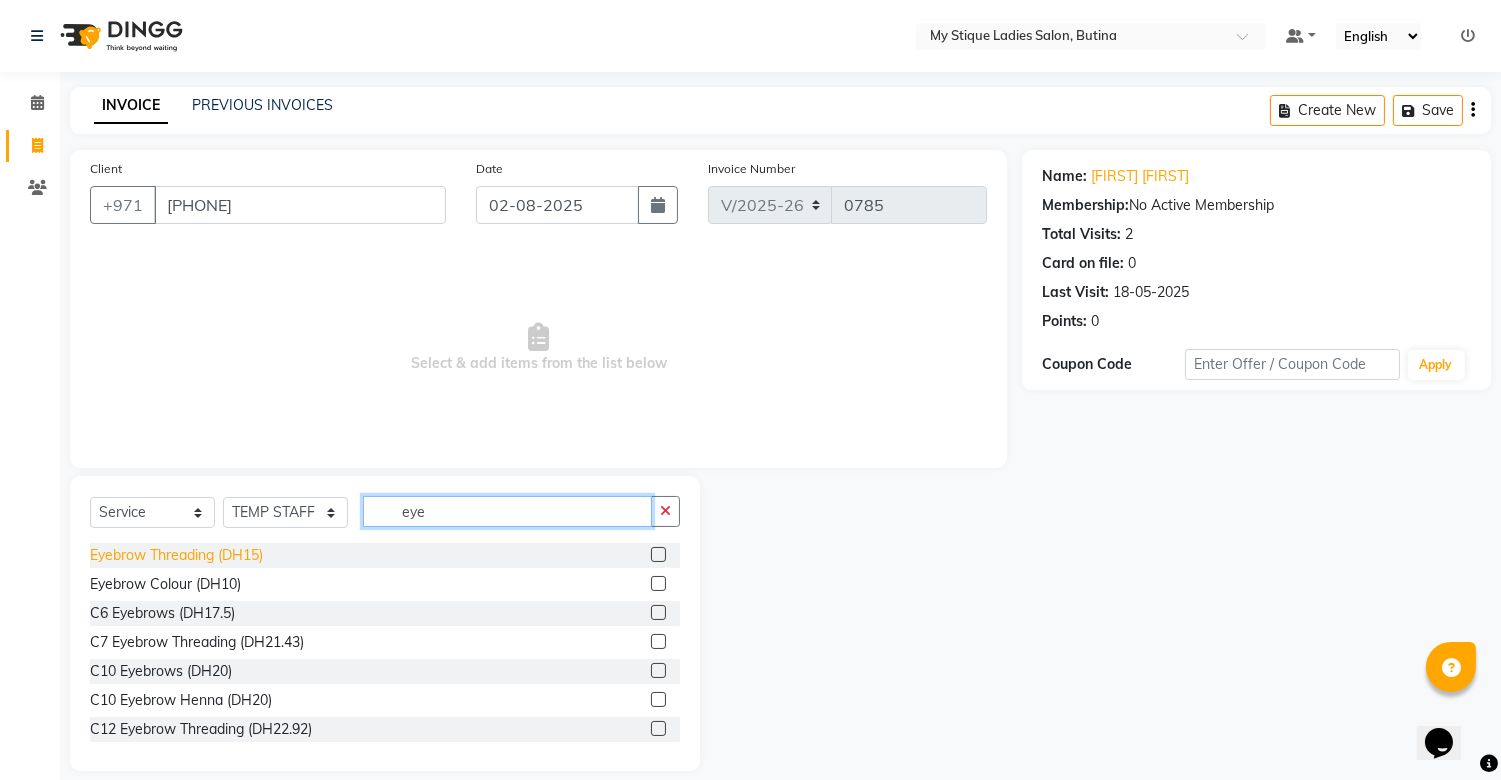 type on "eye" 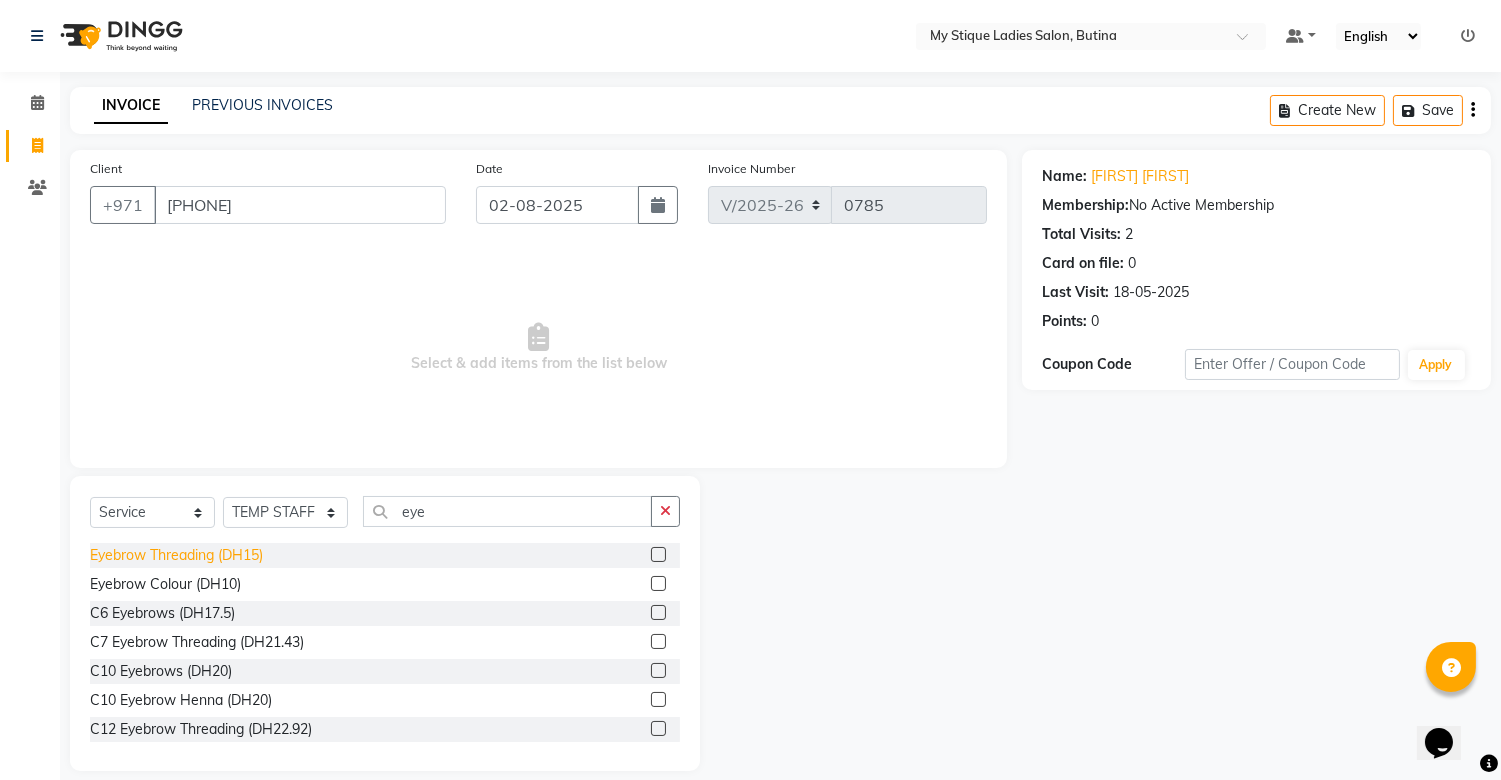 click on "Eyebrow Threading (DH15)" 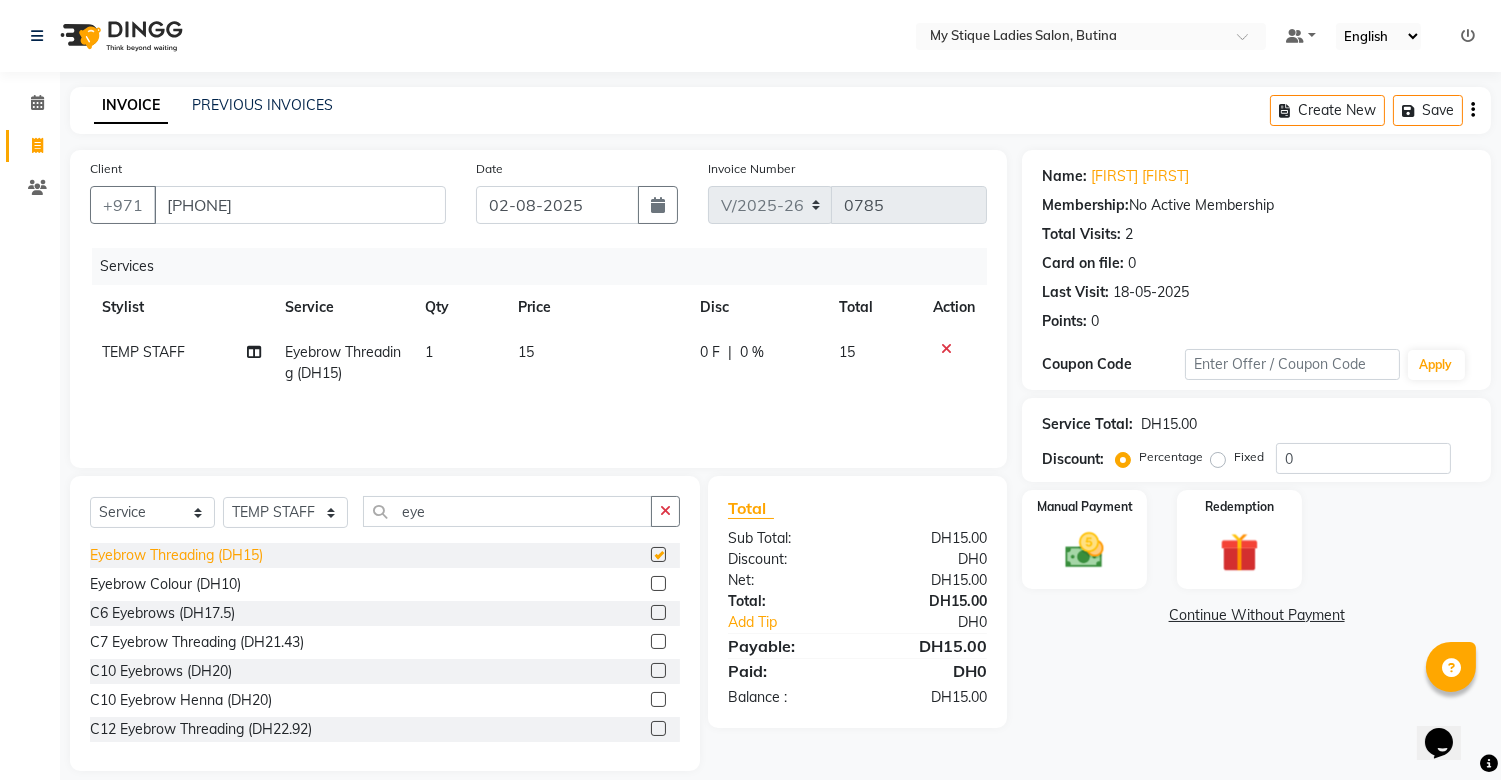 checkbox on "false" 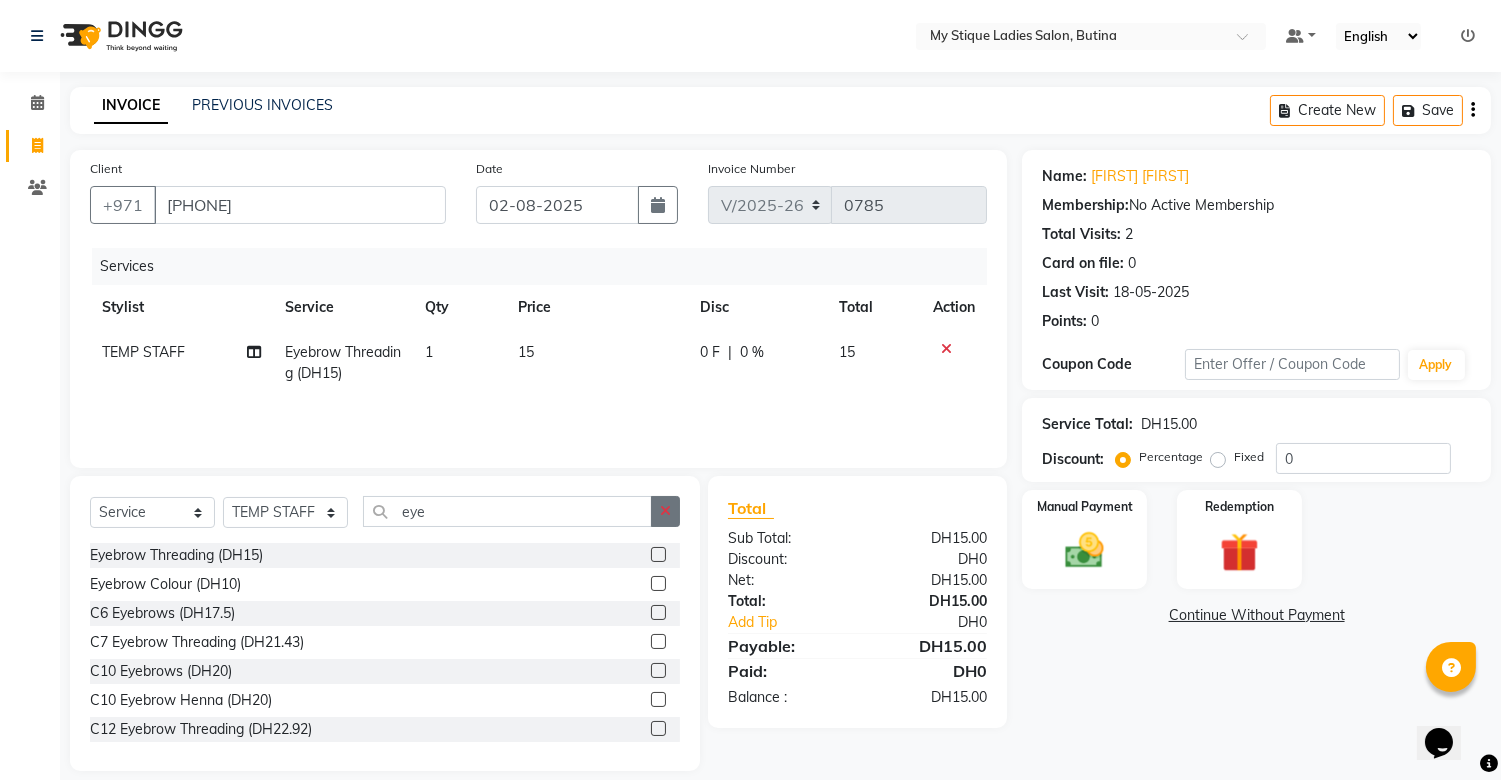 click 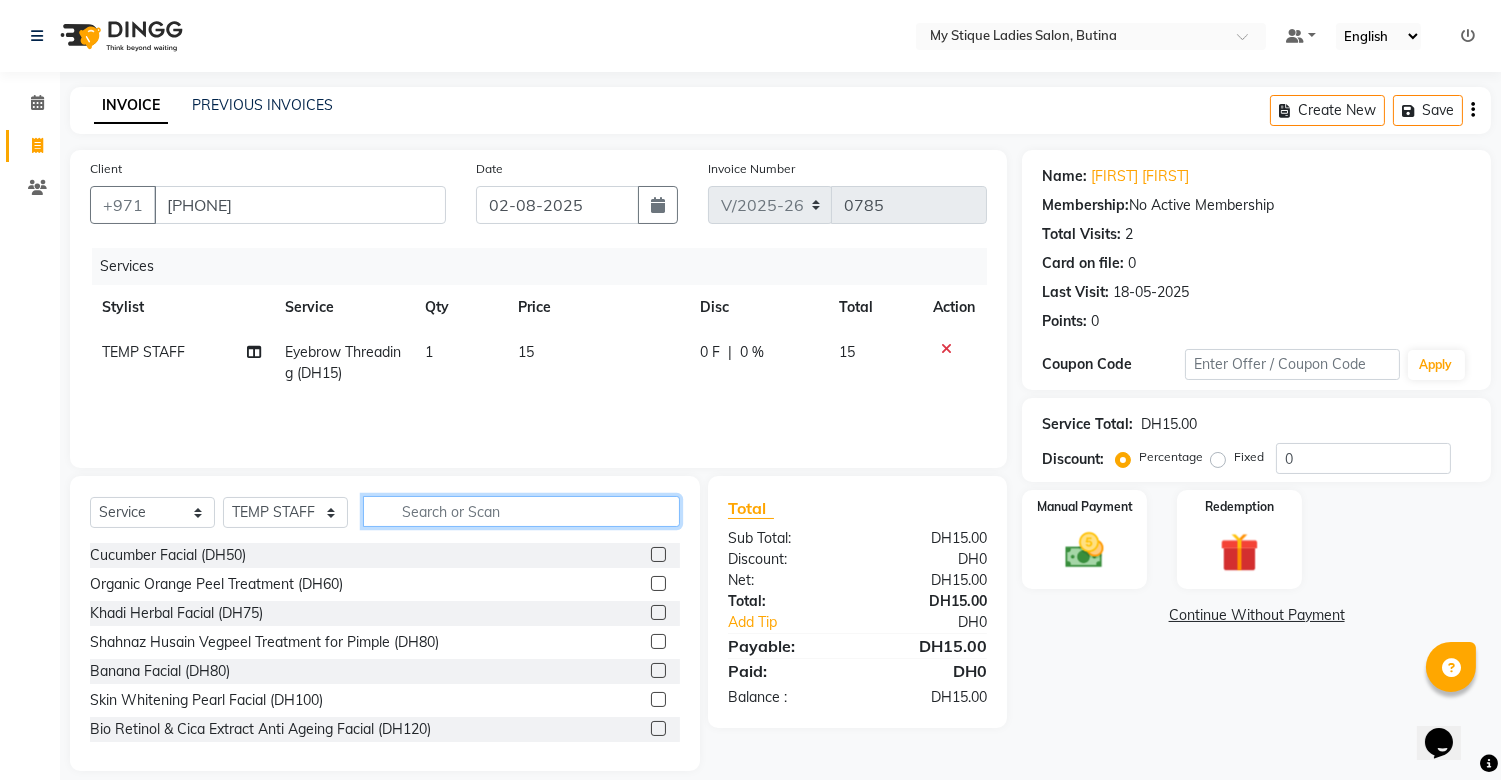 click 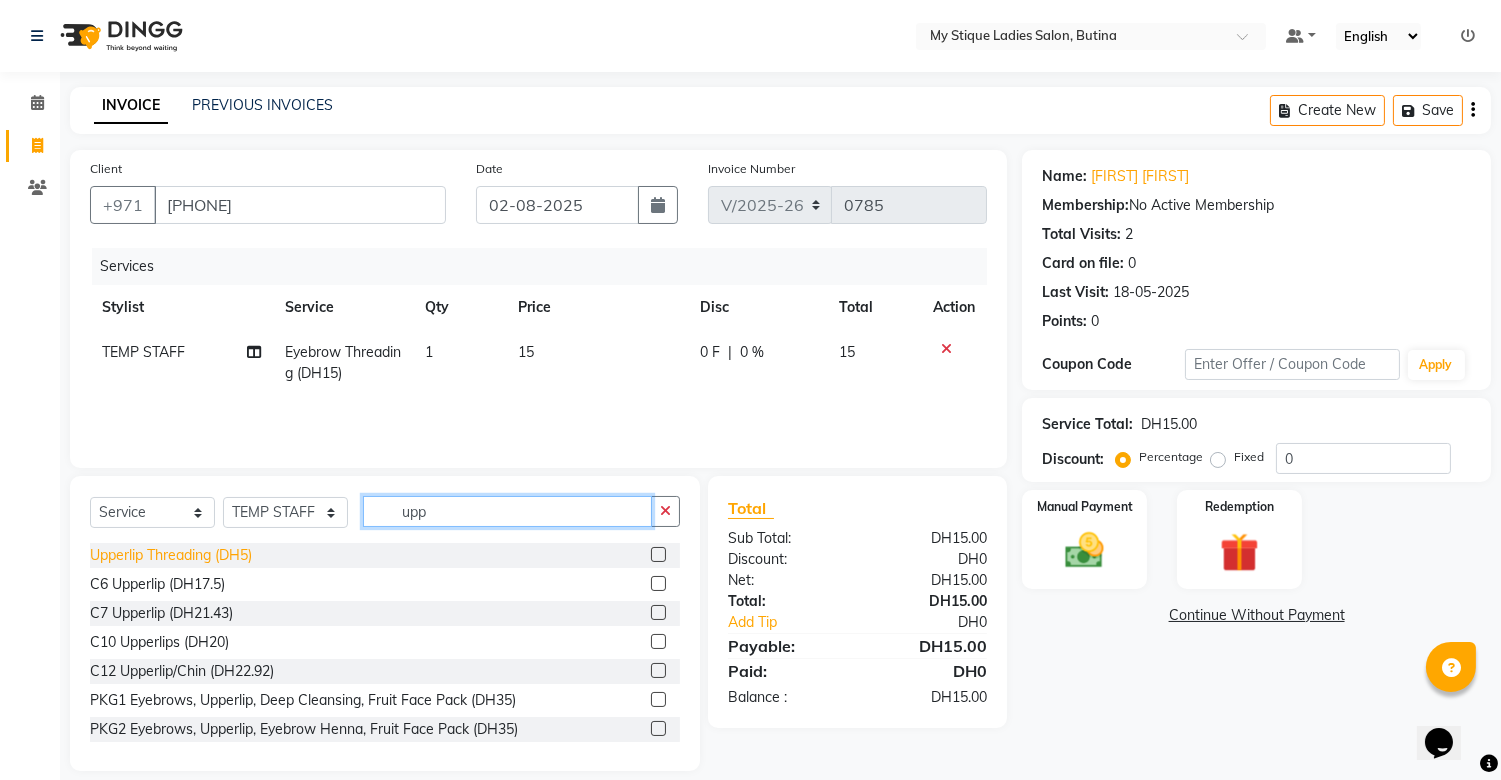 type on "upp" 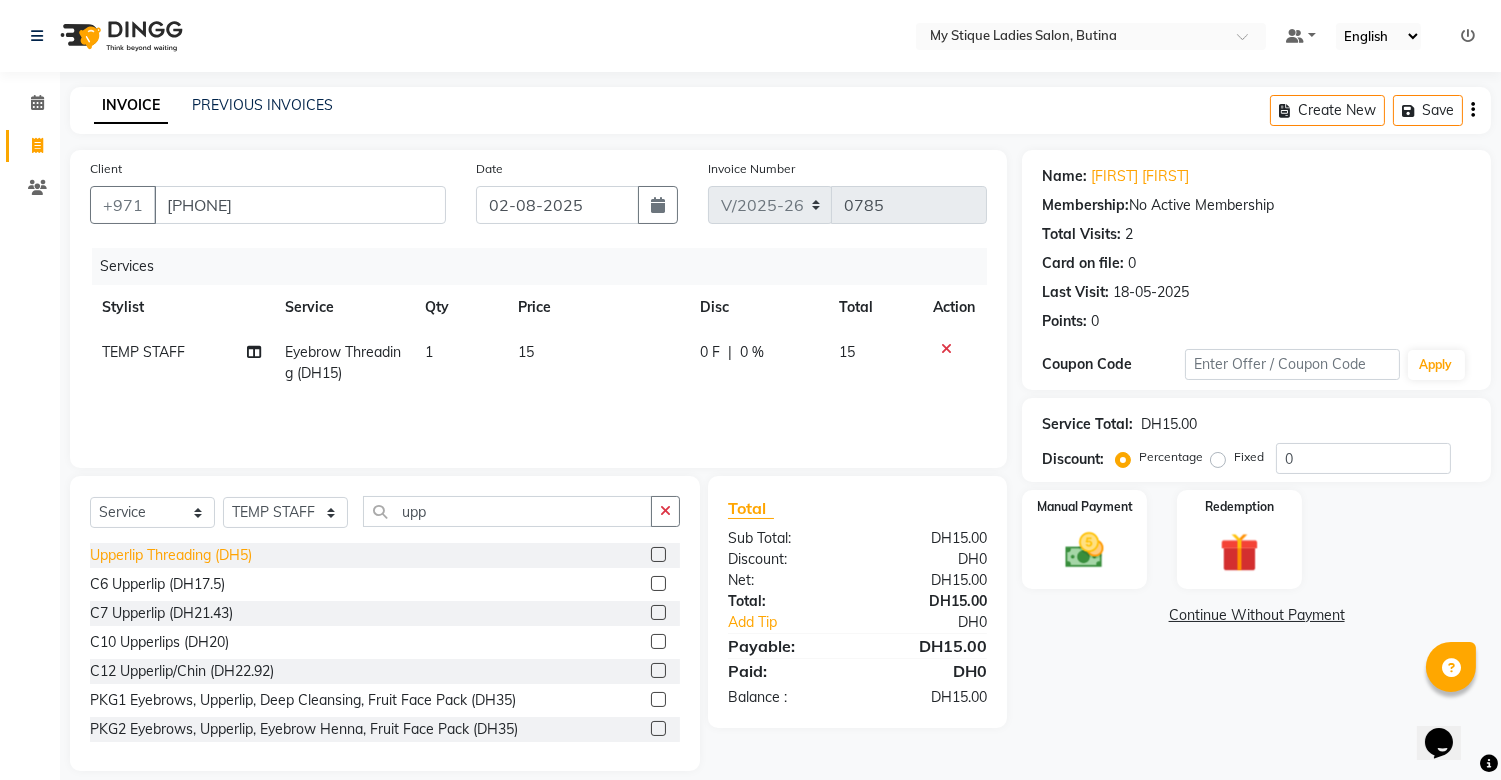 click on "Upperlip Threading (DH5)" 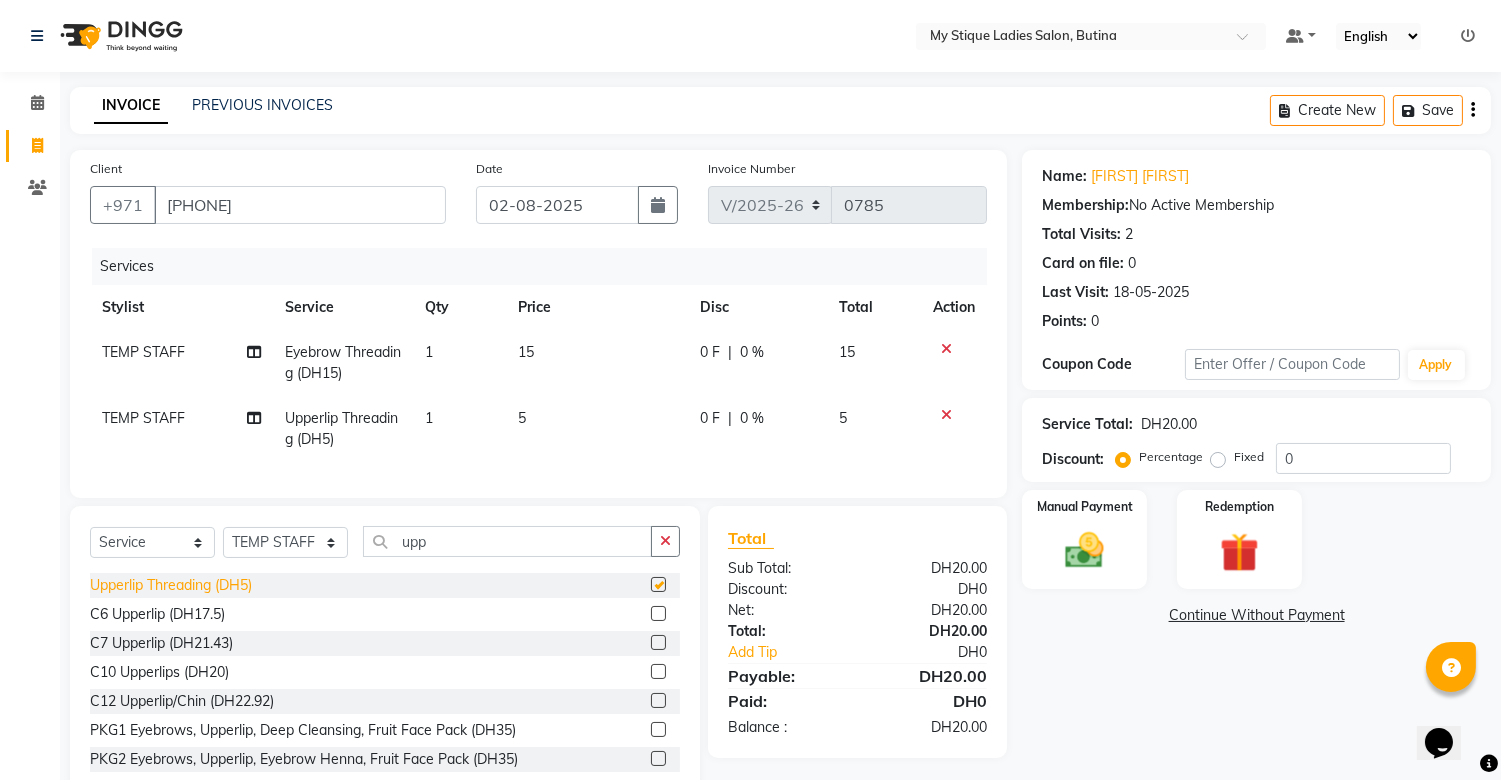 checkbox on "false" 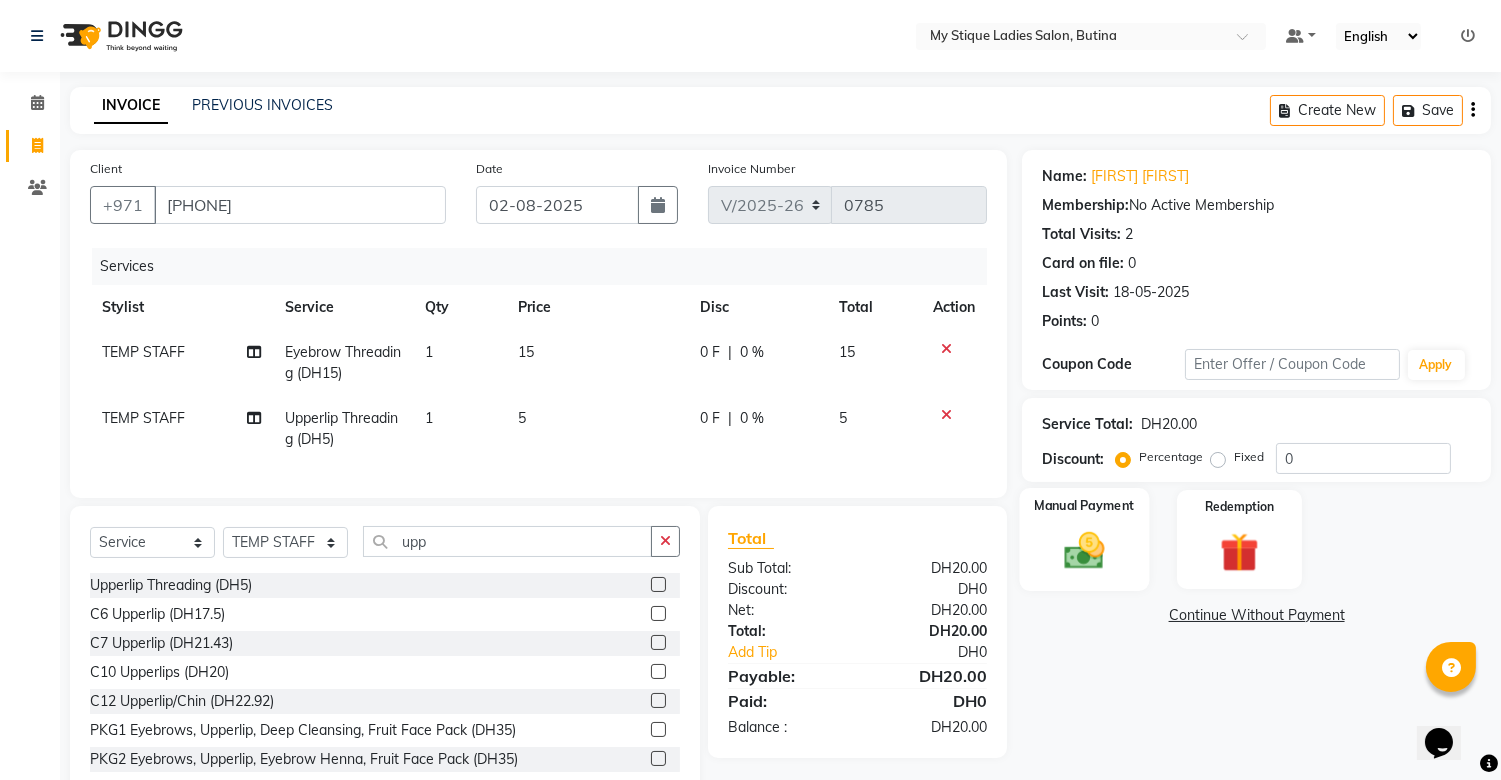 click on "Manual Payment" 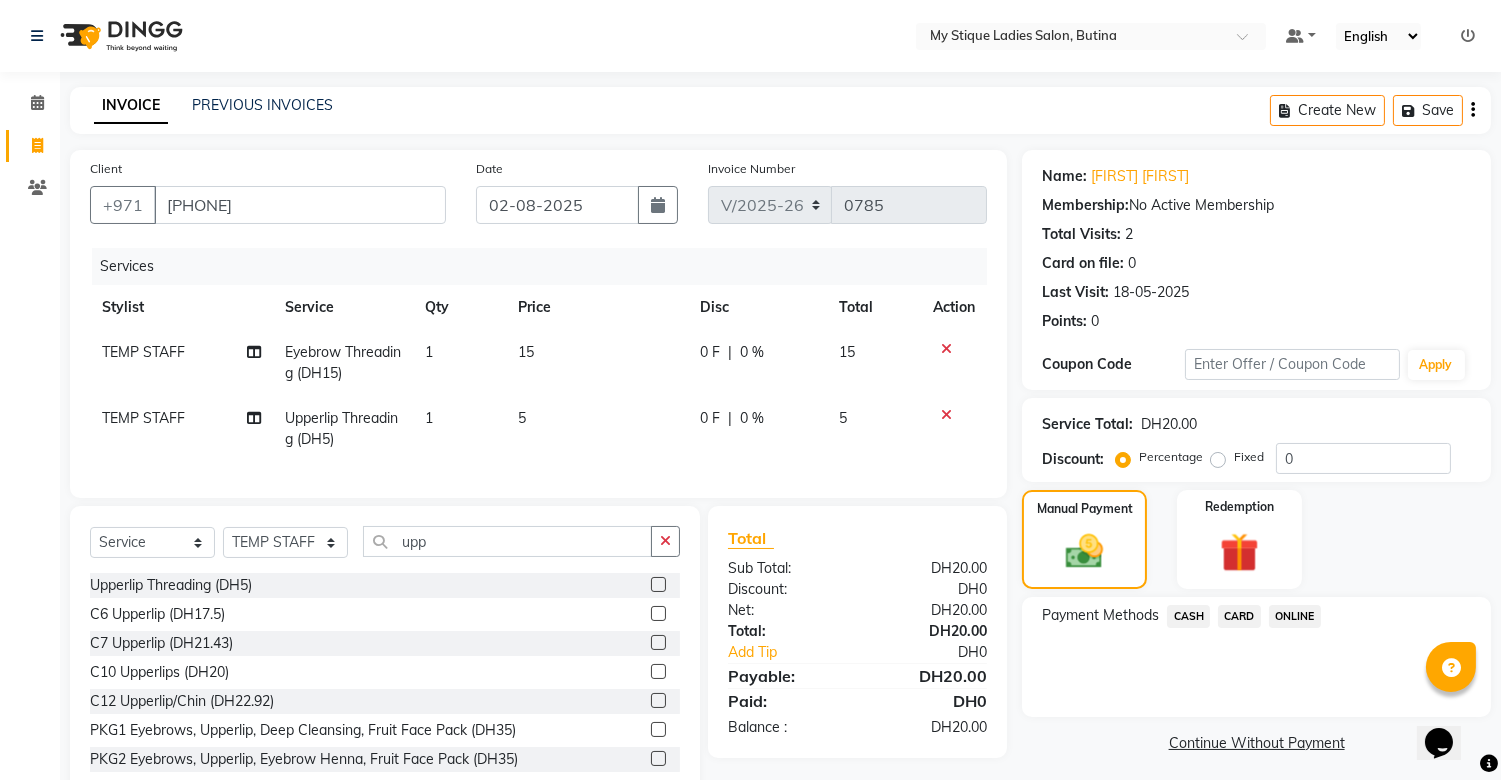 click on "CASH" 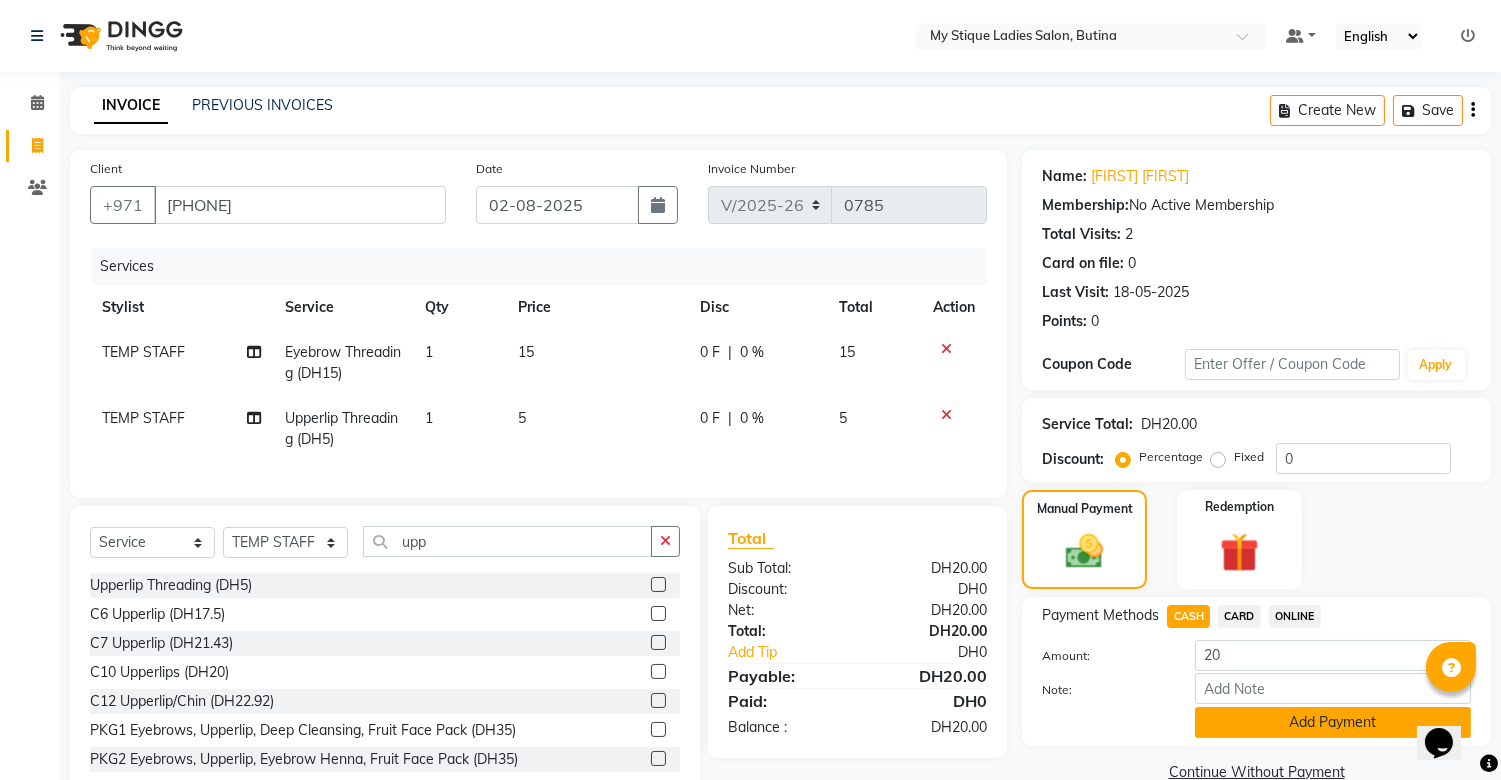 click on "Add Payment" 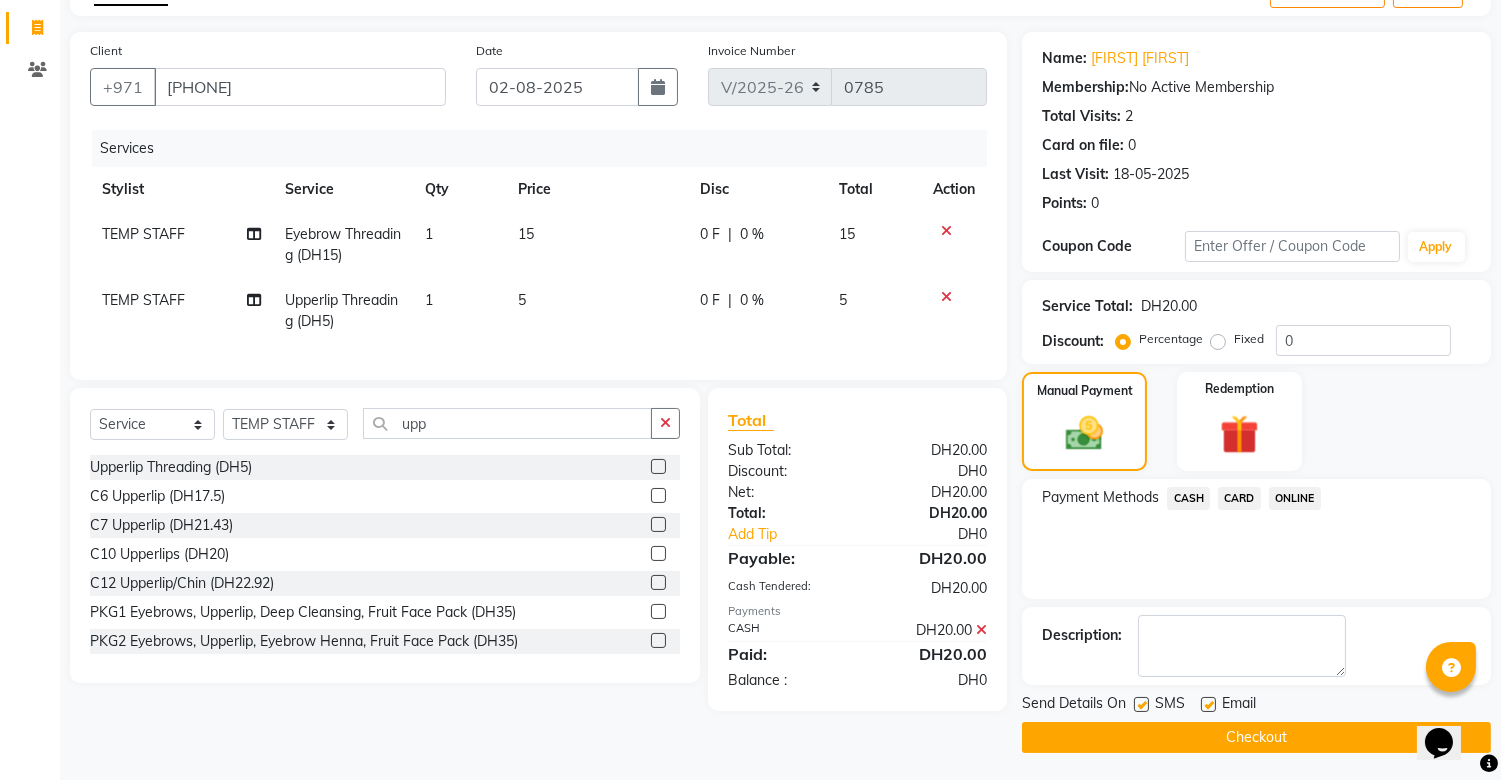 scroll, scrollTop: 120, scrollLeft: 0, axis: vertical 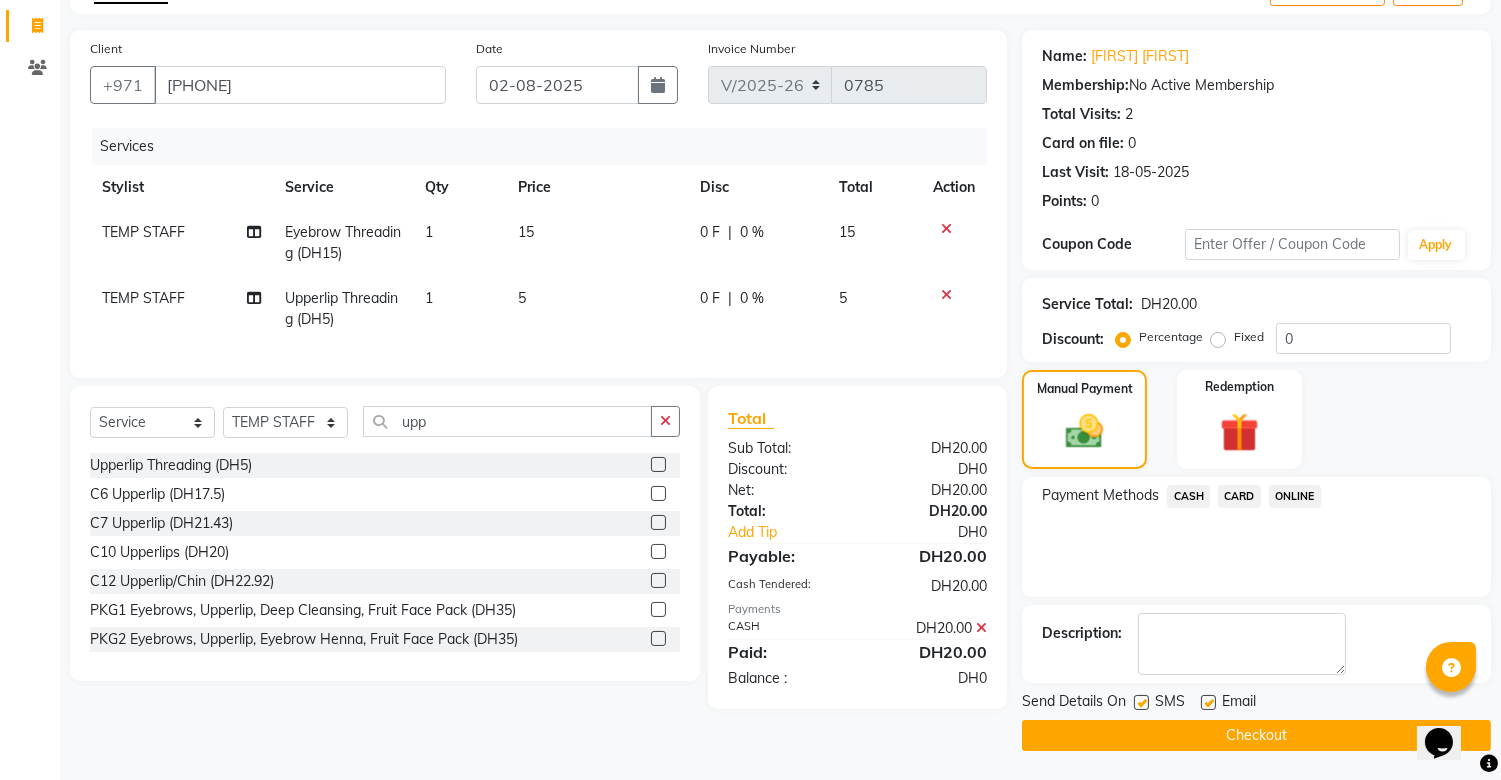 click on "Checkout" 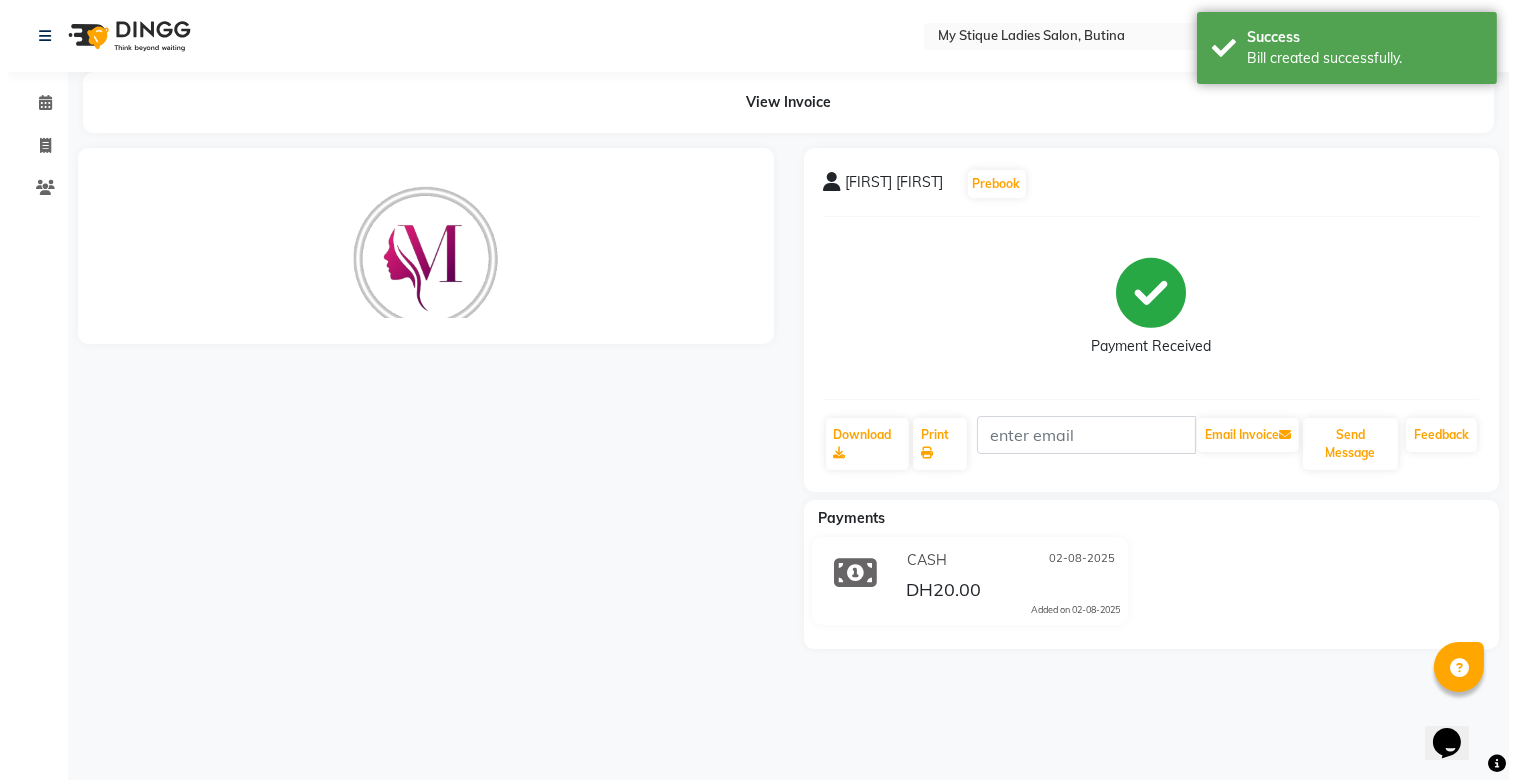 scroll, scrollTop: 0, scrollLeft: 0, axis: both 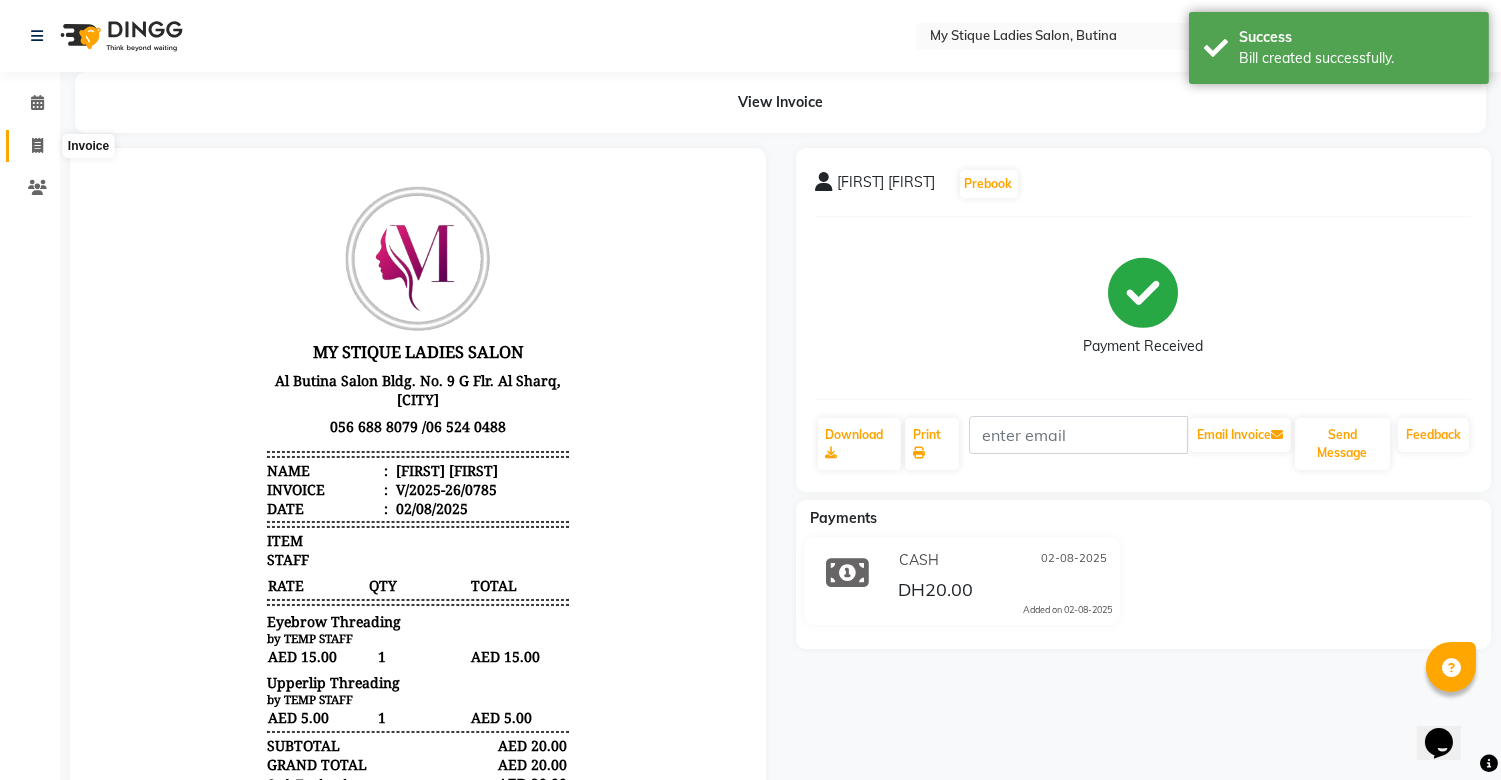 click 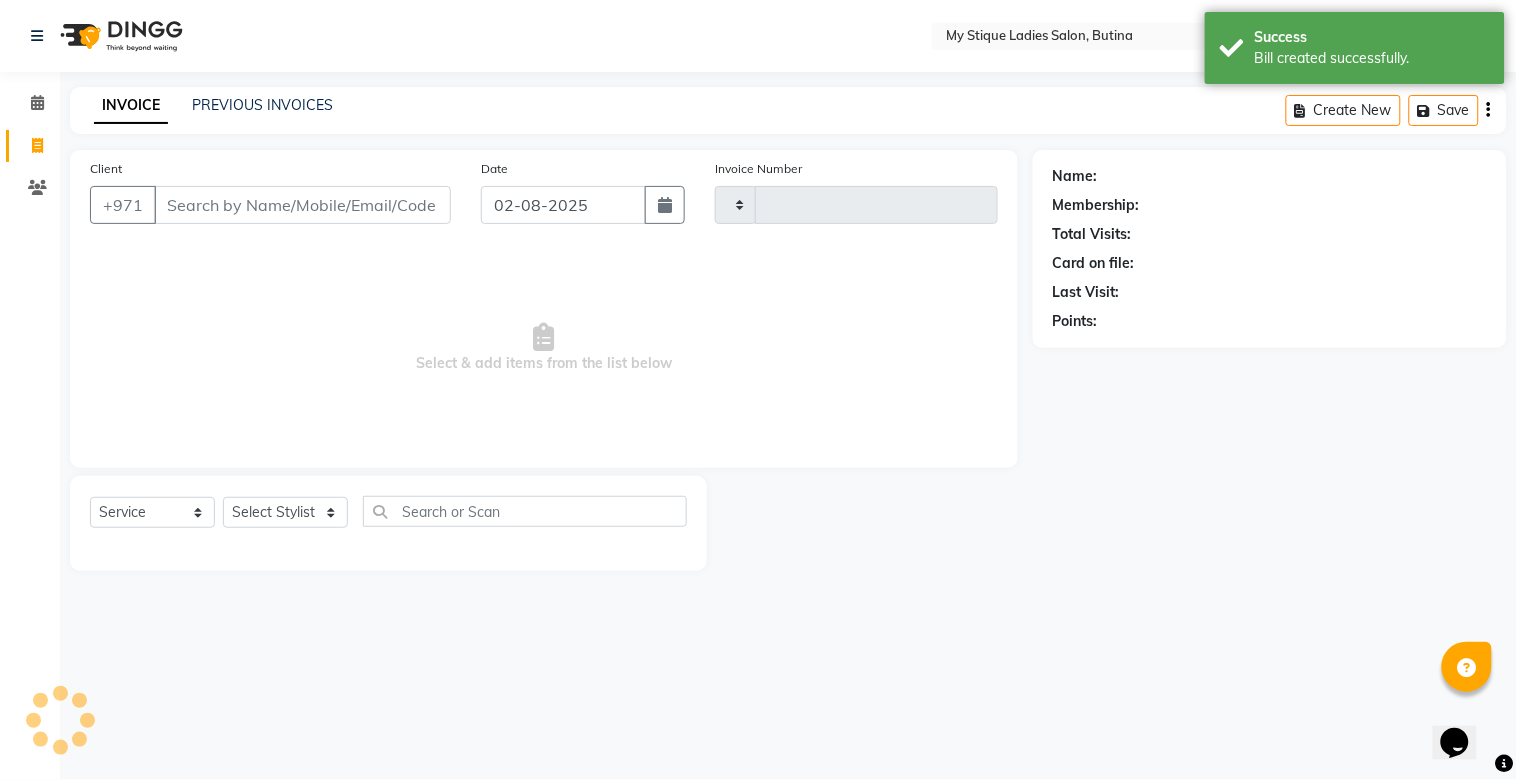 type on "0786" 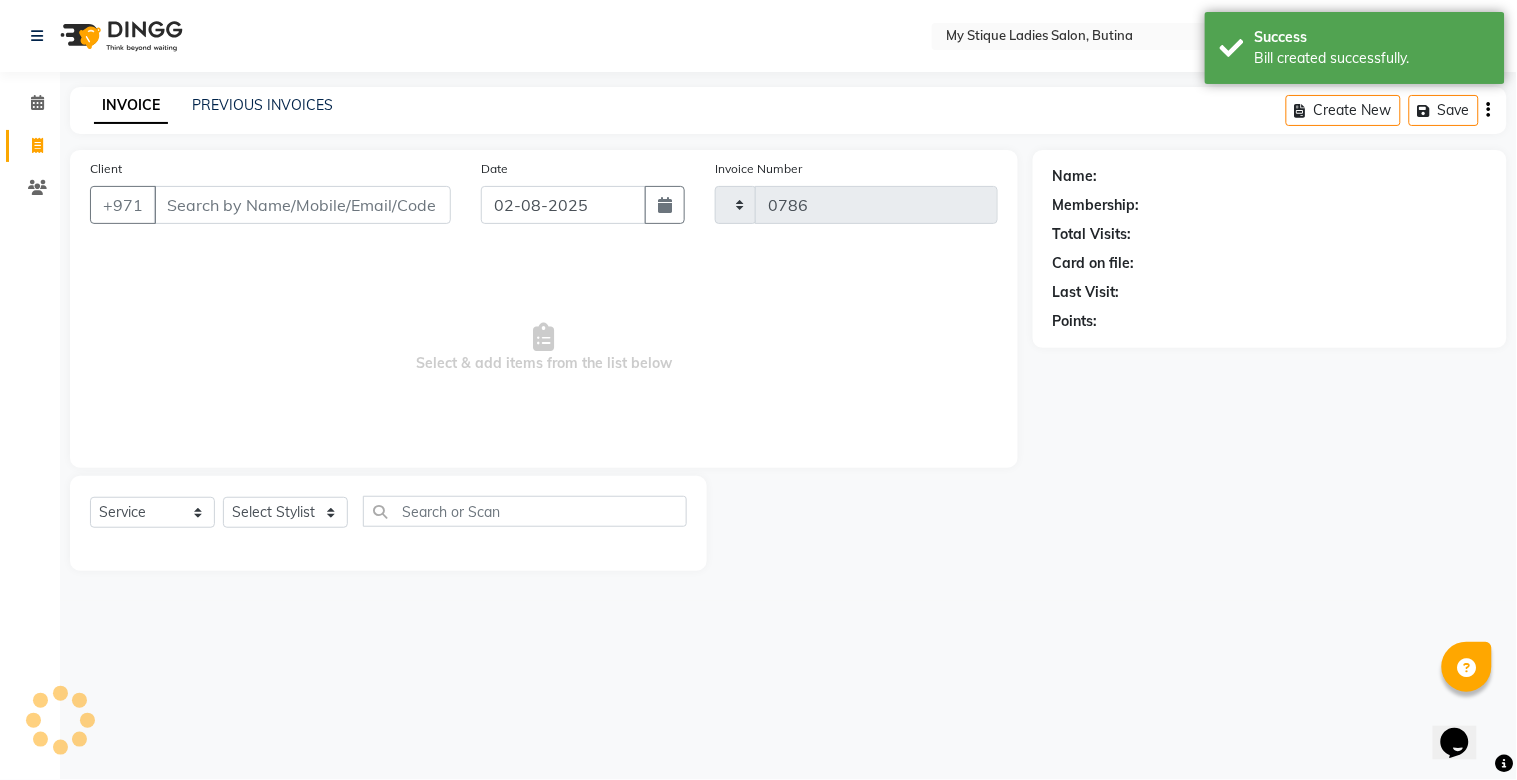 select on "7457" 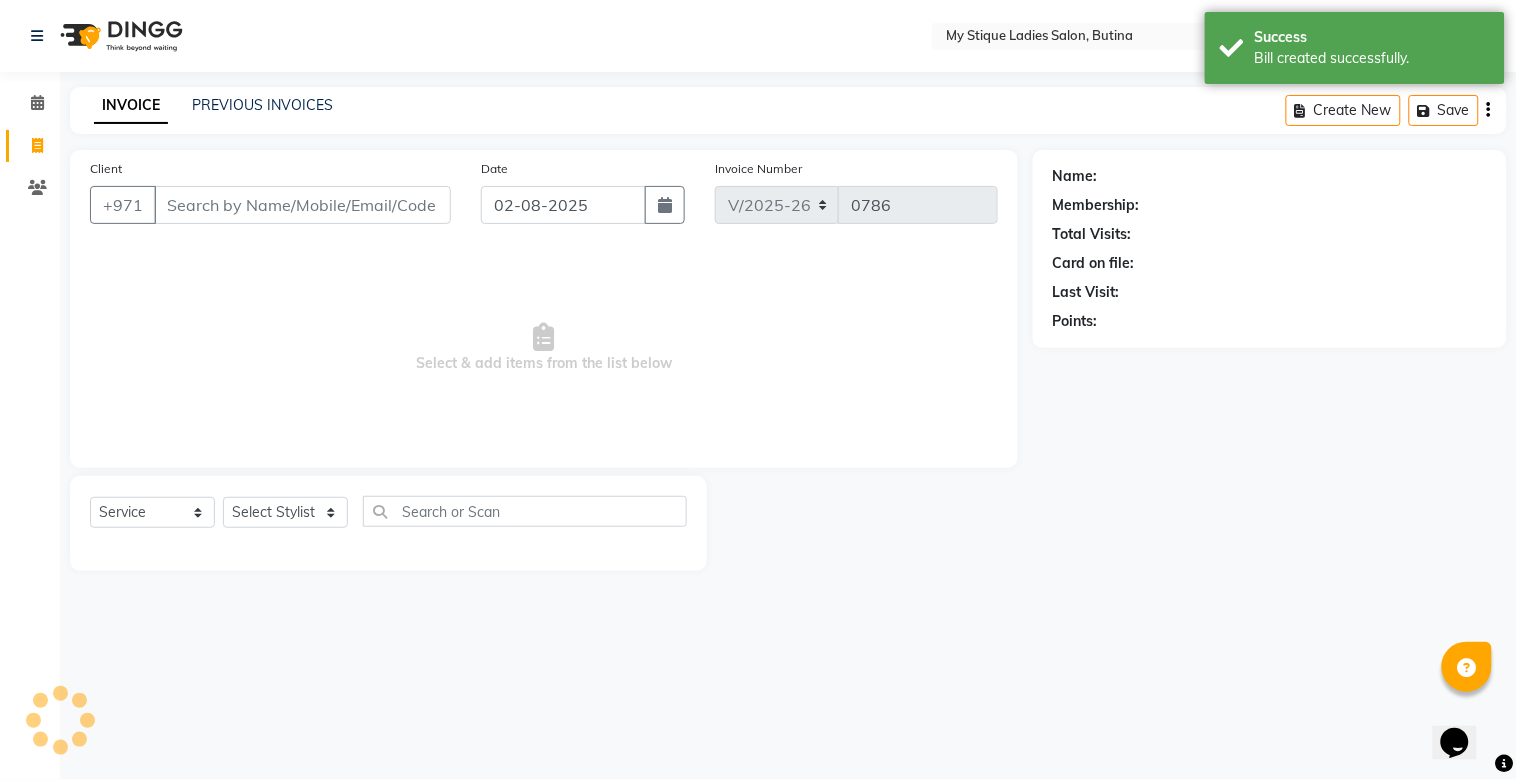 click on "Client" at bounding box center [302, 205] 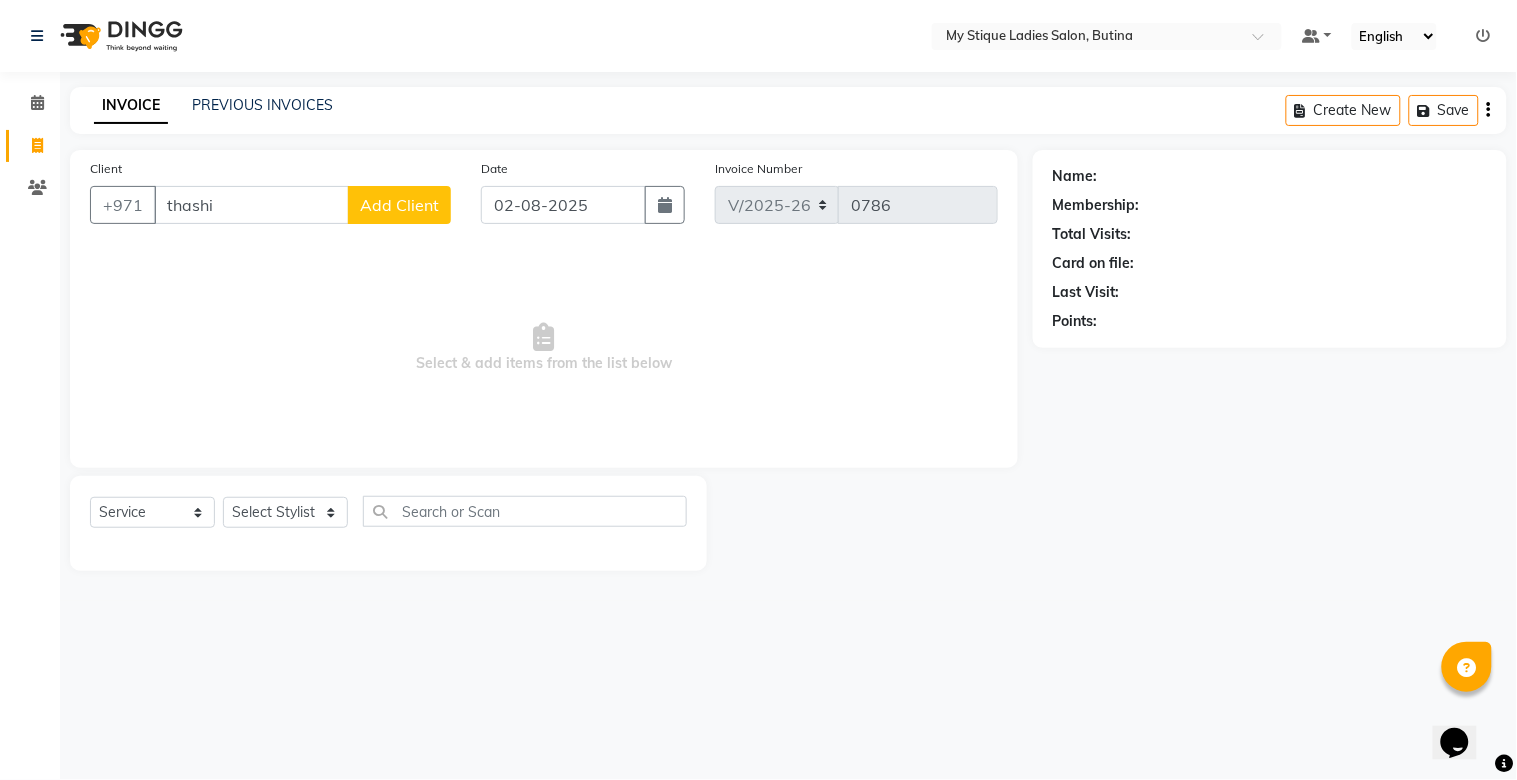 type on "thashi" 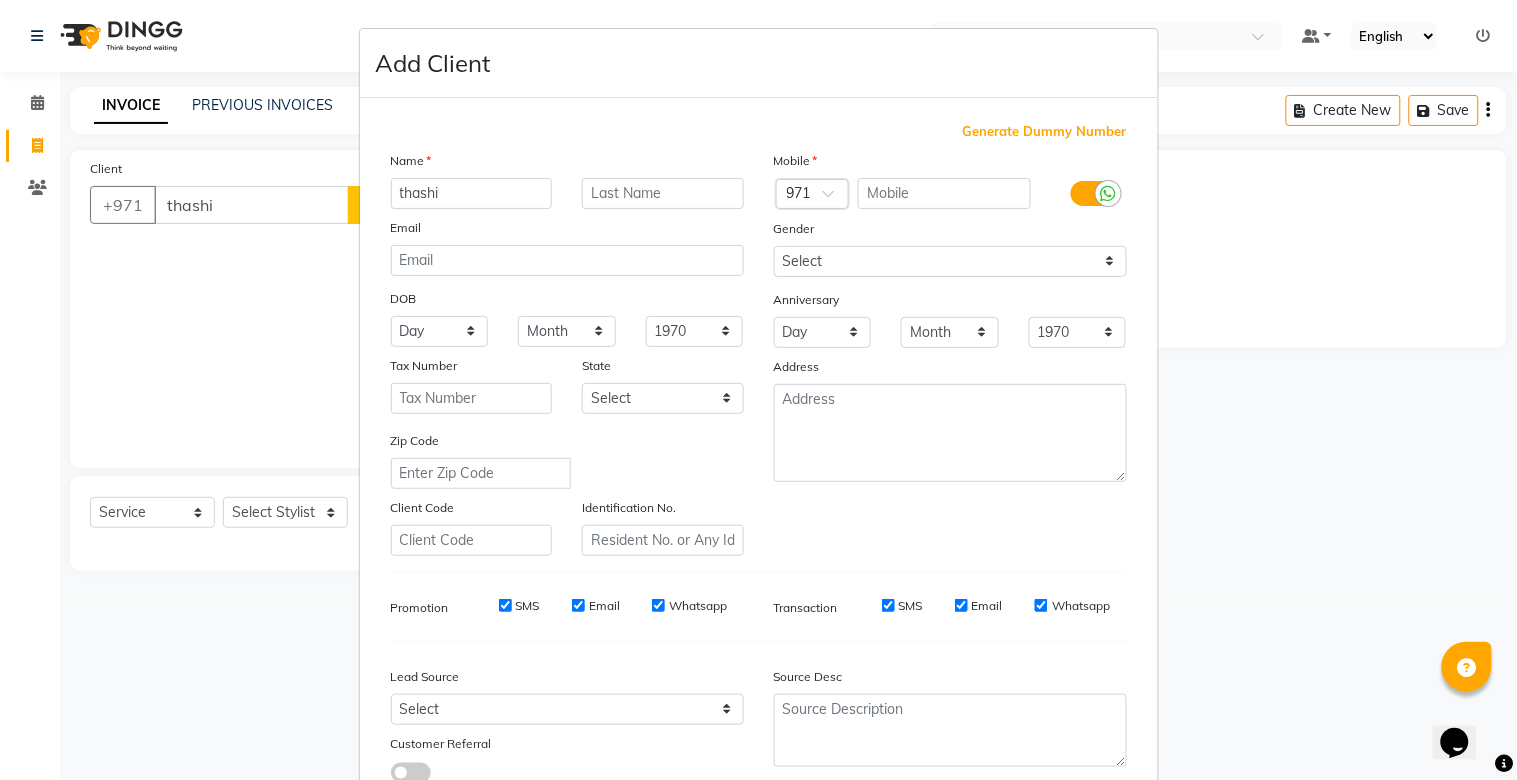 click on "Add Client Generate Dummy Number Name [FIRST] Email DOB Day 01 02 03 04 05 06 07 08 09 10 11 12 13 14 15 16 17 18 19 20 21 22 23 24 25 26 27 28 29 30 31 Month January February March April May June July August September October November December 1940 1941 1942 1943 1944 1945 1946 1947 1948 1949 1950 1951 1952 1953 1954 1955 1956 1957 1958 1959 1960 1961 1962 1963 1964 1965 1966 1967 1968 1969 1970 1971 1972 1973 1974 1975 1976 1977 1978 1979 1980 1981 1982 1983 1984 1985 1986 1987 1988 1989 1990 1991 1992 1993 1994 1995 1996 1997 1998 1999 2000 2001 2002 2003 2004 2005 2006 2007 2008 2009 2010 2011 2012 2013 2014 2015 2016 2017 2018 2019 2020 2021 2022 2023 2024 Tax Number State Select Abu Zabi Ajman Dubai Ras al-Khaymah Sharjah Sharjha Umm al Qaywayn al-Fujayrah ash-Shariqah Zip Code Client Code Identification No. Mobile Country Code × 971 Gender Select Male Female Other Prefer Not To Say Anniversary Day 01 02 03 04 05 06 07 08 09 10 11 12 13 14 15 16 17 18 19 20 21 22 23 24 25 26 27 28 29 30 31 Month January" at bounding box center (759, 456) 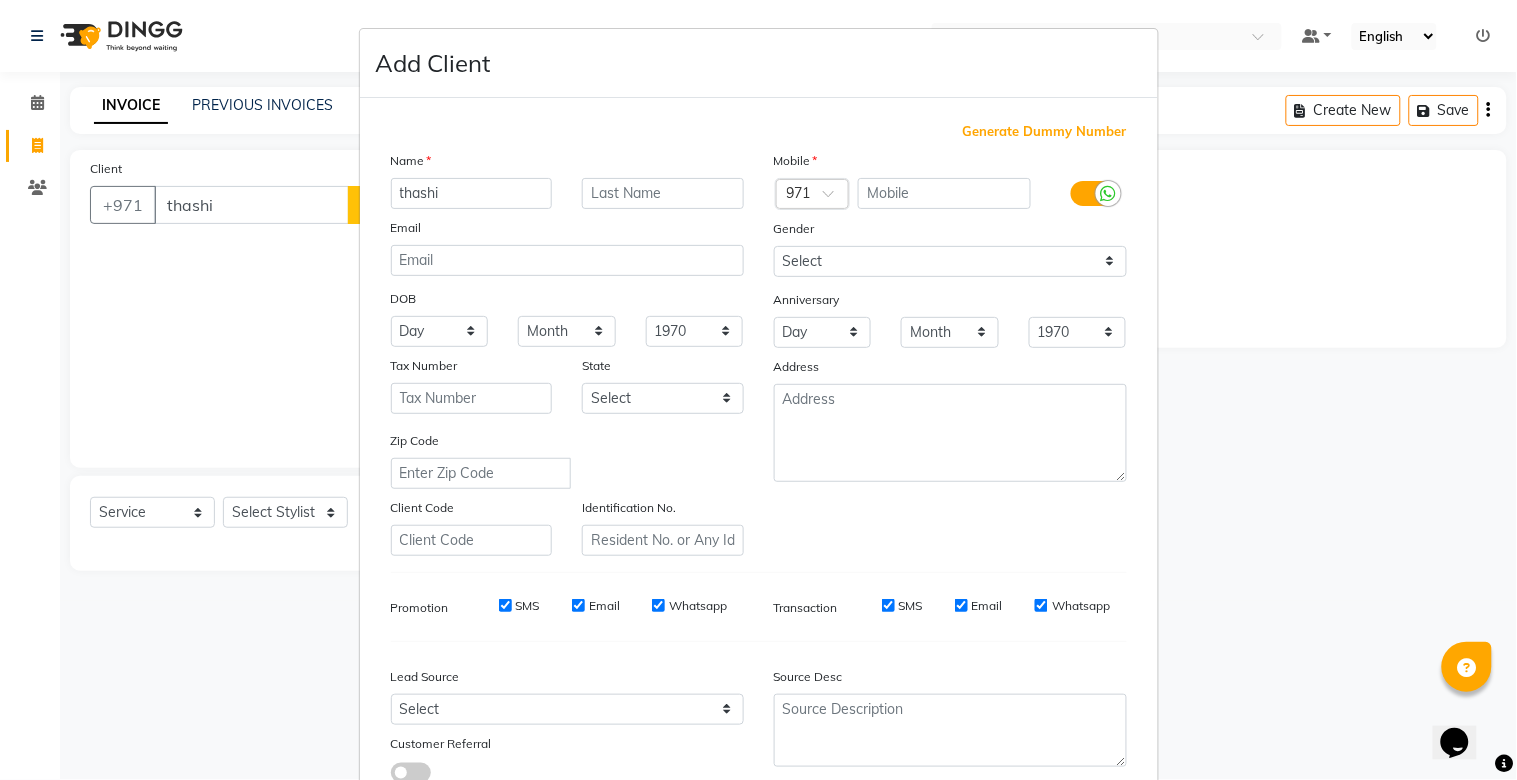 click on "Add Client Generate Dummy Number Name [FIRST] Email DOB Day 01 02 03 04 05 06 07 08 09 10 11 12 13 14 15 16 17 18 19 20 21 22 23 24 25 26 27 28 29 30 31 Month January February March April May June July August September October November December 1940 1941 1942 1943 1944 1945 1946 1947 1948 1949 1950 1951 1952 1953 1954 1955 1956 1957 1958 1959 1960 1961 1962 1963 1964 1965 1966 1967 1968 1969 1970 1971 1972 1973 1974 1975 1976 1977 1978 1979 1980 1981 1982 1983 1984 1985 1986 1987 1988 1989 1990 1991 1992 1993 1994 1995 1996 1997 1998 1999 2000 2001 2002 2003 2004 2005 2006 2007 2008 2009 2010 2011 2012 2013 2014 2015 2016 2017 2018 2019 2020 2021 2022 2023 2024 Tax Number State Select Abu Zabi Ajman Dubai Ras al-Khaymah Sharjah Sharjha Umm al Qaywayn al-Fujayrah ash-Shariqah Zip Code Client Code Identification No. Mobile Country Code × 971 Gender Select Male Female Other Prefer Not To Say Anniversary Day 01 02 03 04 05 06 07 08 09 10 11 12 13 14 15 16 17 18 19 20 21 22 23 24 25 26 27 28 29 30 31 Month January" at bounding box center [759, 460] 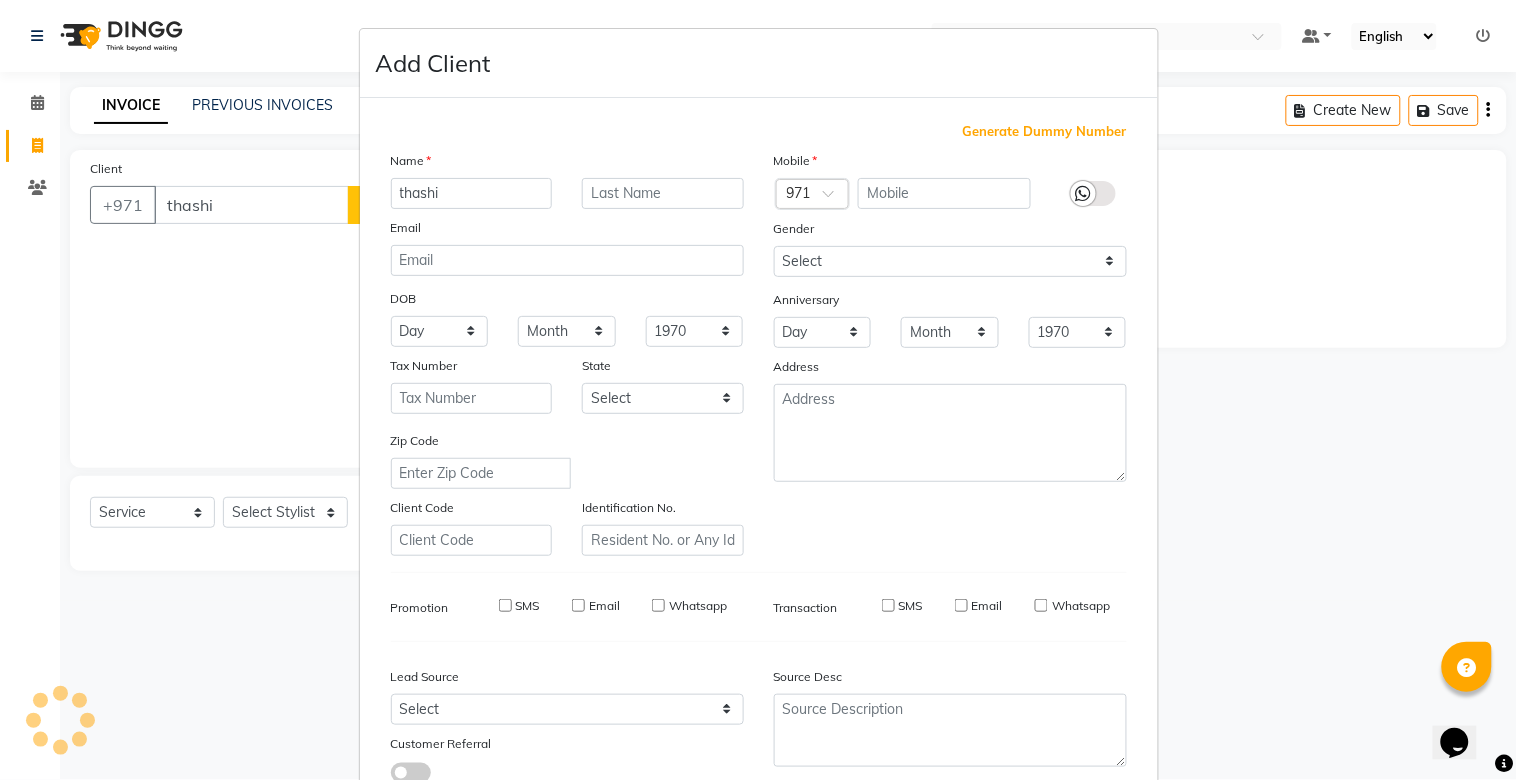 type on "[PHONE]" 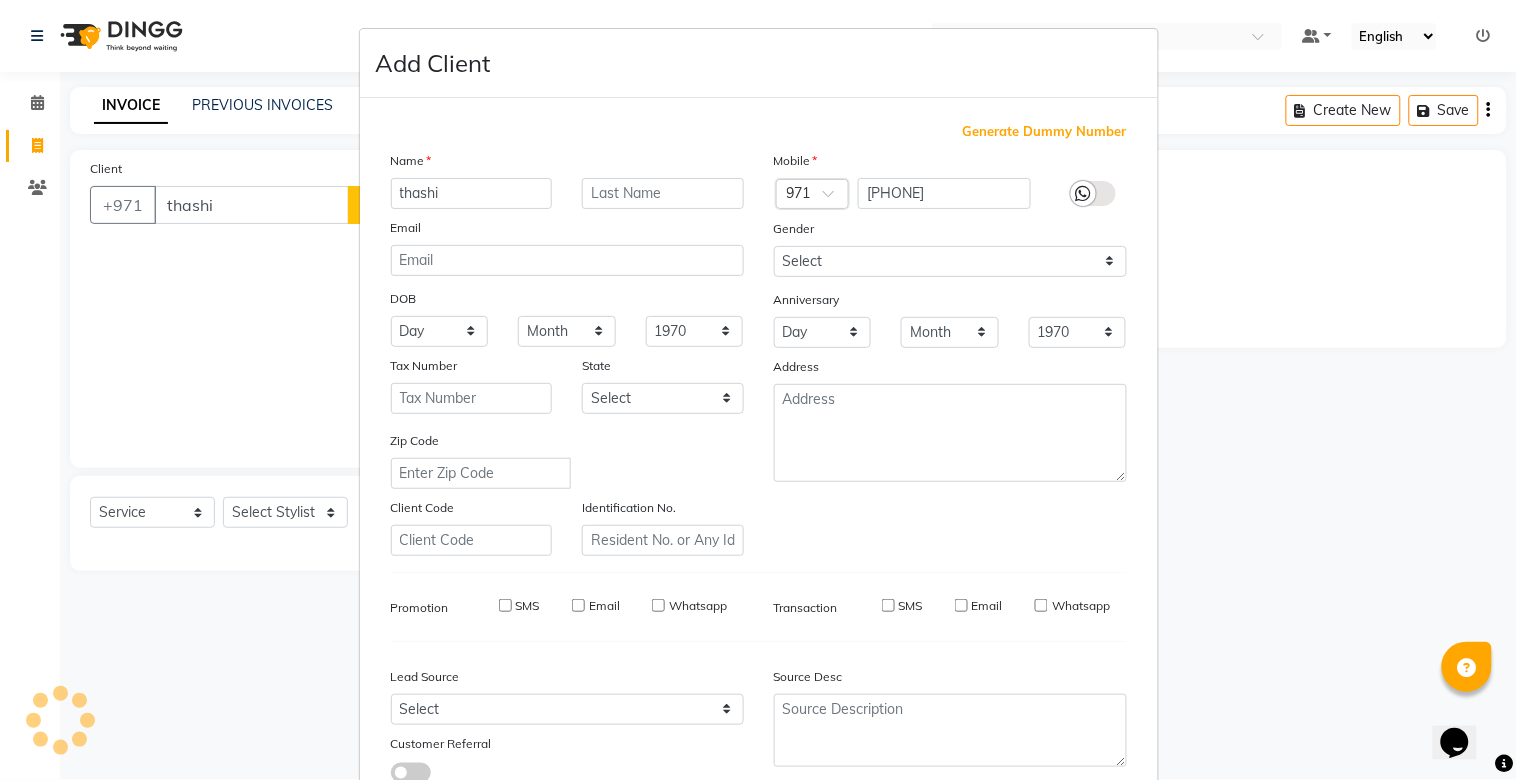 checkbox on "false" 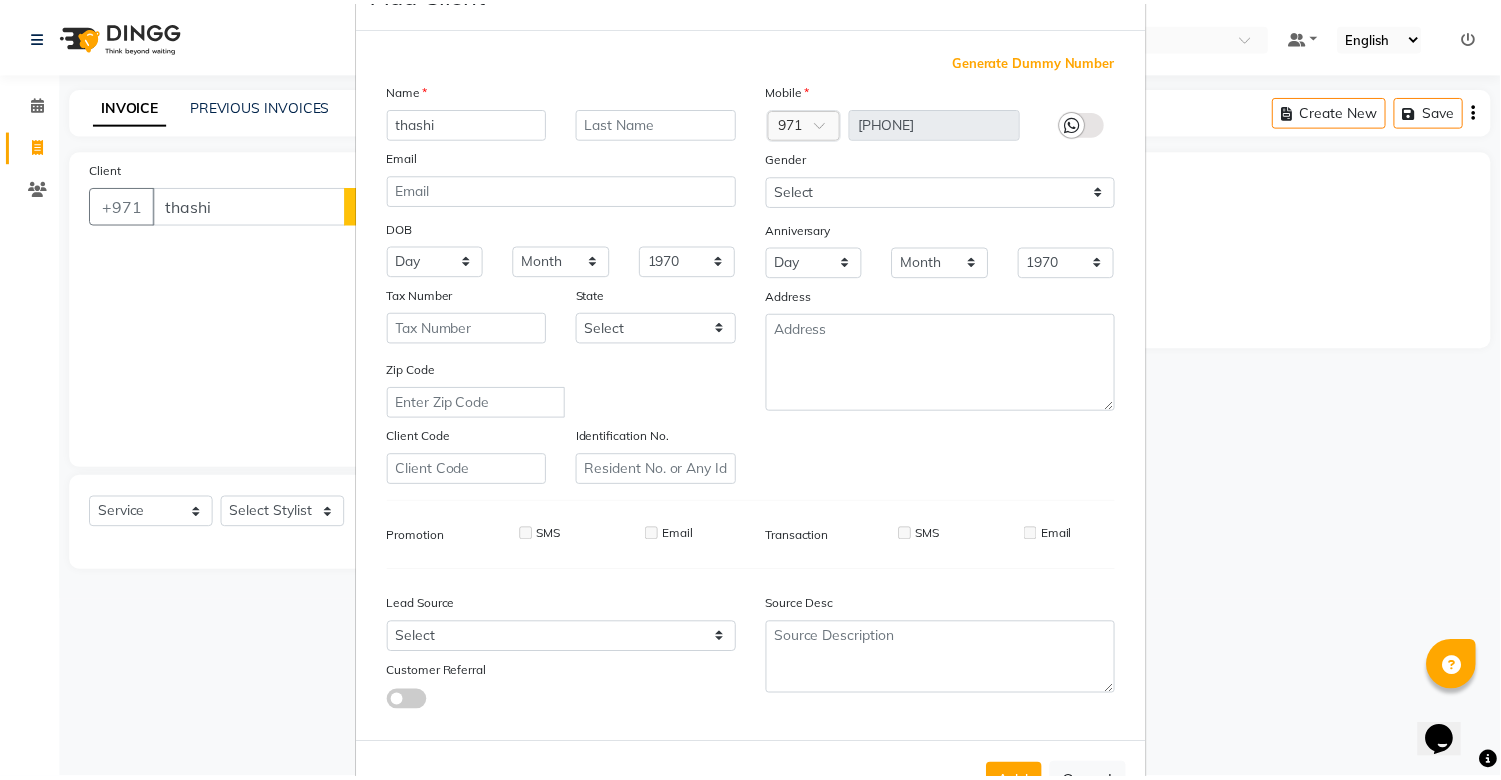 scroll, scrollTop: 144, scrollLeft: 0, axis: vertical 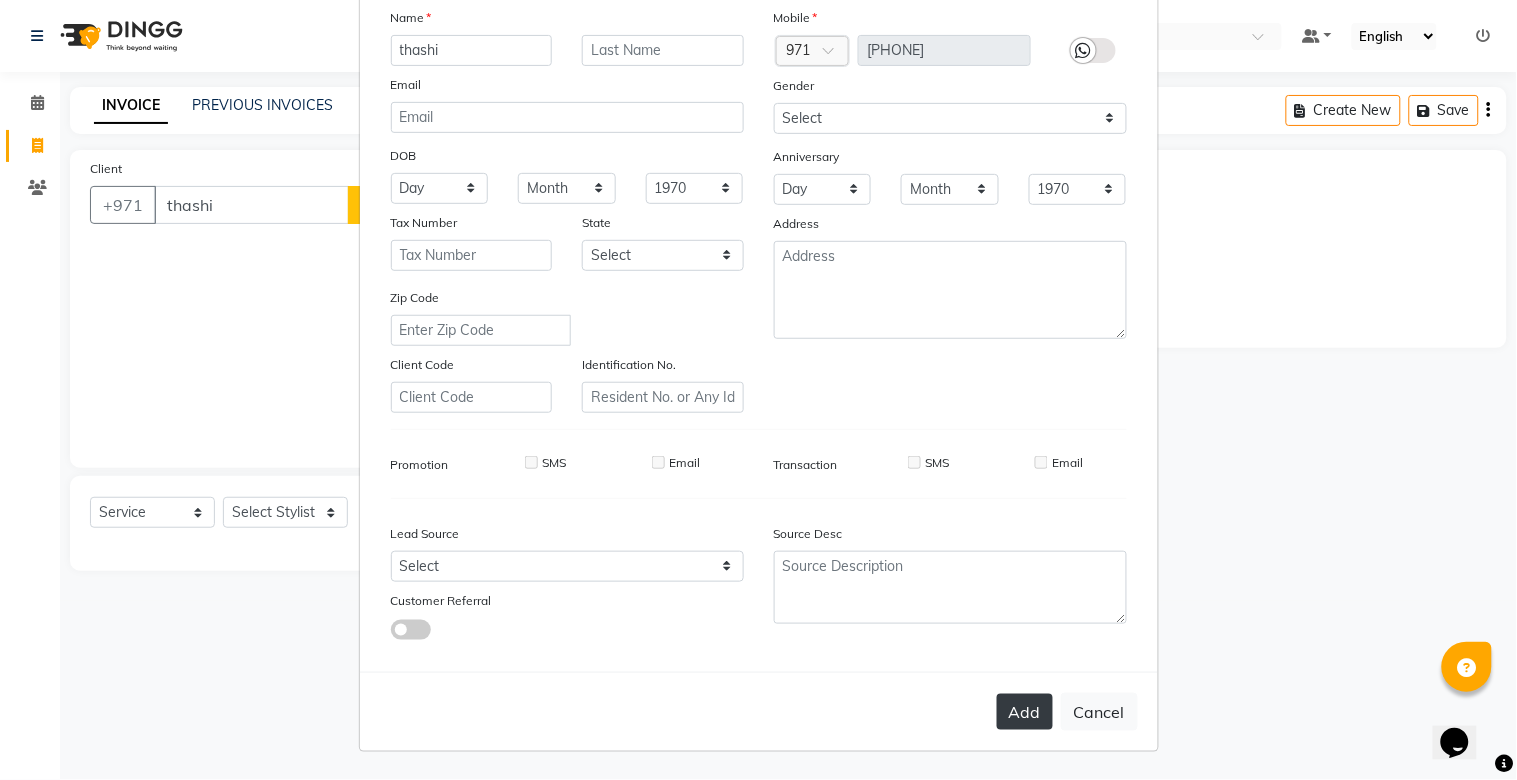 click on "Add" at bounding box center (1025, 712) 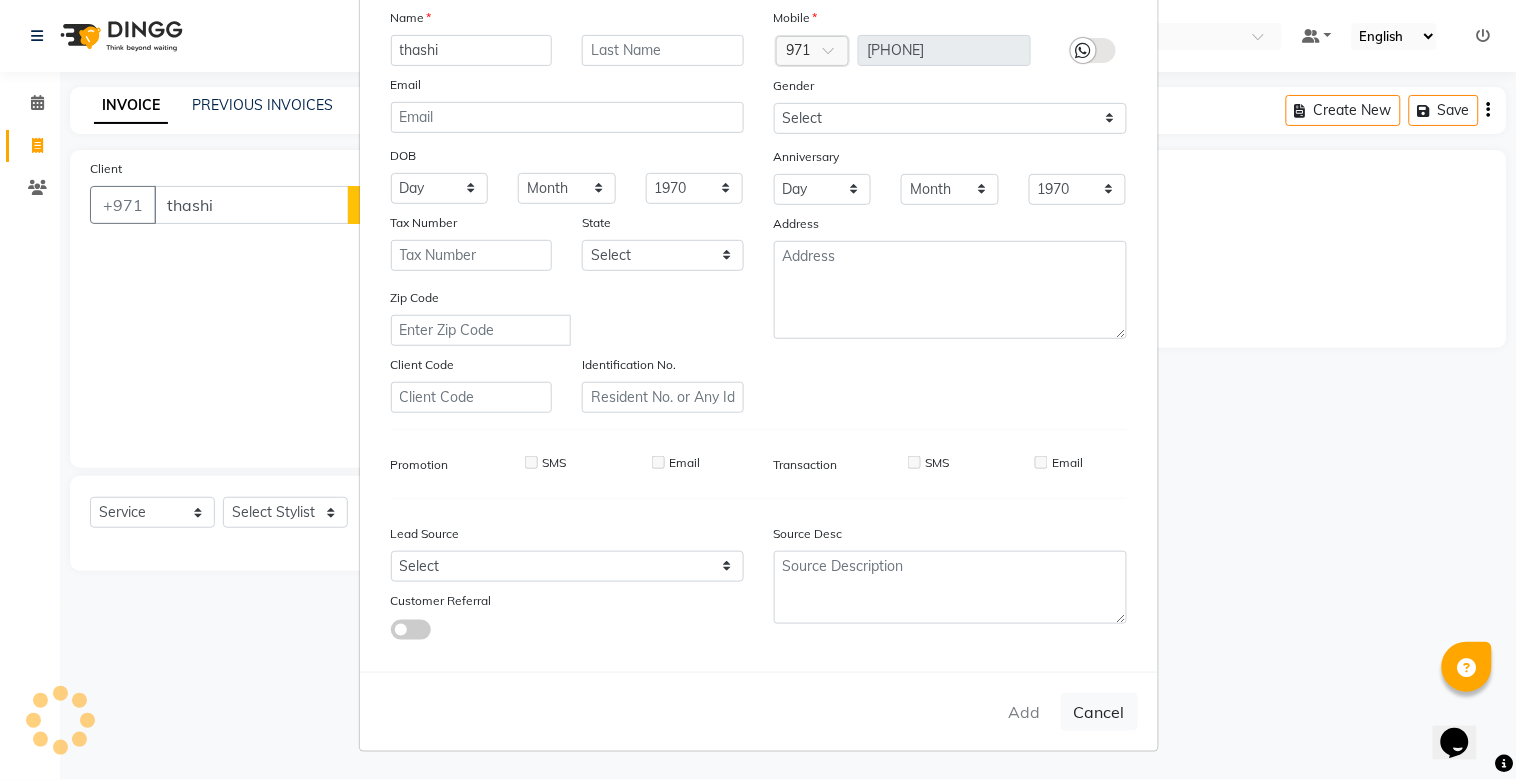 type on "[PHONE]" 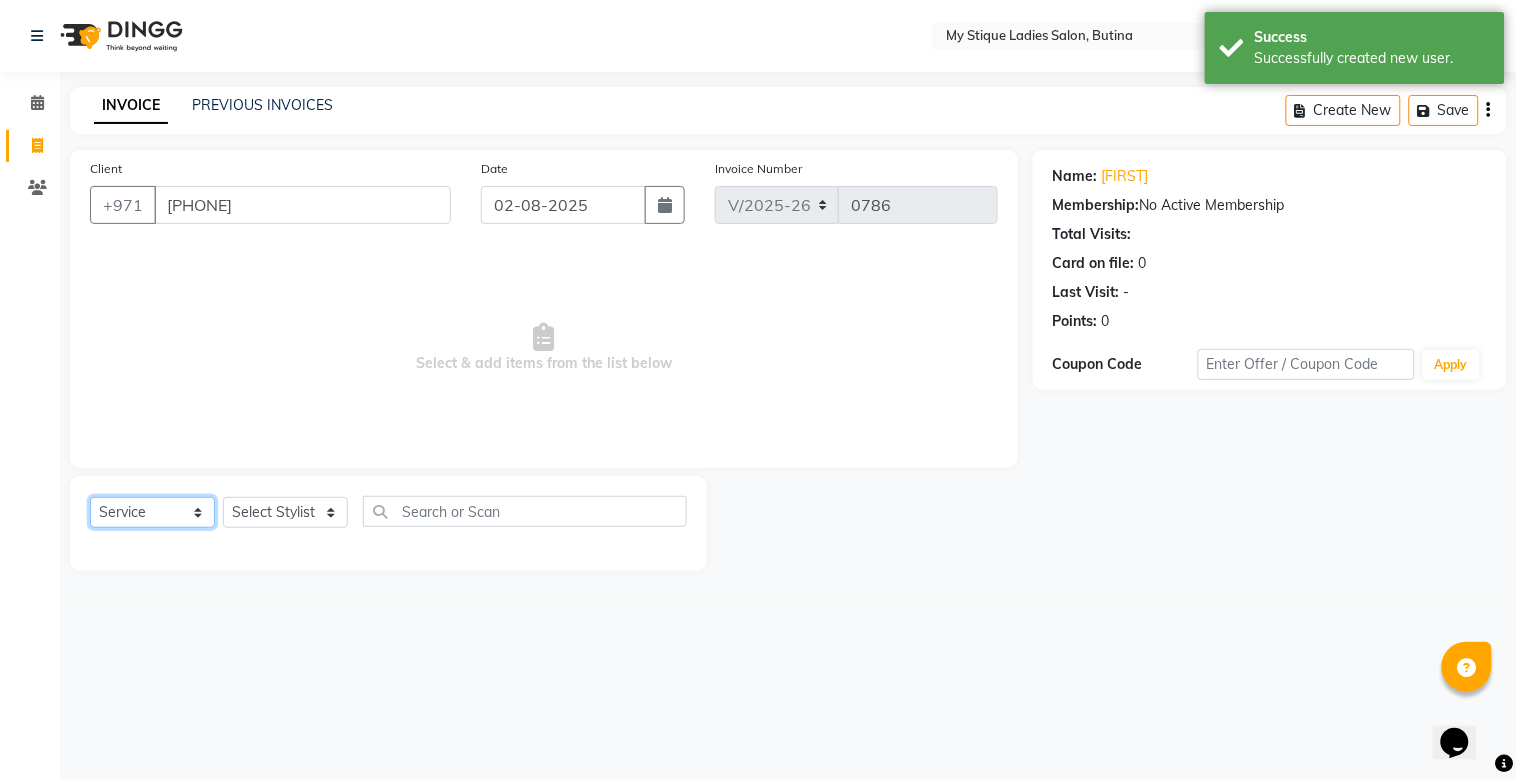 click on "Select  Service  Product  Membership  Package Voucher Prepaid Gift Card" 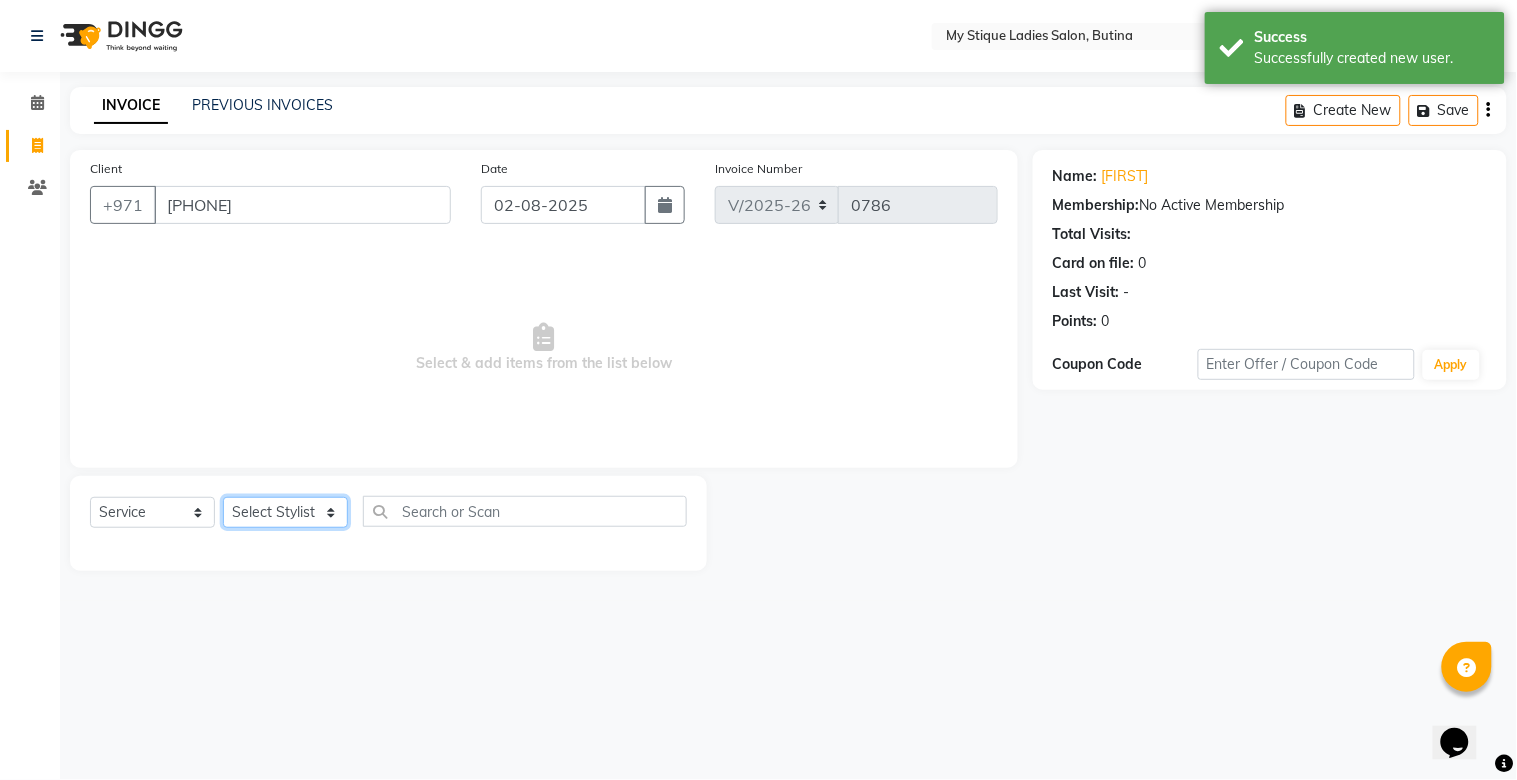 click on "Select Stylist [FIRST] [FIRST] [FIRST] Sales [FIRST] TEMP STAFF" 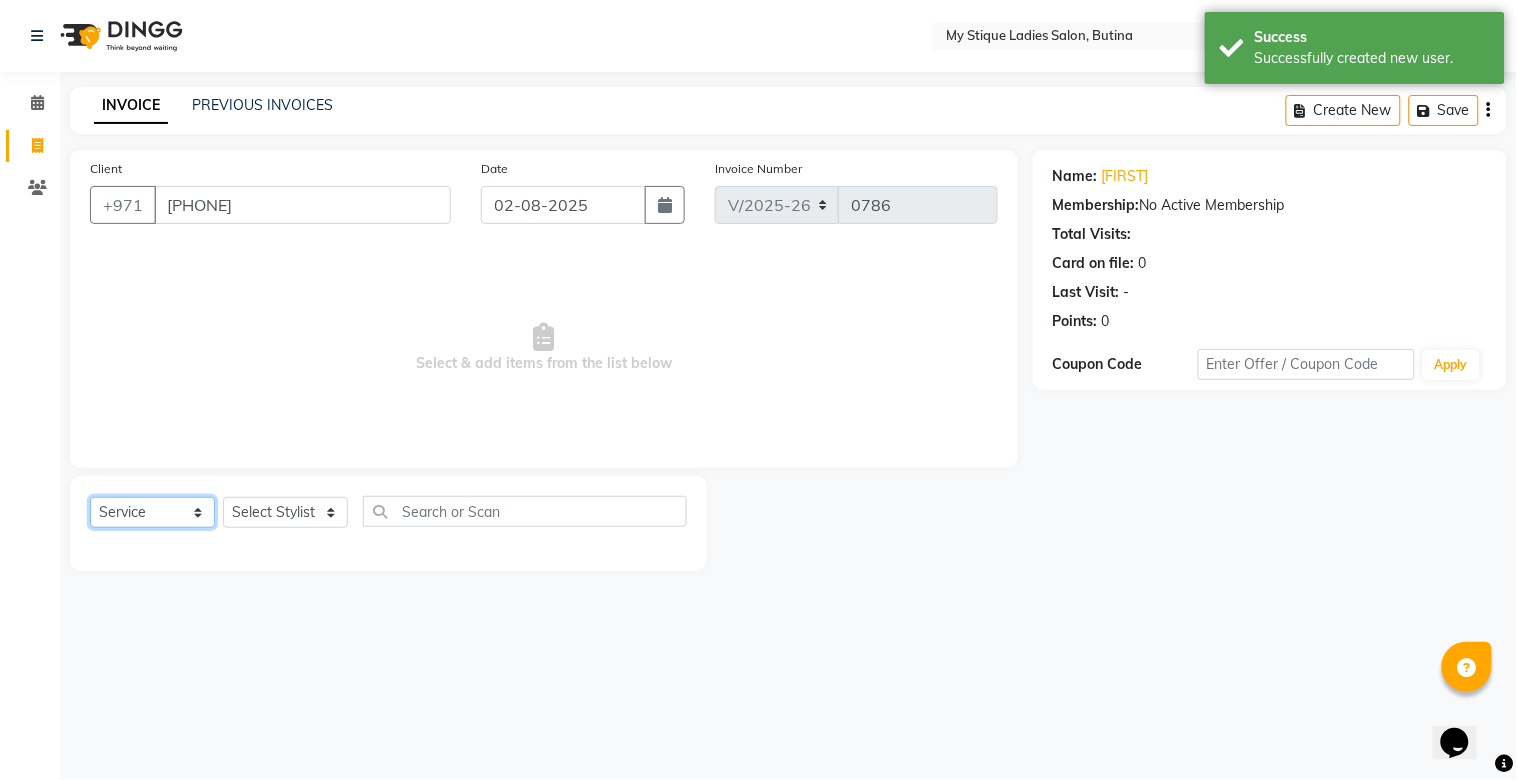 click on "Select  Service  Product  Membership  Package Voucher Prepaid Gift Card" 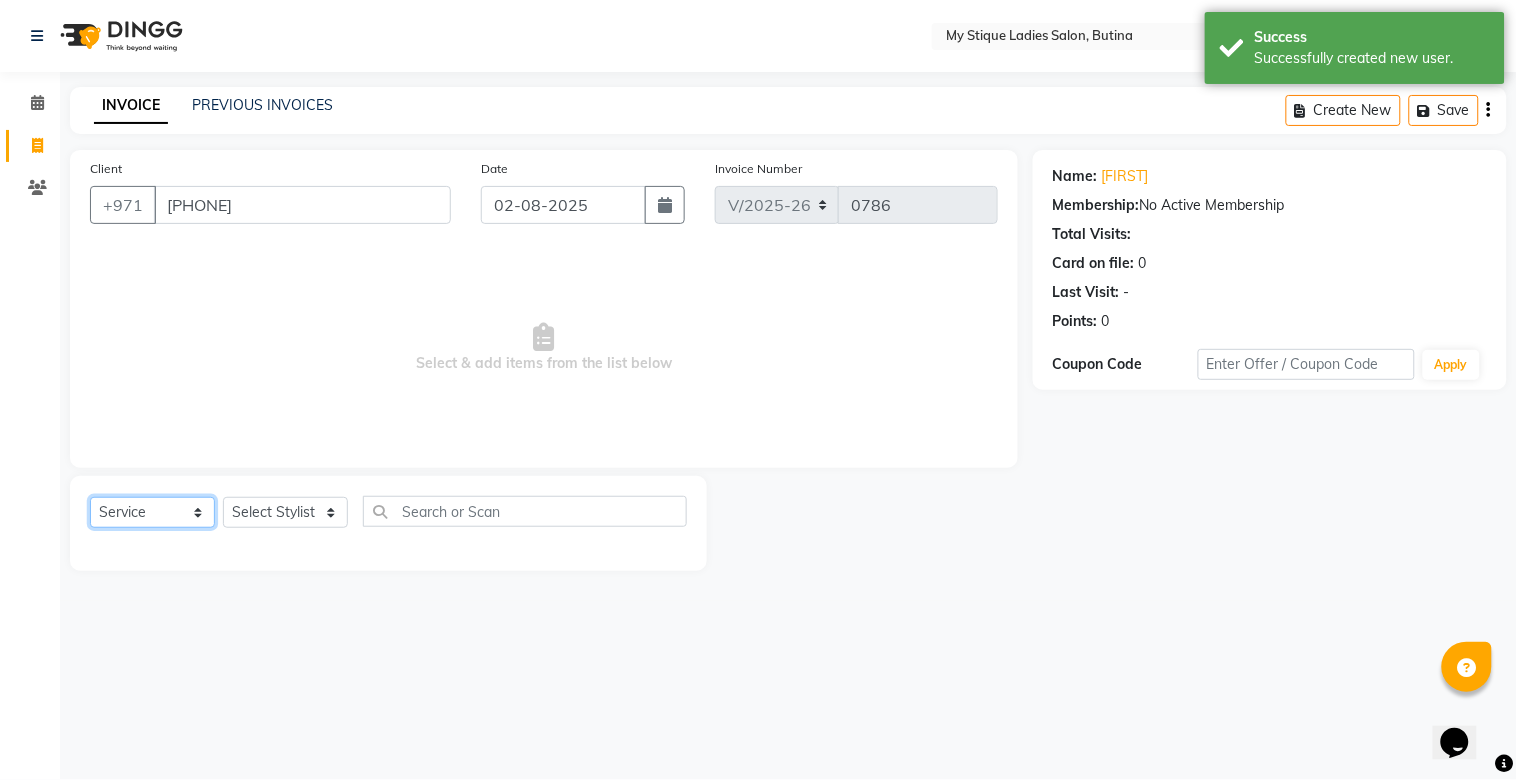 select on "package" 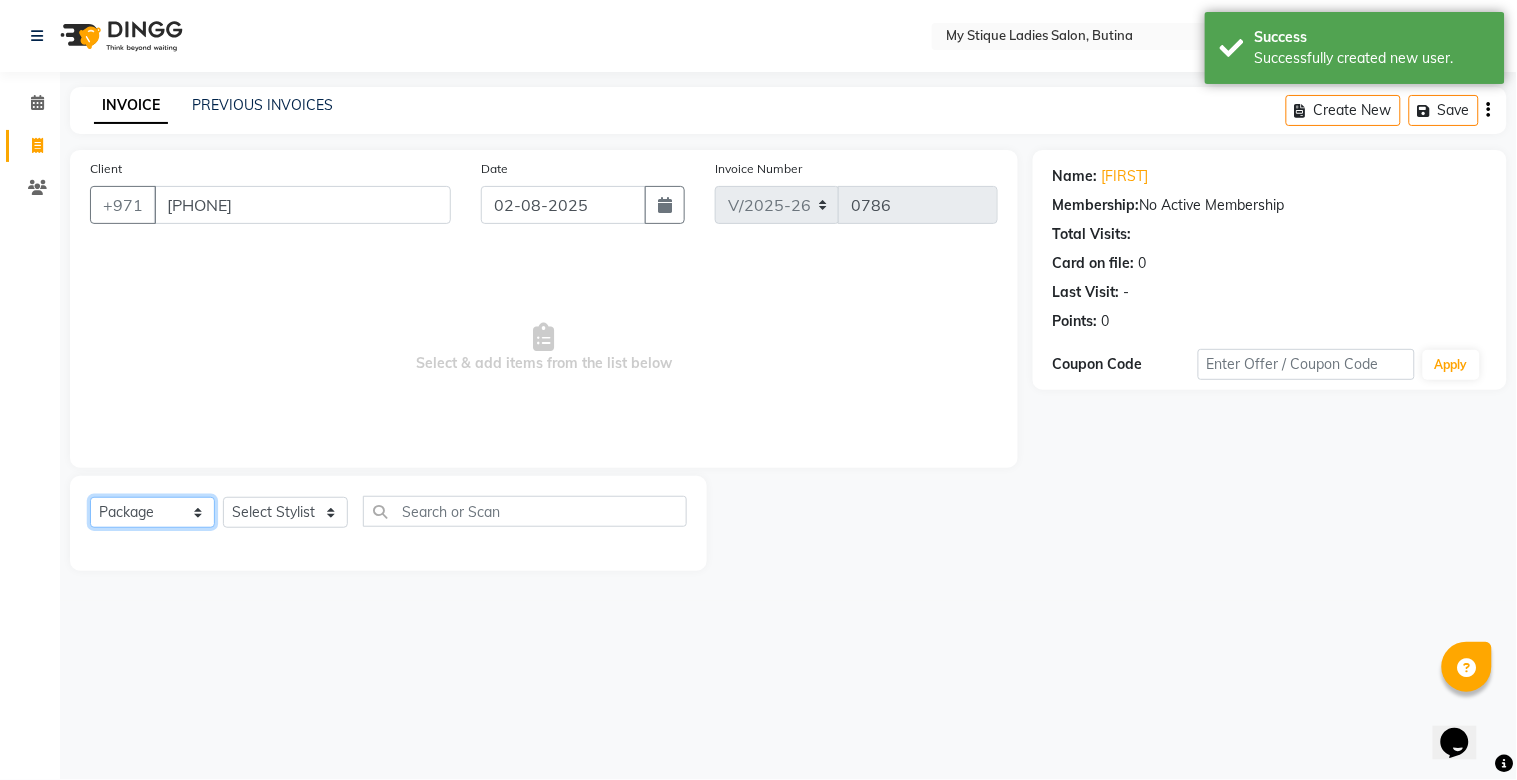 click on "Select  Service  Product  Membership  Package Voucher Prepaid Gift Card" 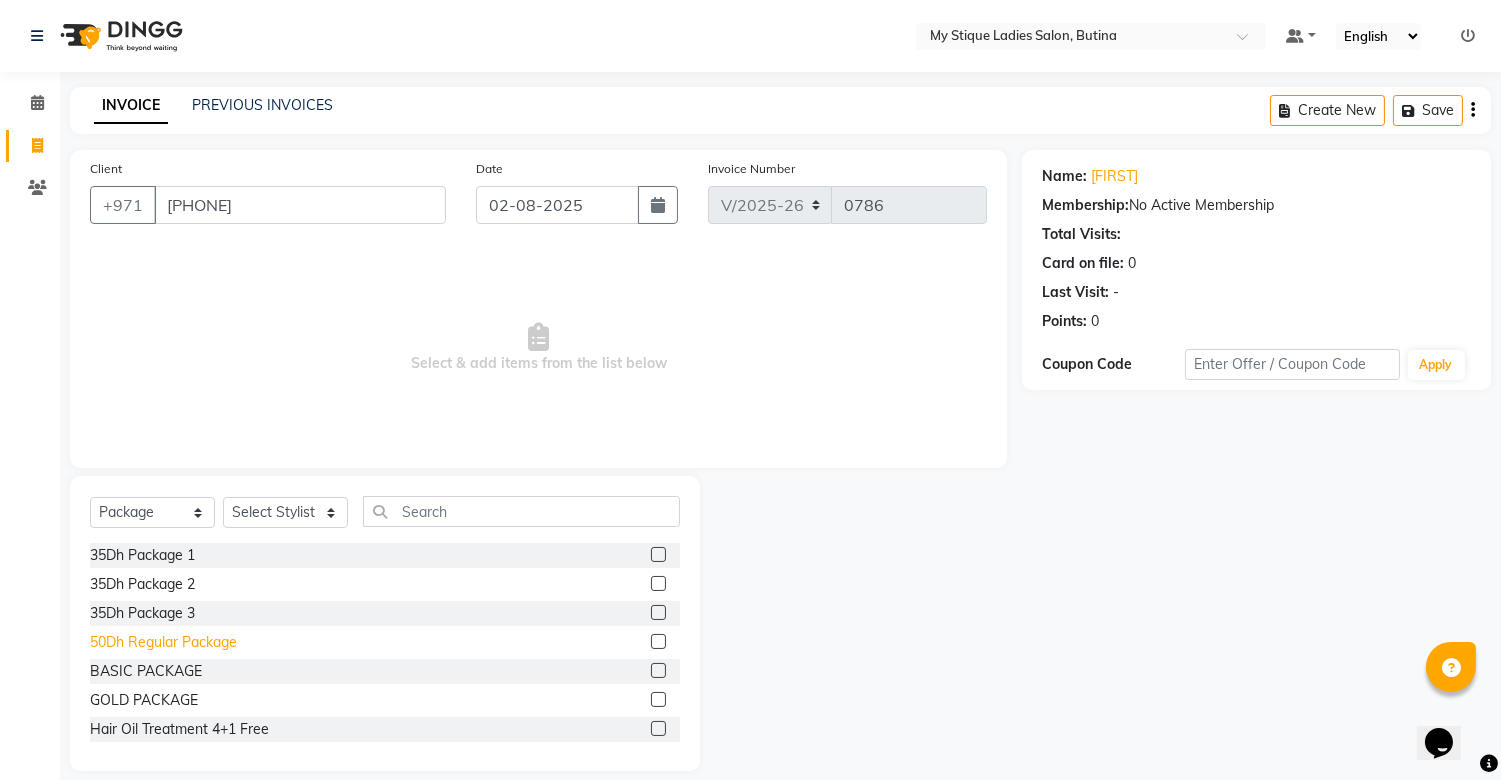 click on "50Dh Regular Package" 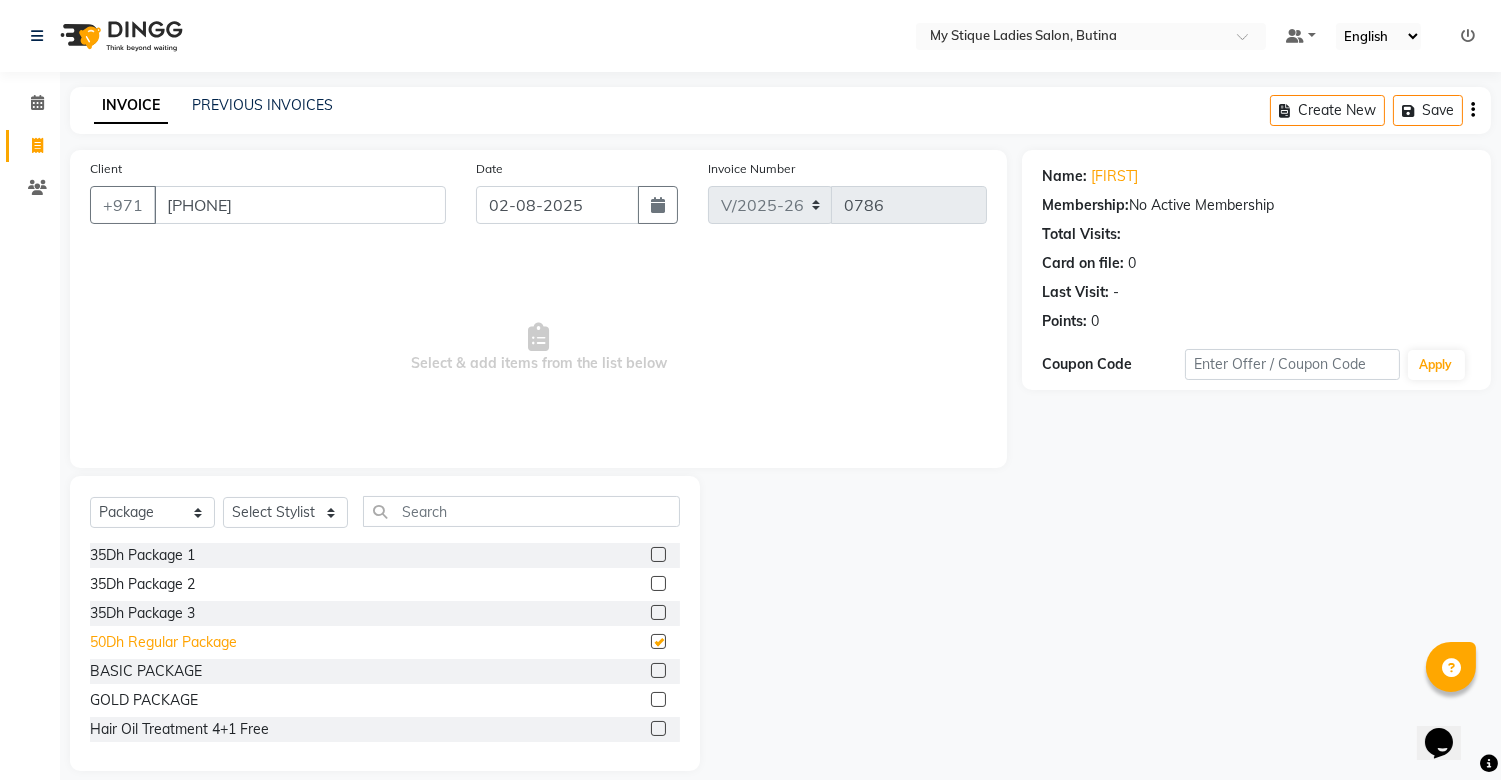 checkbox on "false" 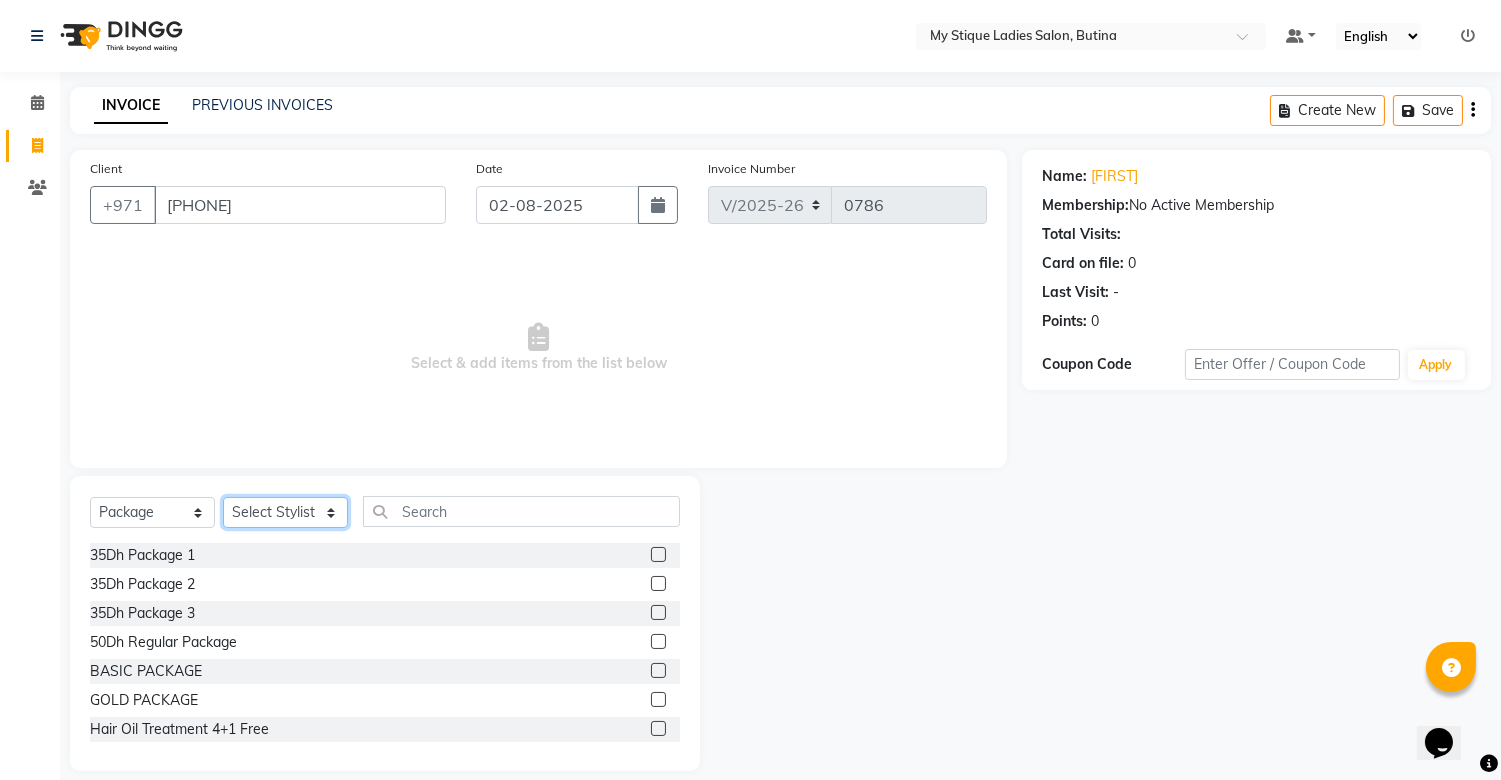 click on "Select Stylist [FIRST] [FIRST] [FIRST] Sales [FIRST] TEMP STAFF" 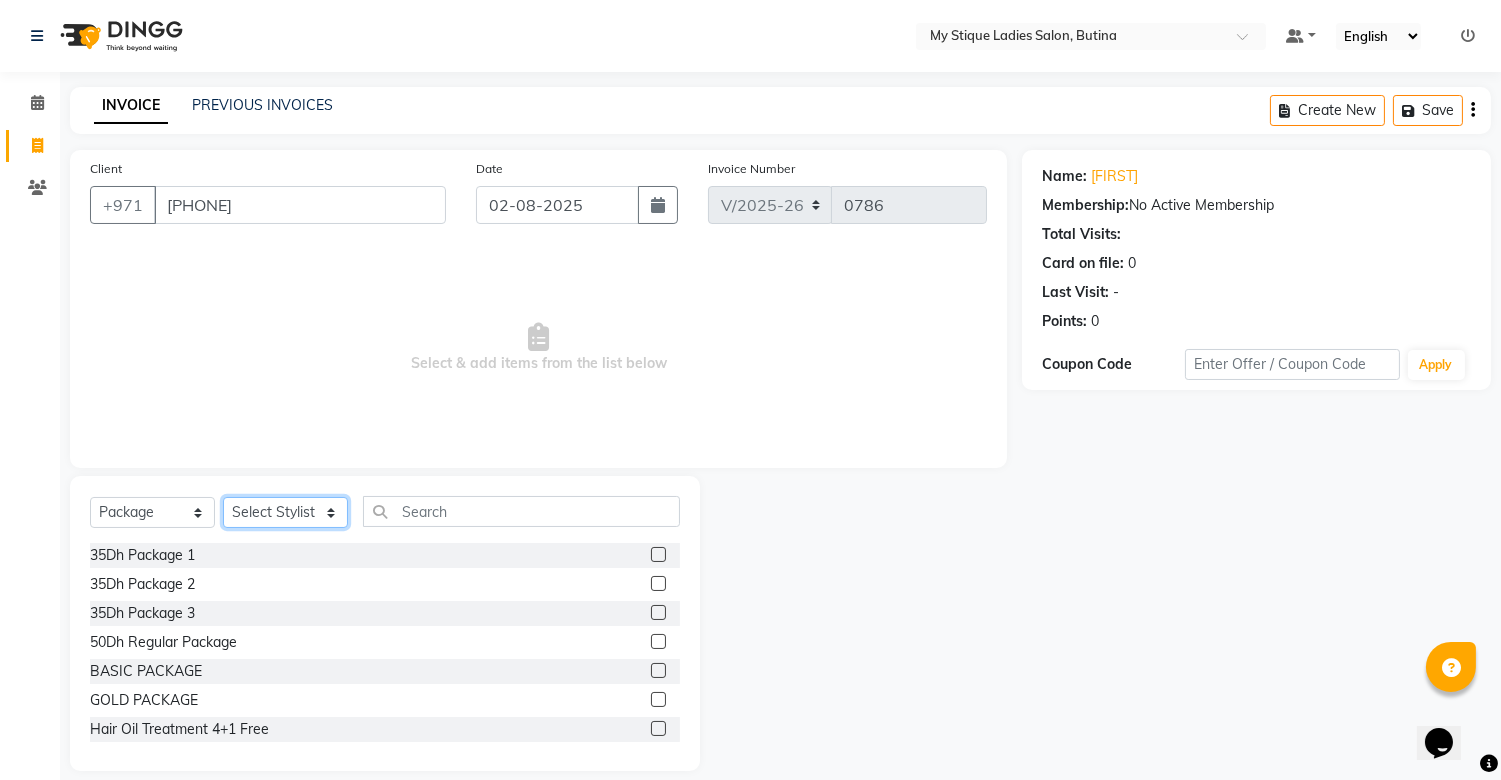 select on "83492" 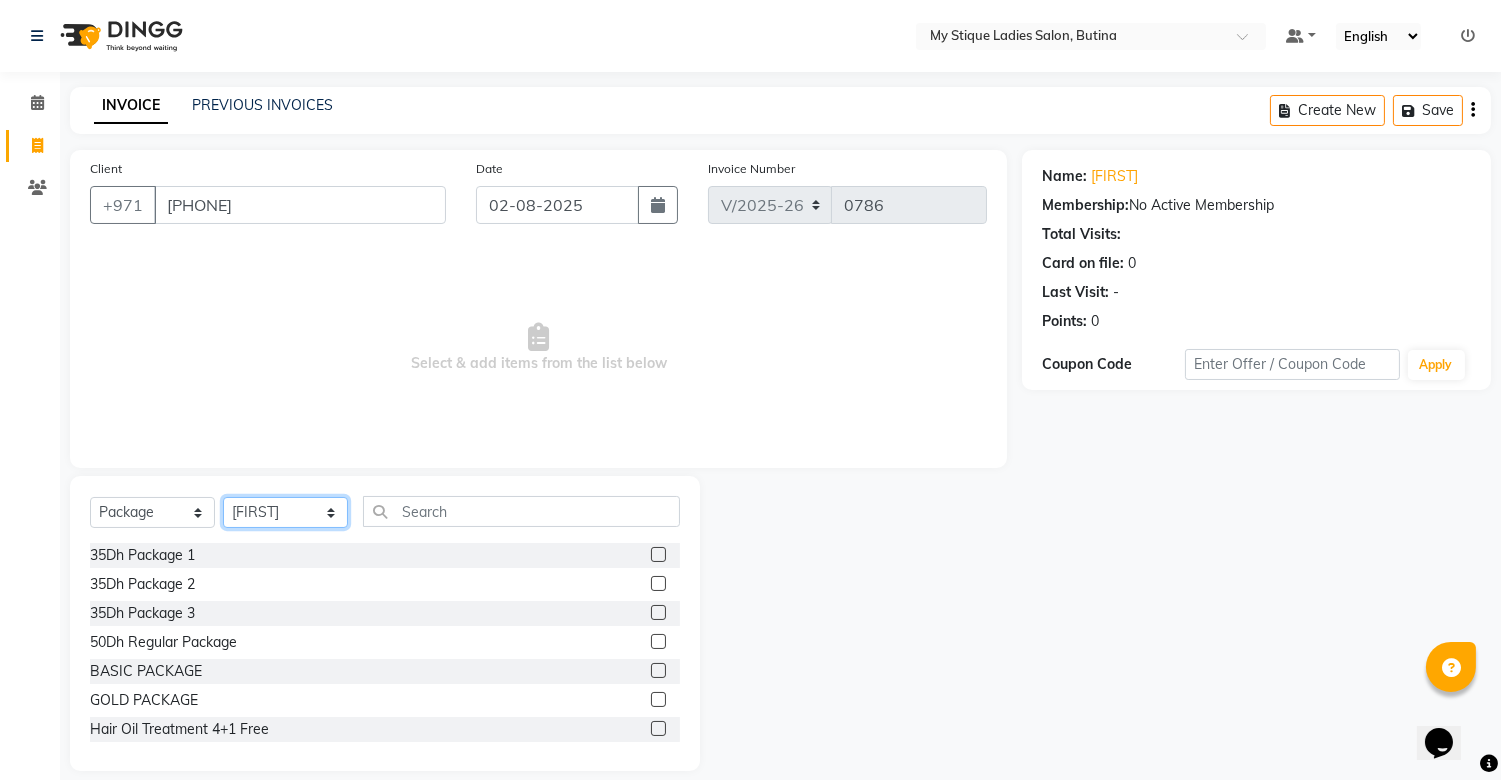 click on "Select Stylist [FIRST] [FIRST] [FIRST] Sales [FIRST] TEMP STAFF" 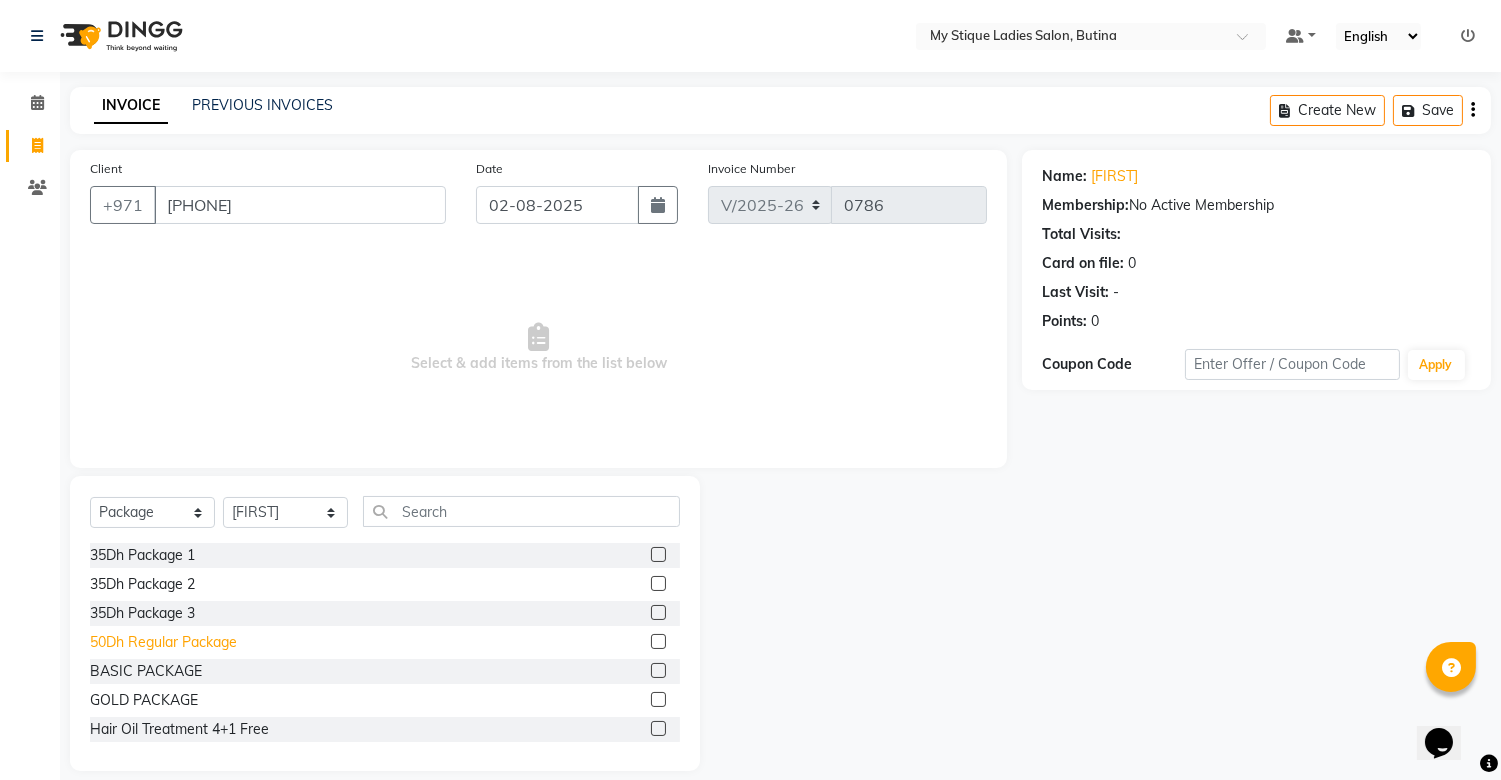 click on "50Dh Regular Package" 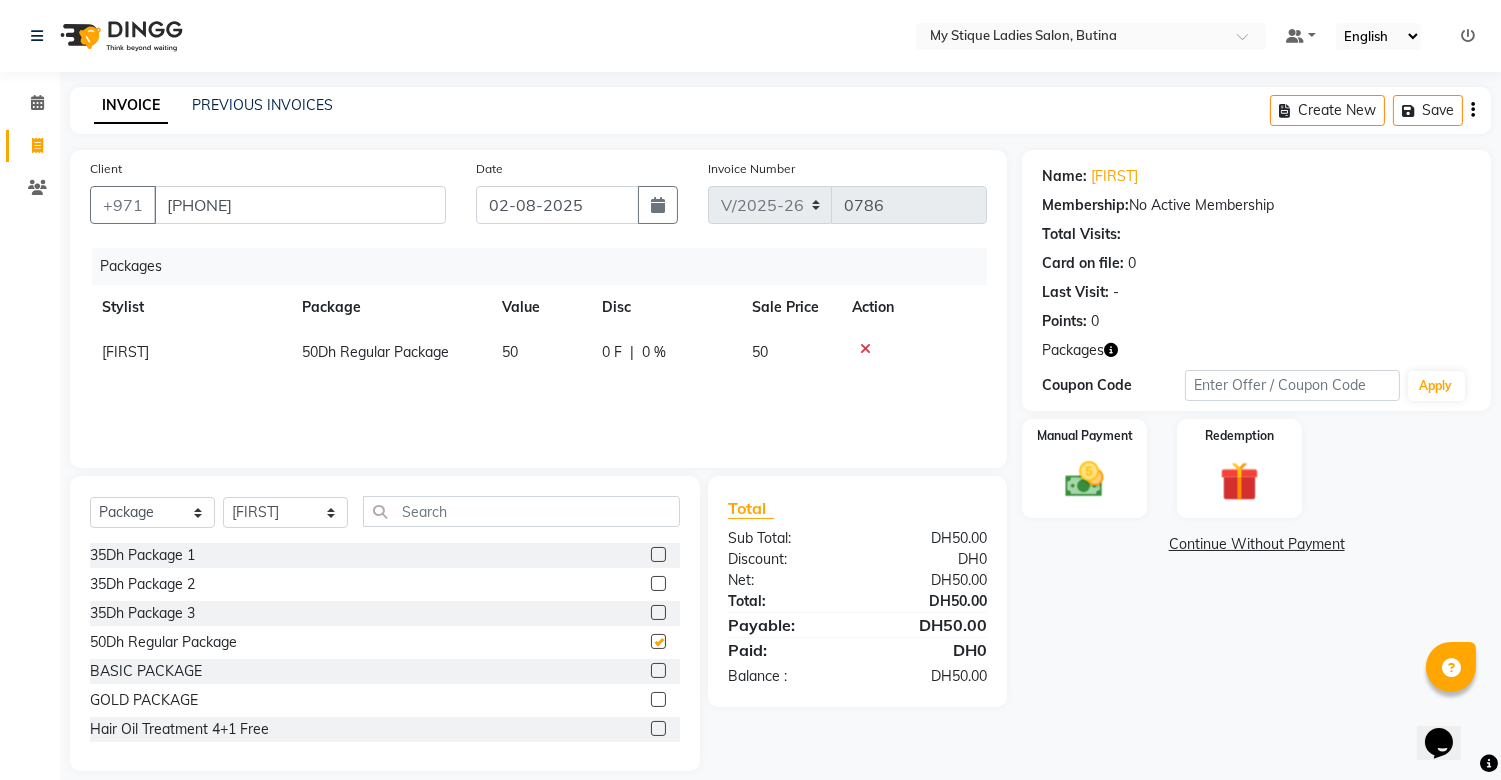 checkbox on "false" 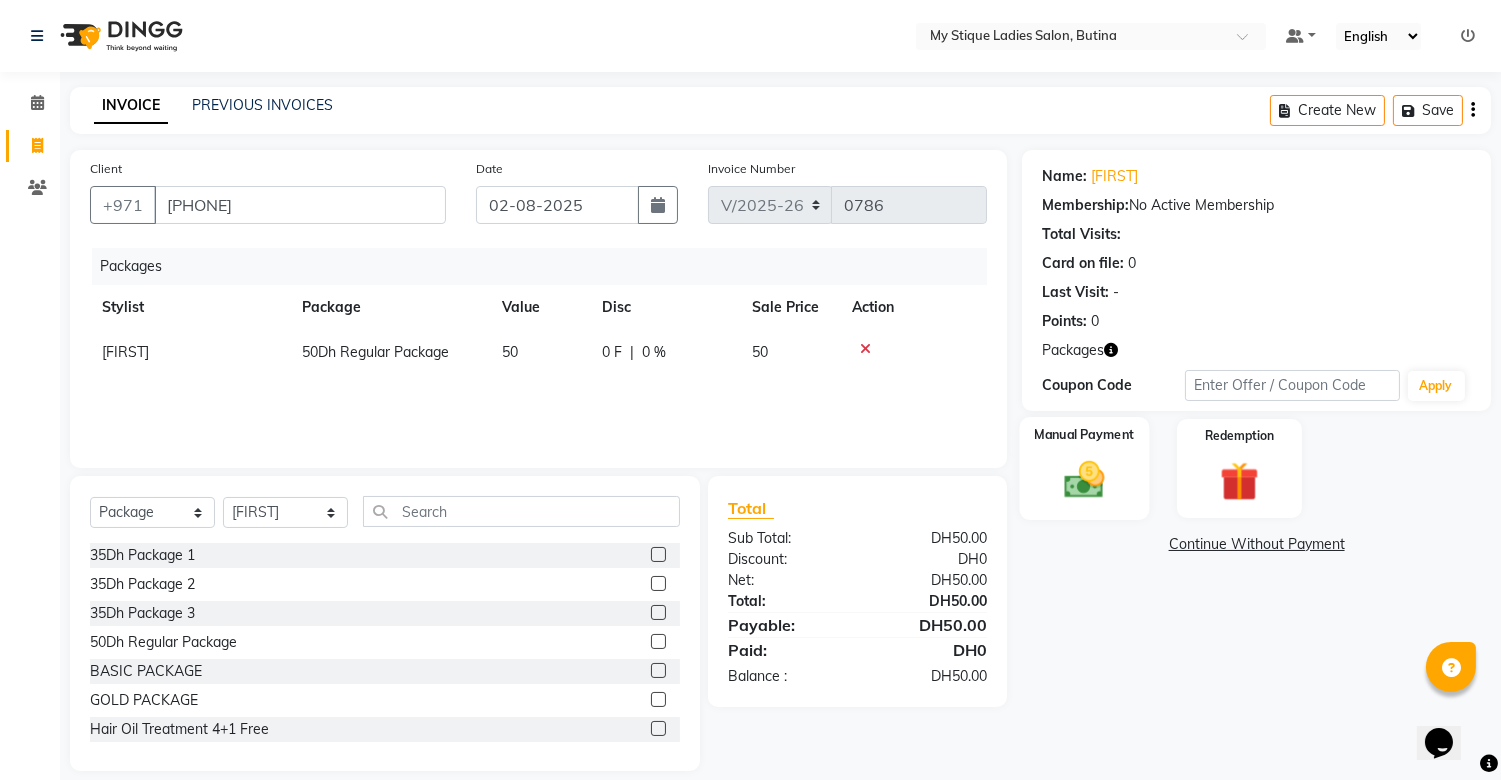 click 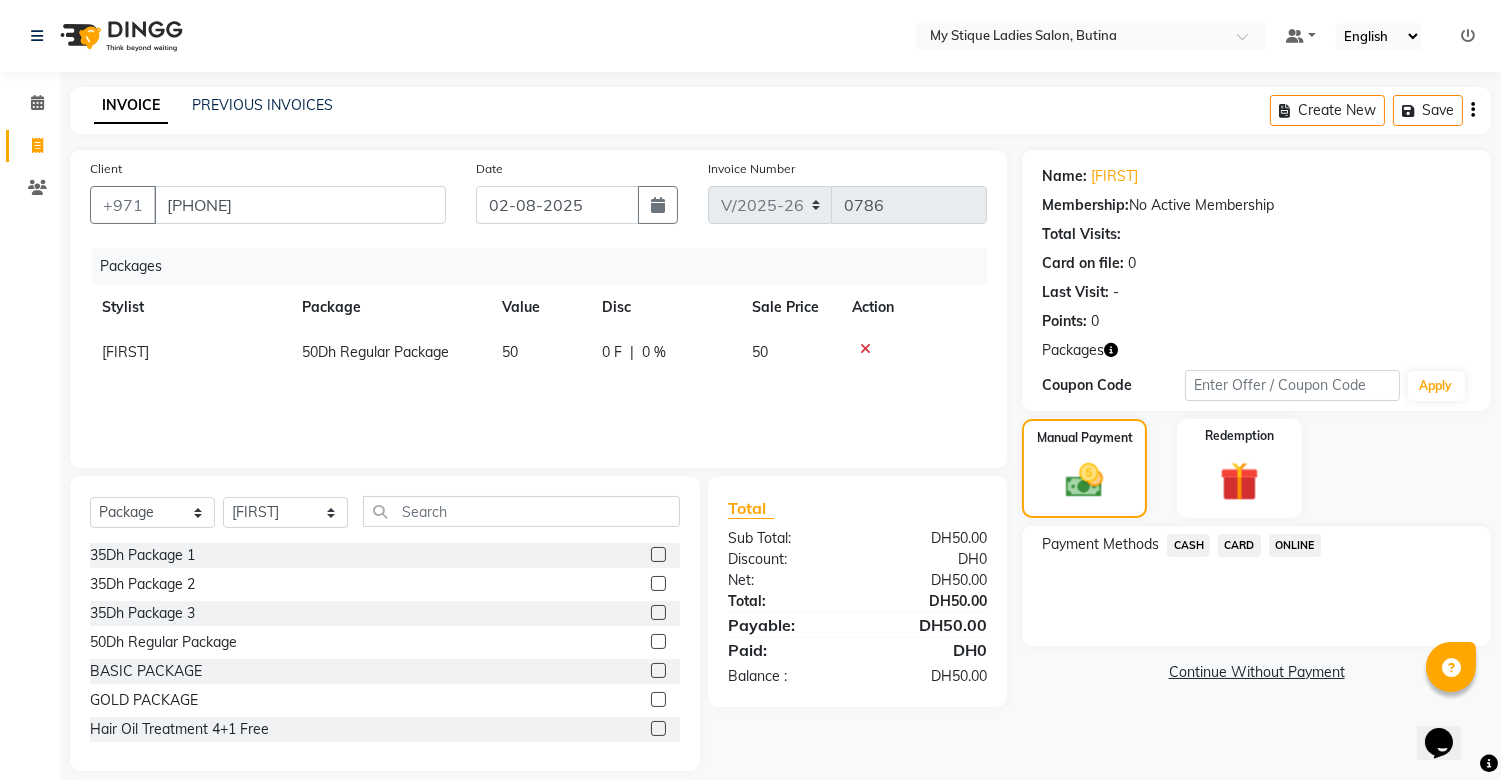 click on "CASH" 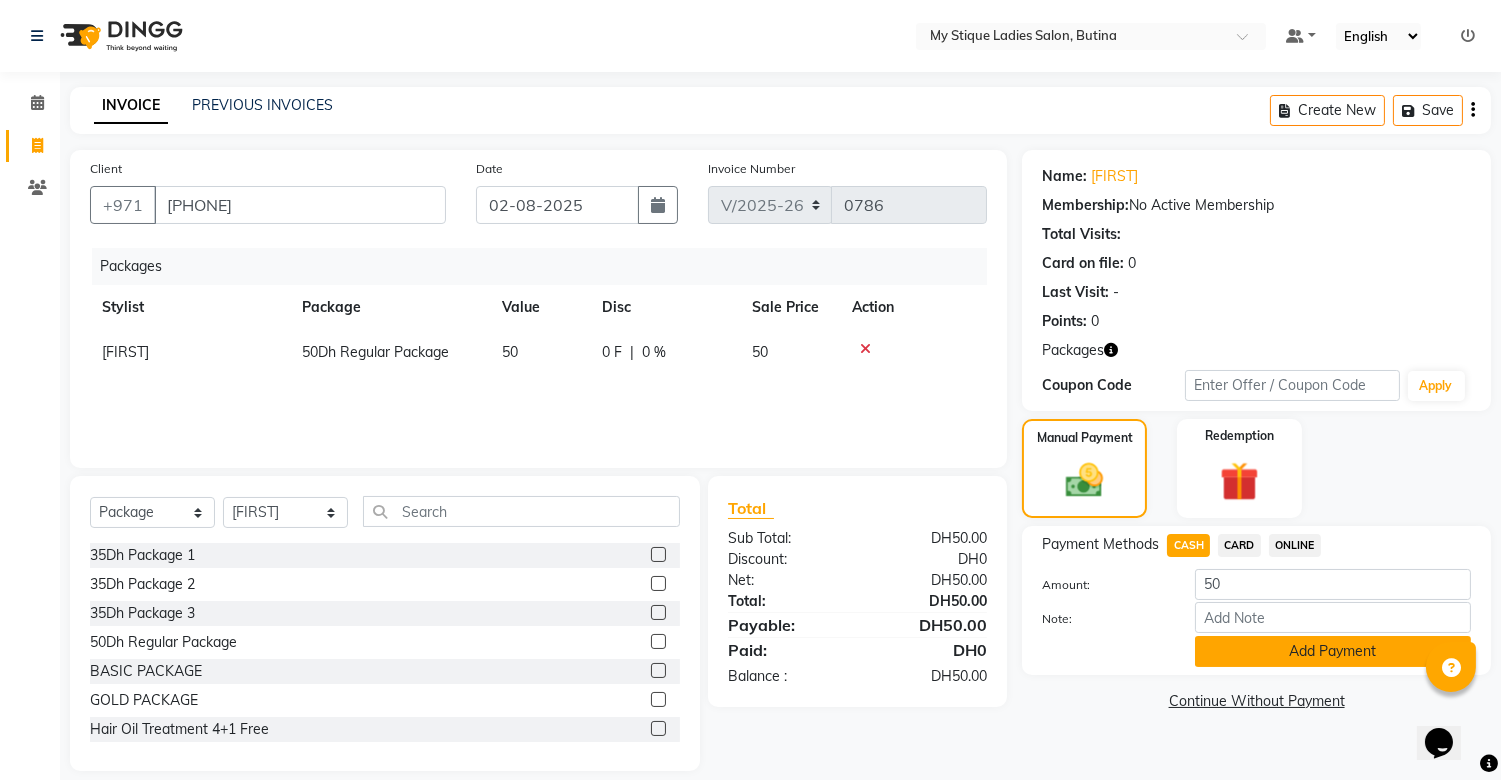click on "Add Payment" 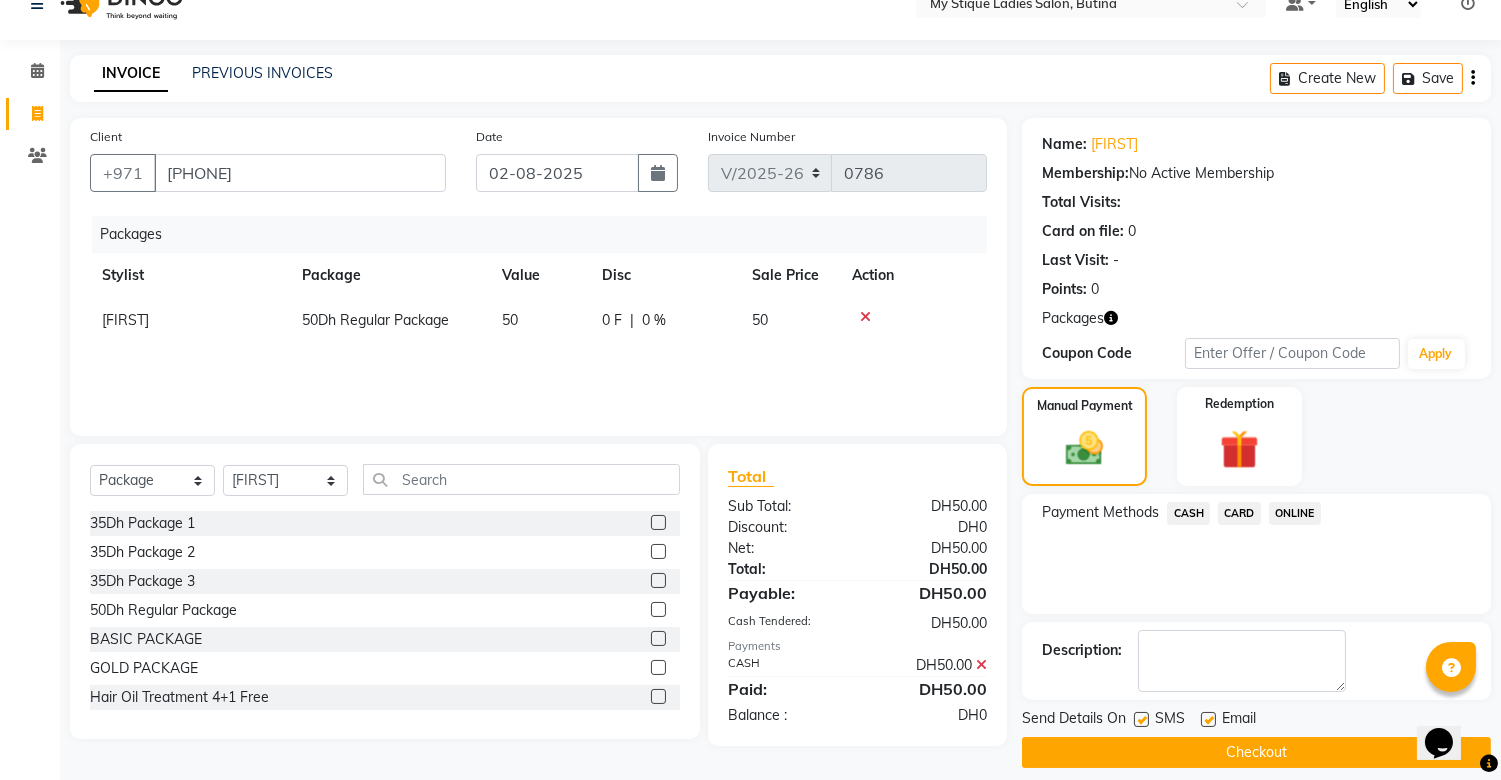 scroll, scrollTop: 50, scrollLeft: 0, axis: vertical 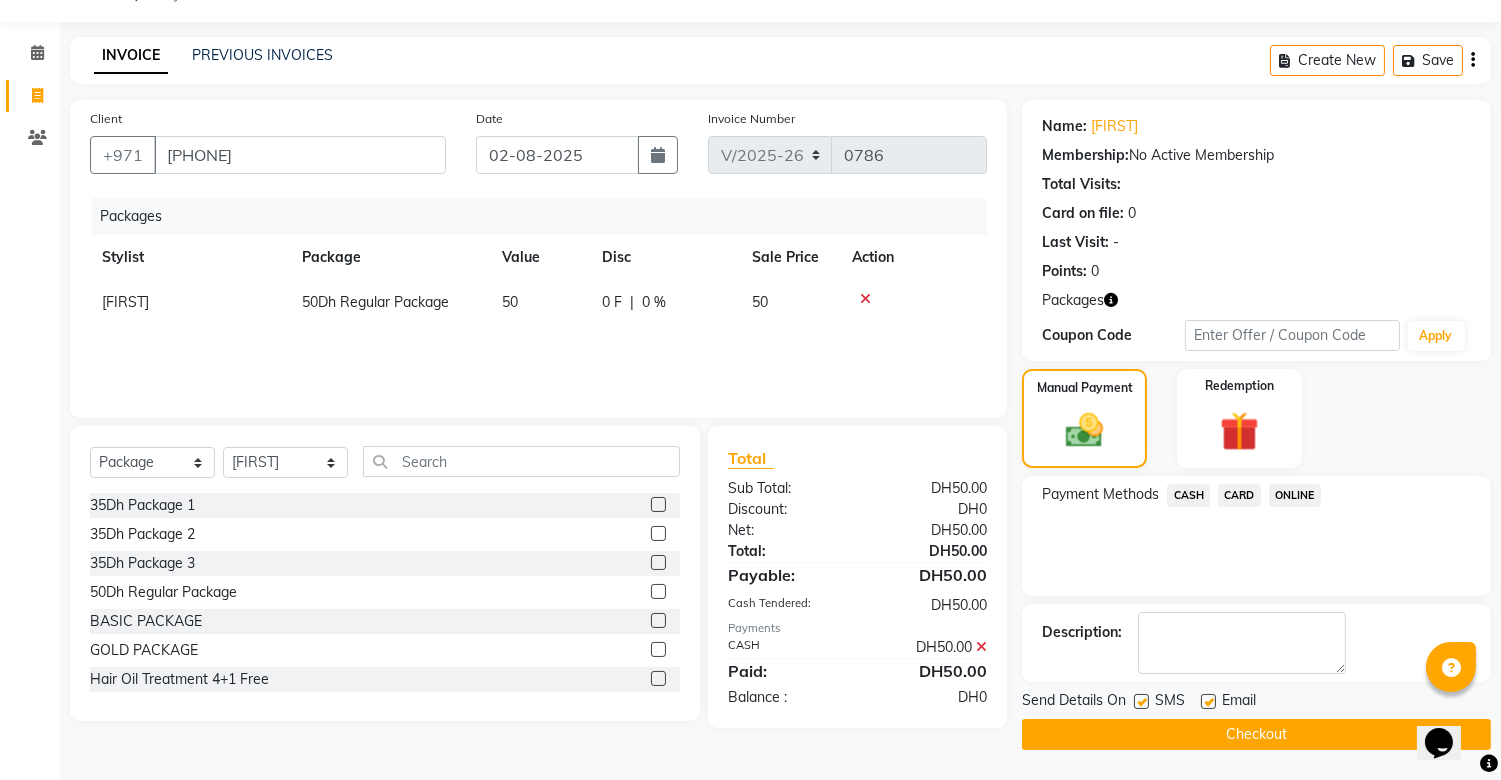 click on "Send Details On SMS Email  Checkout" 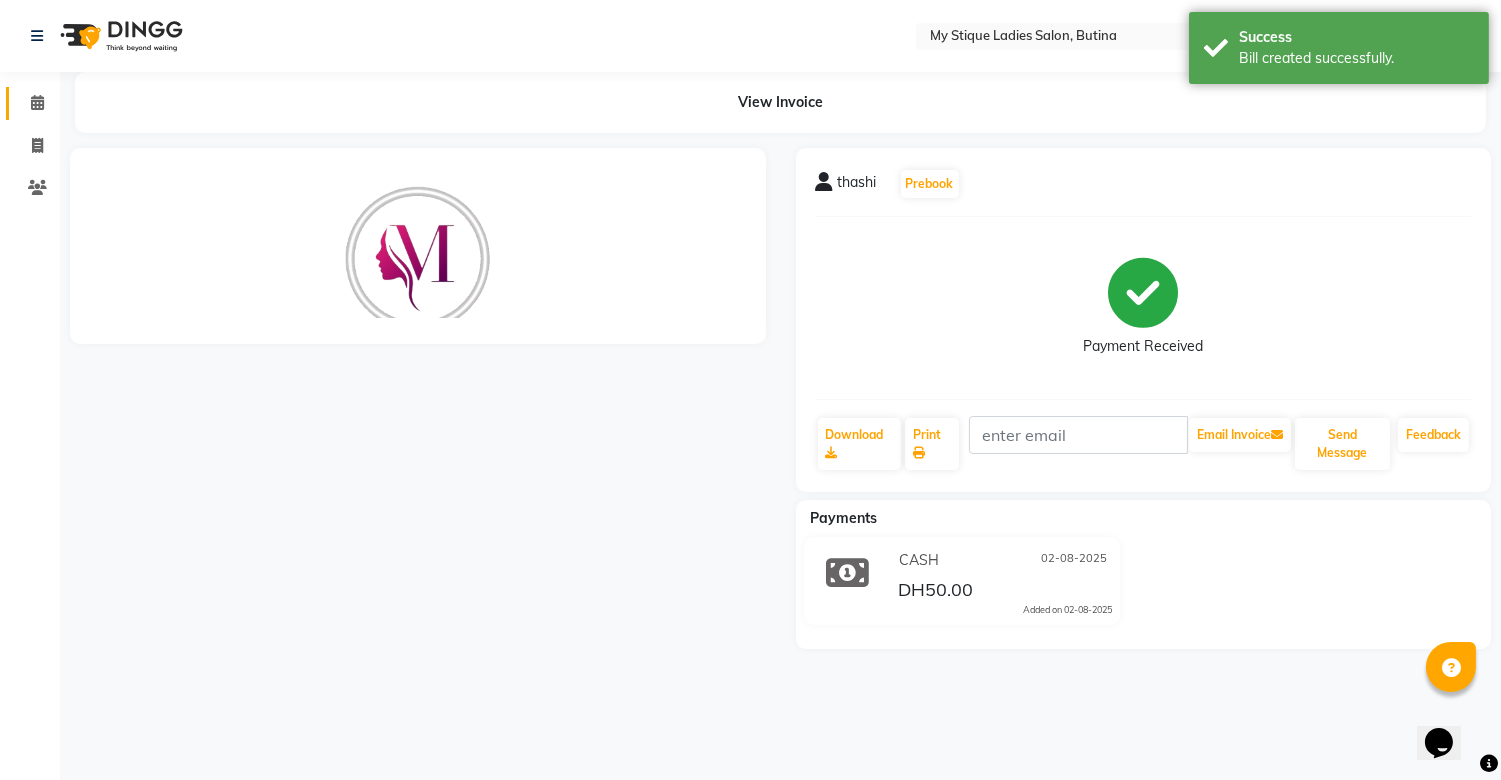 scroll, scrollTop: 0, scrollLeft: 0, axis: both 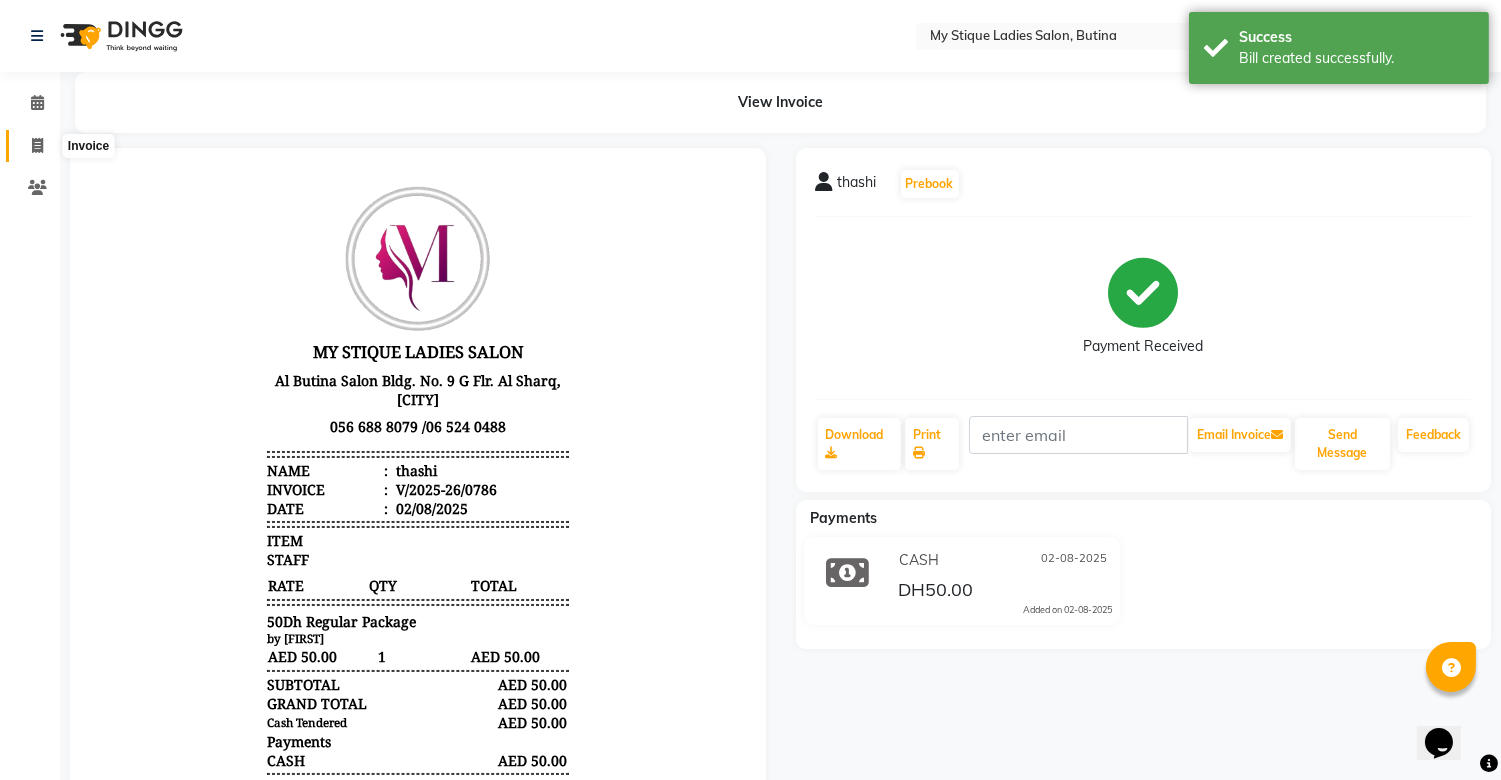 click 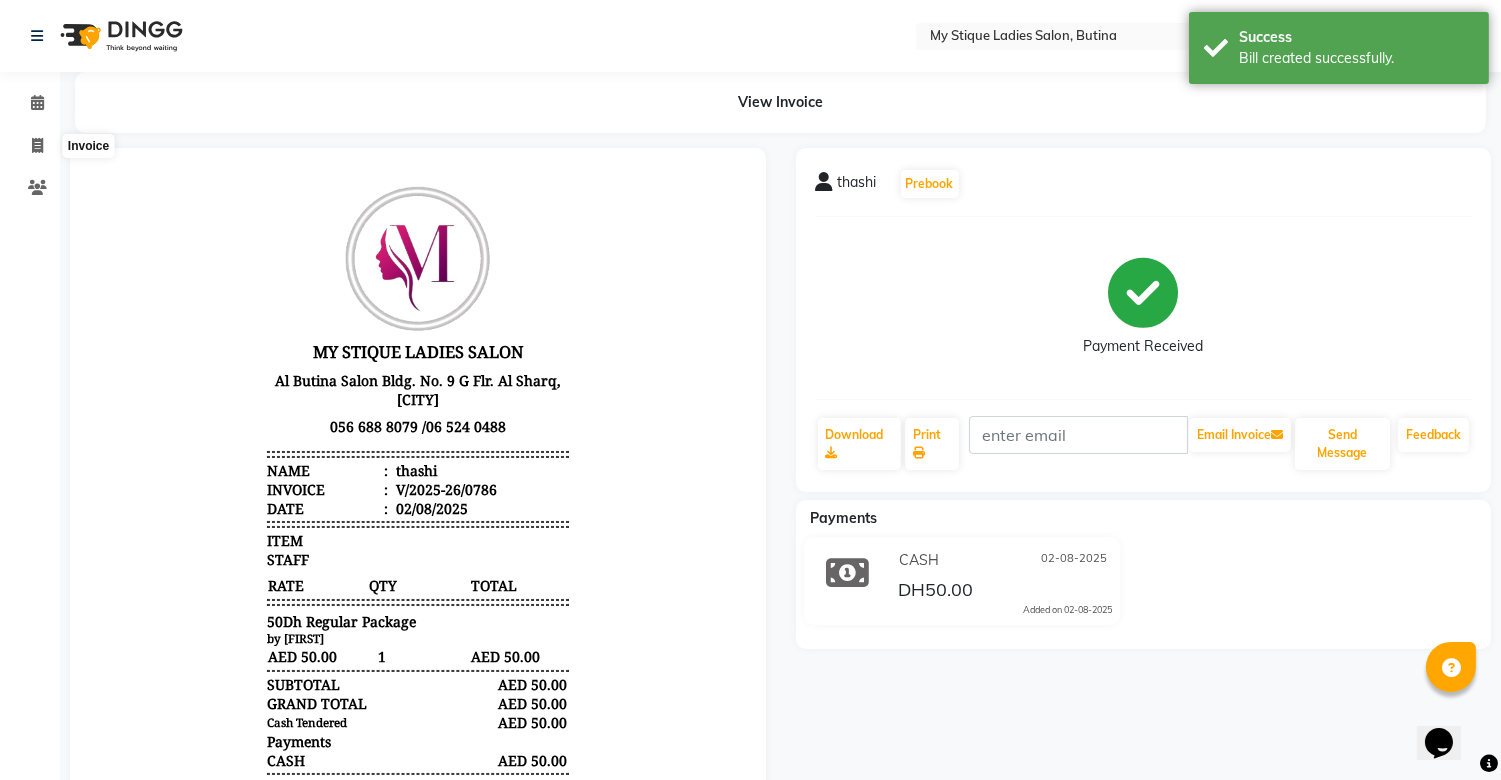select on "service" 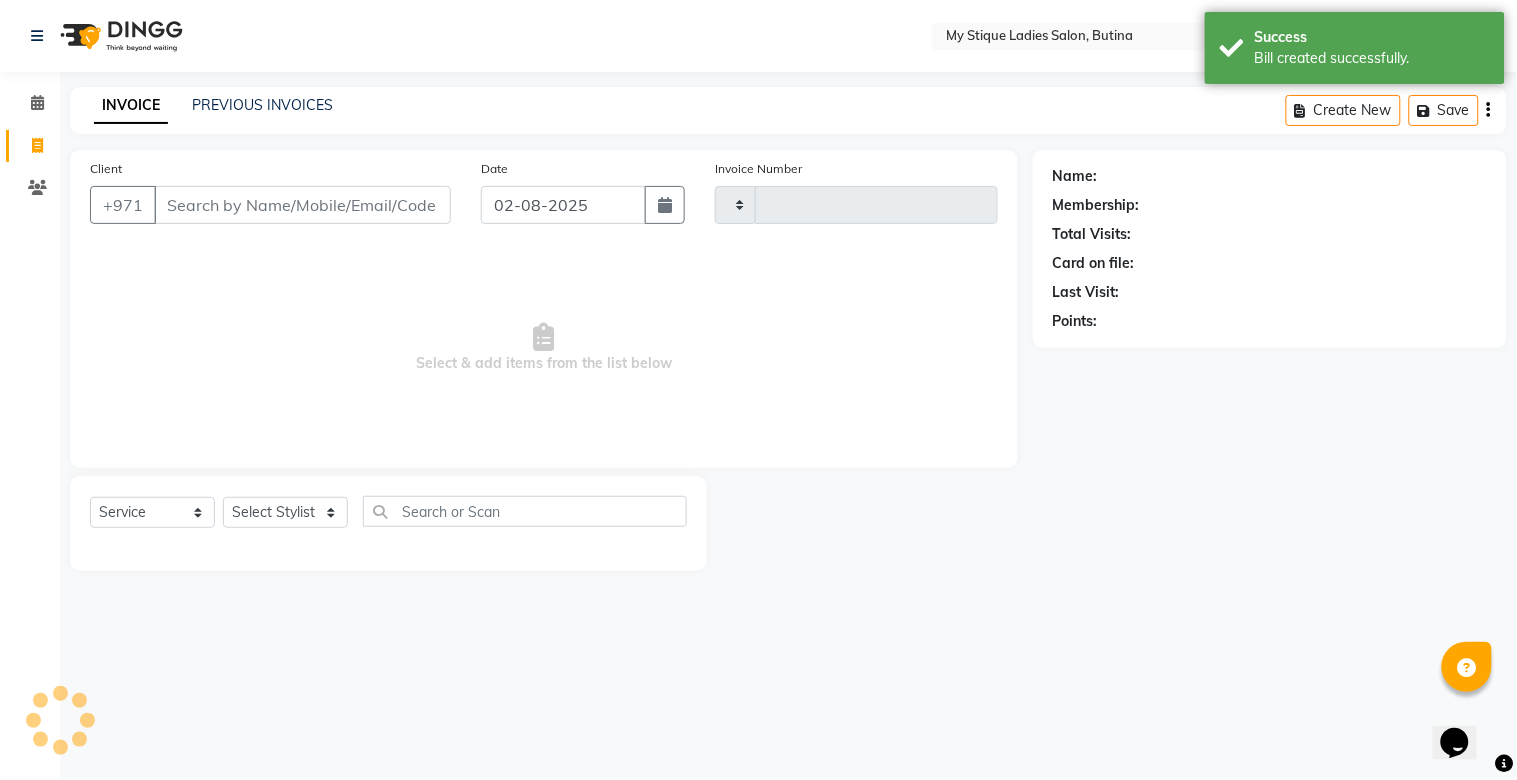 type on "0787" 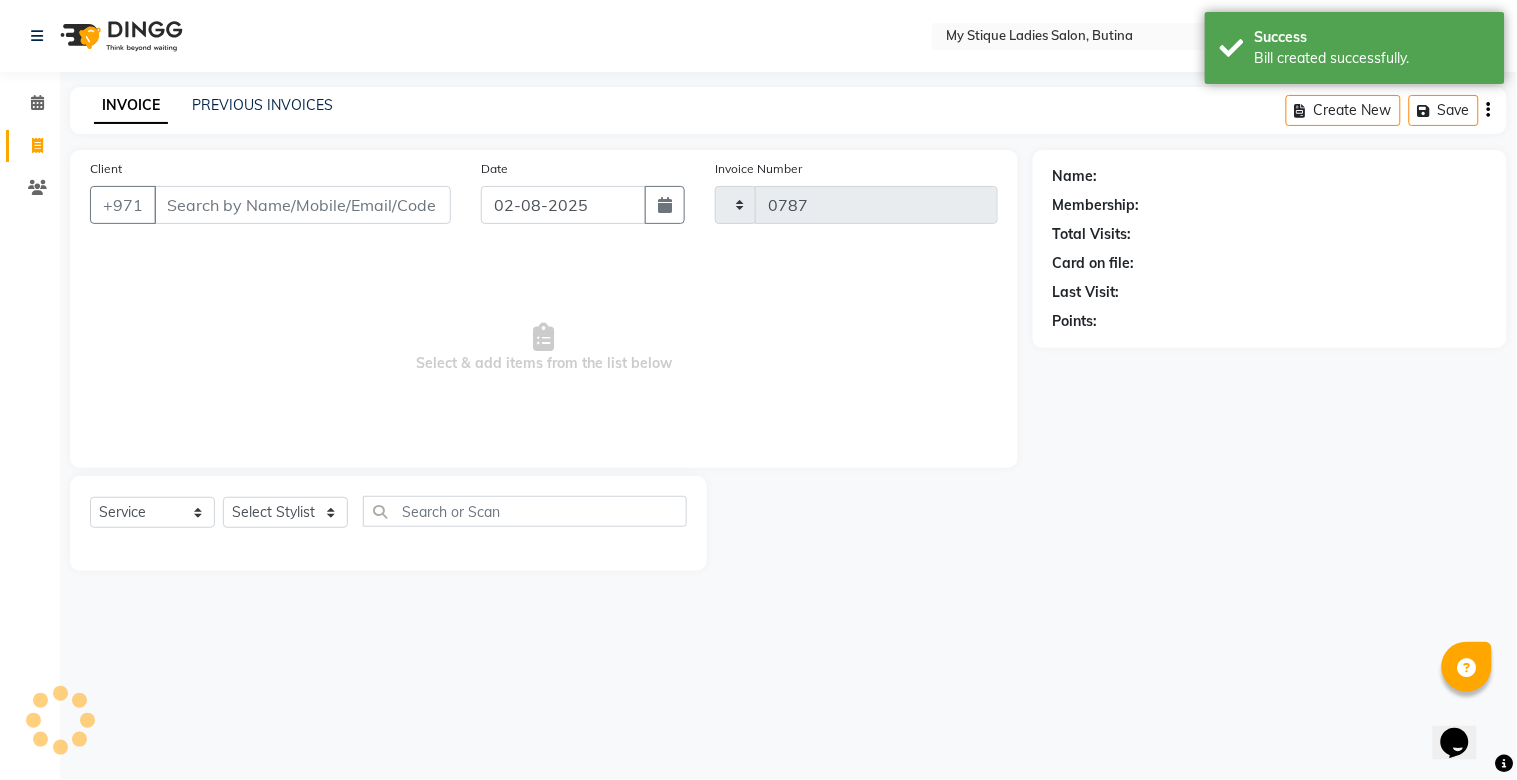 select on "7457" 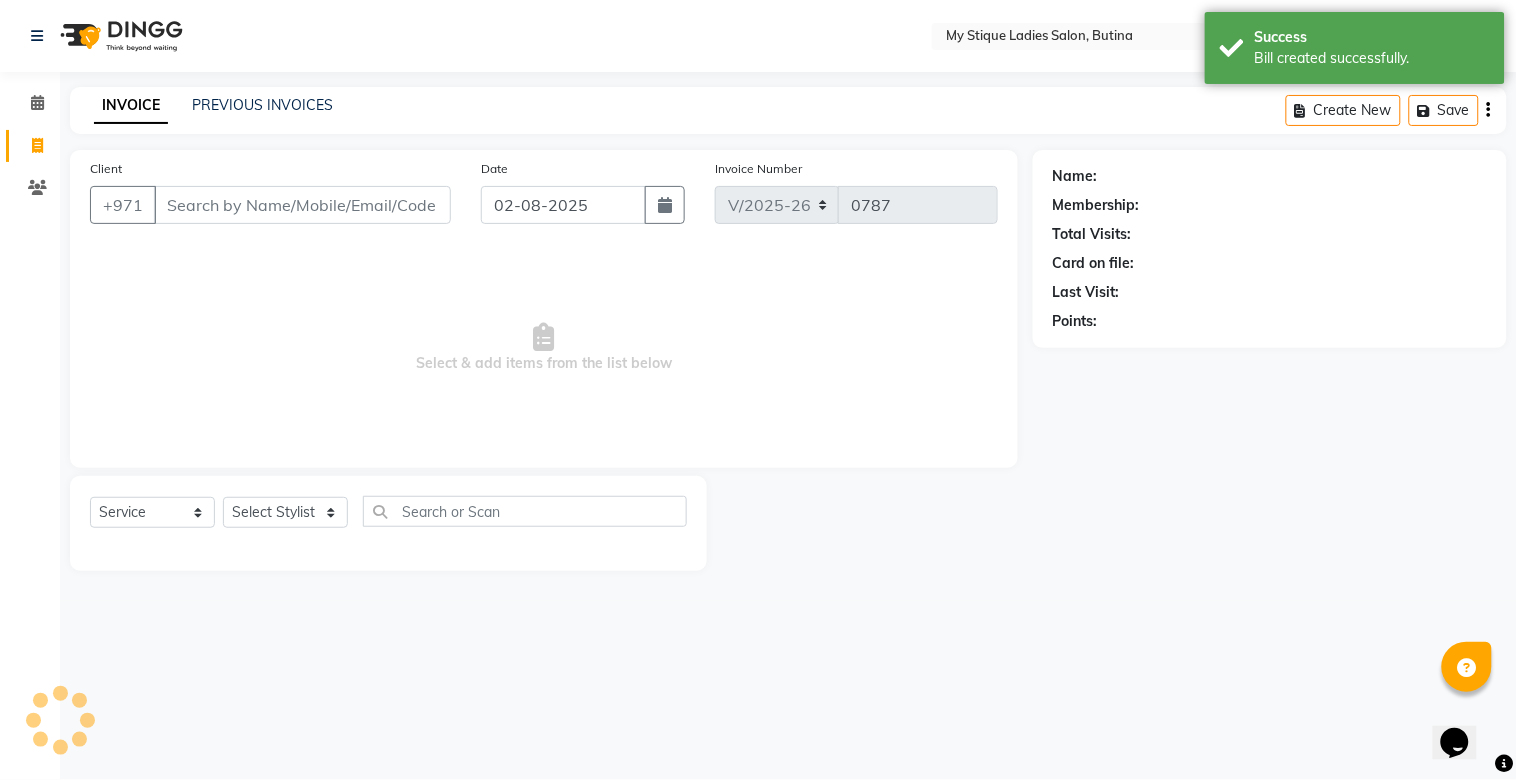 click on "Client" at bounding box center (302, 205) 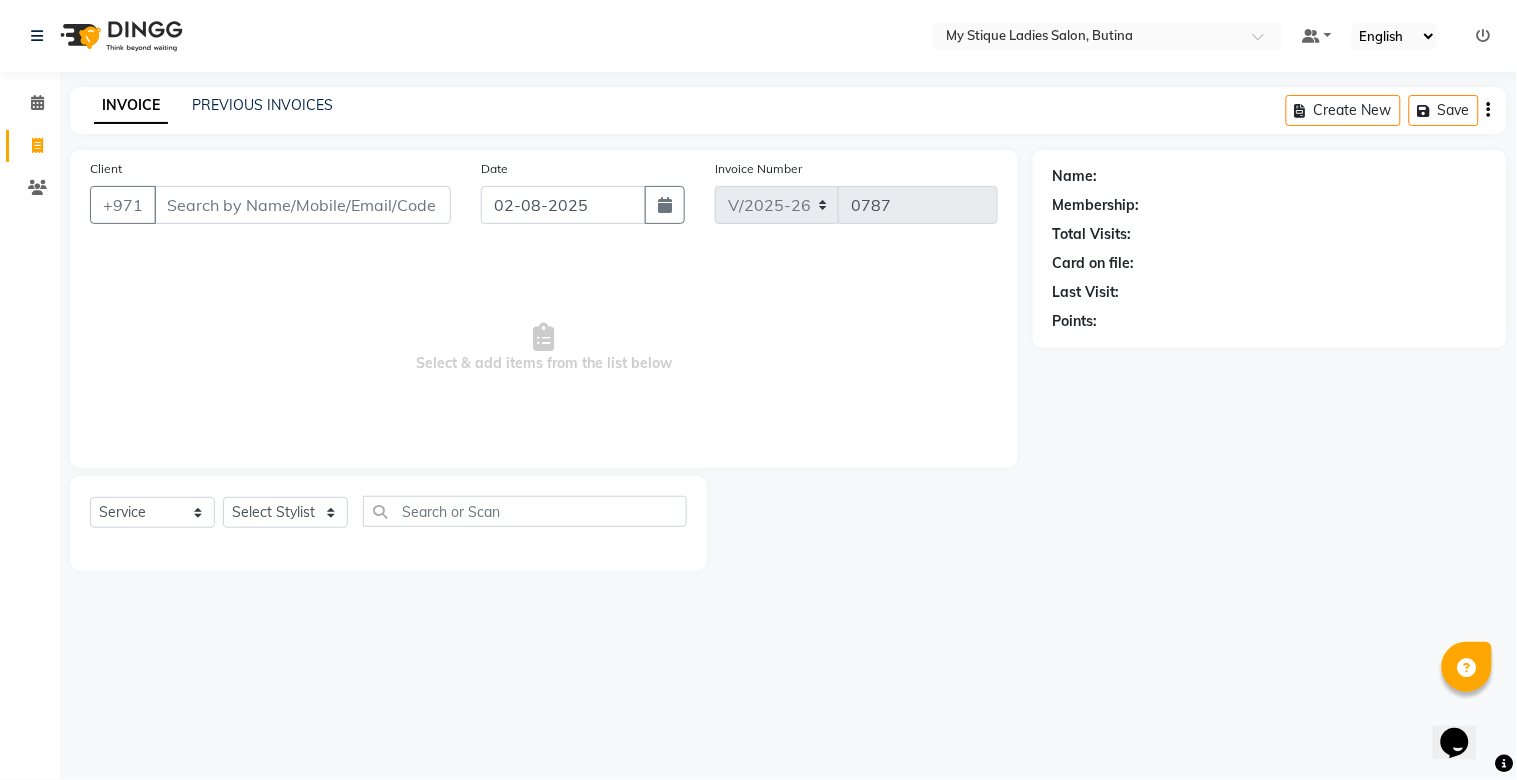 click on "Client" at bounding box center [302, 205] 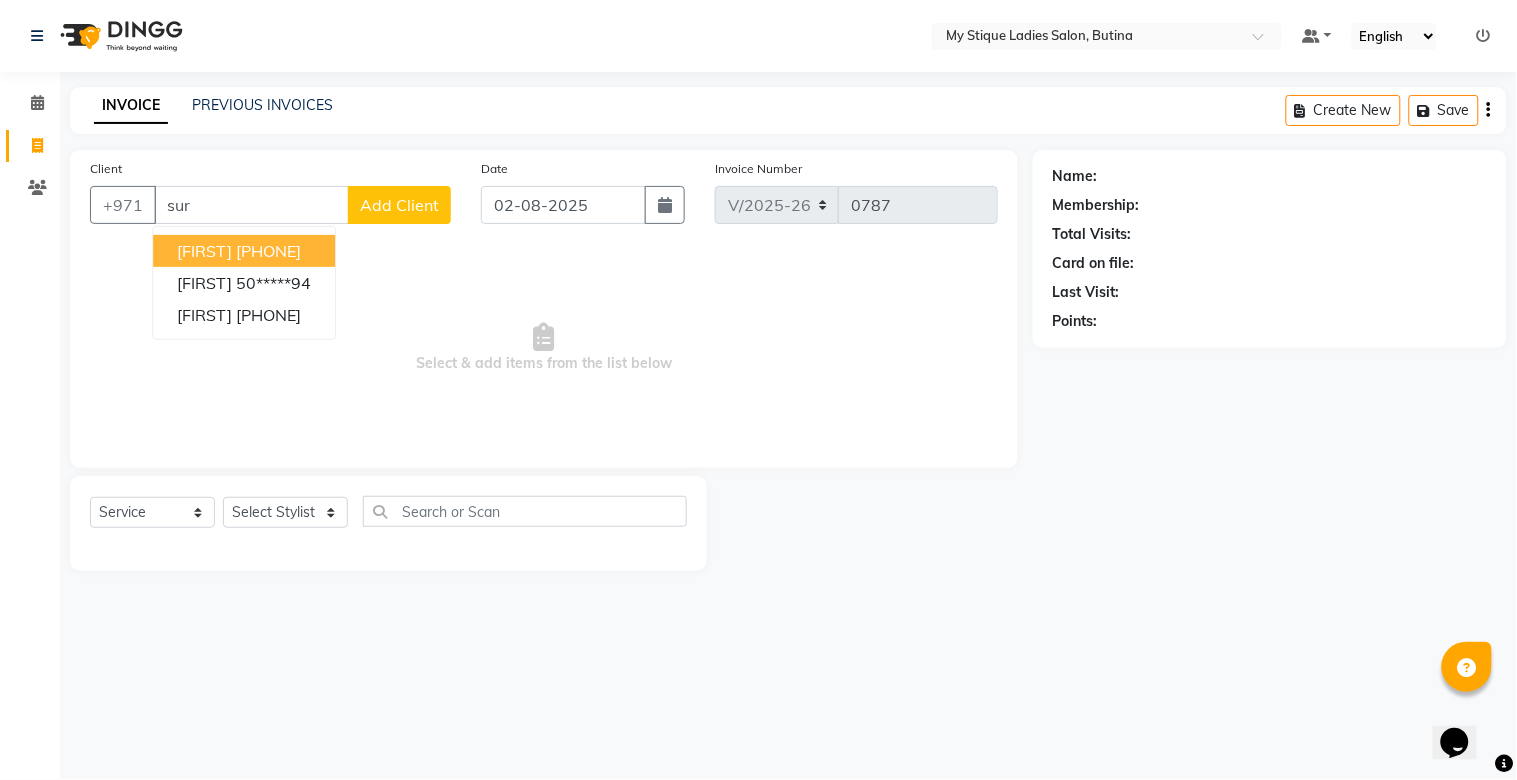 click on "[FIRST]" at bounding box center (204, 251) 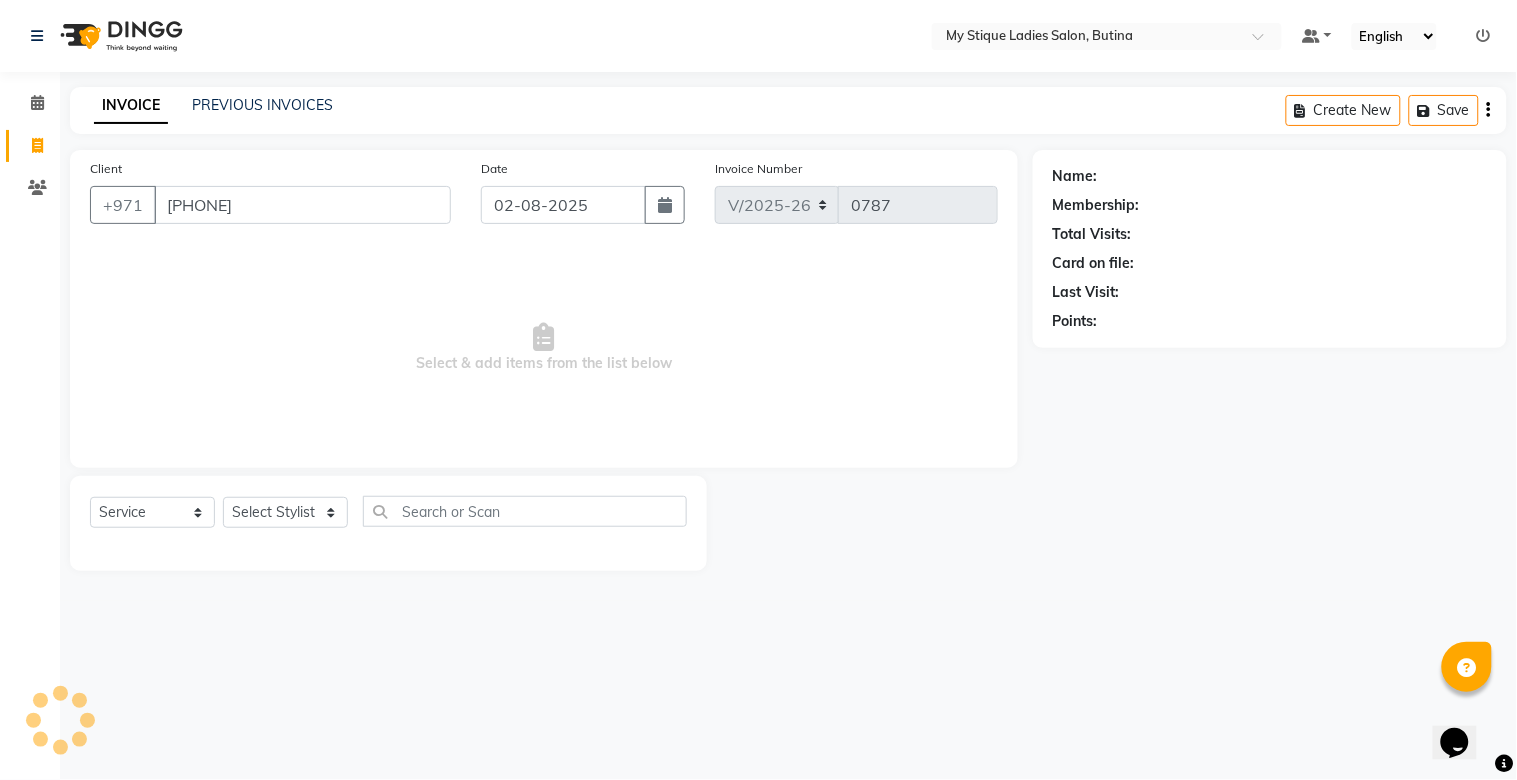 type on "[PHONE]" 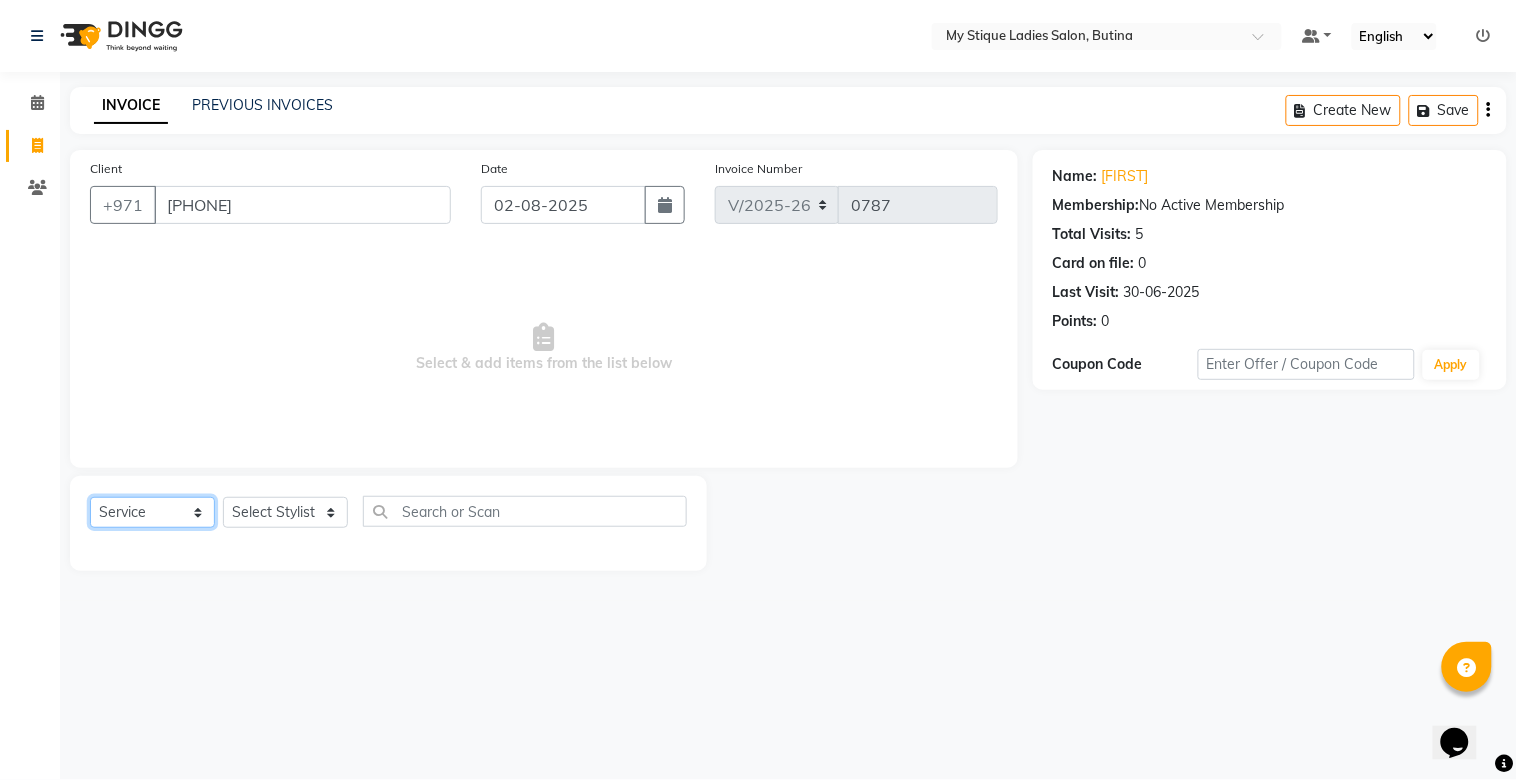 click on "Select  Service  Product  Membership  Package Voucher Prepaid Gift Card" 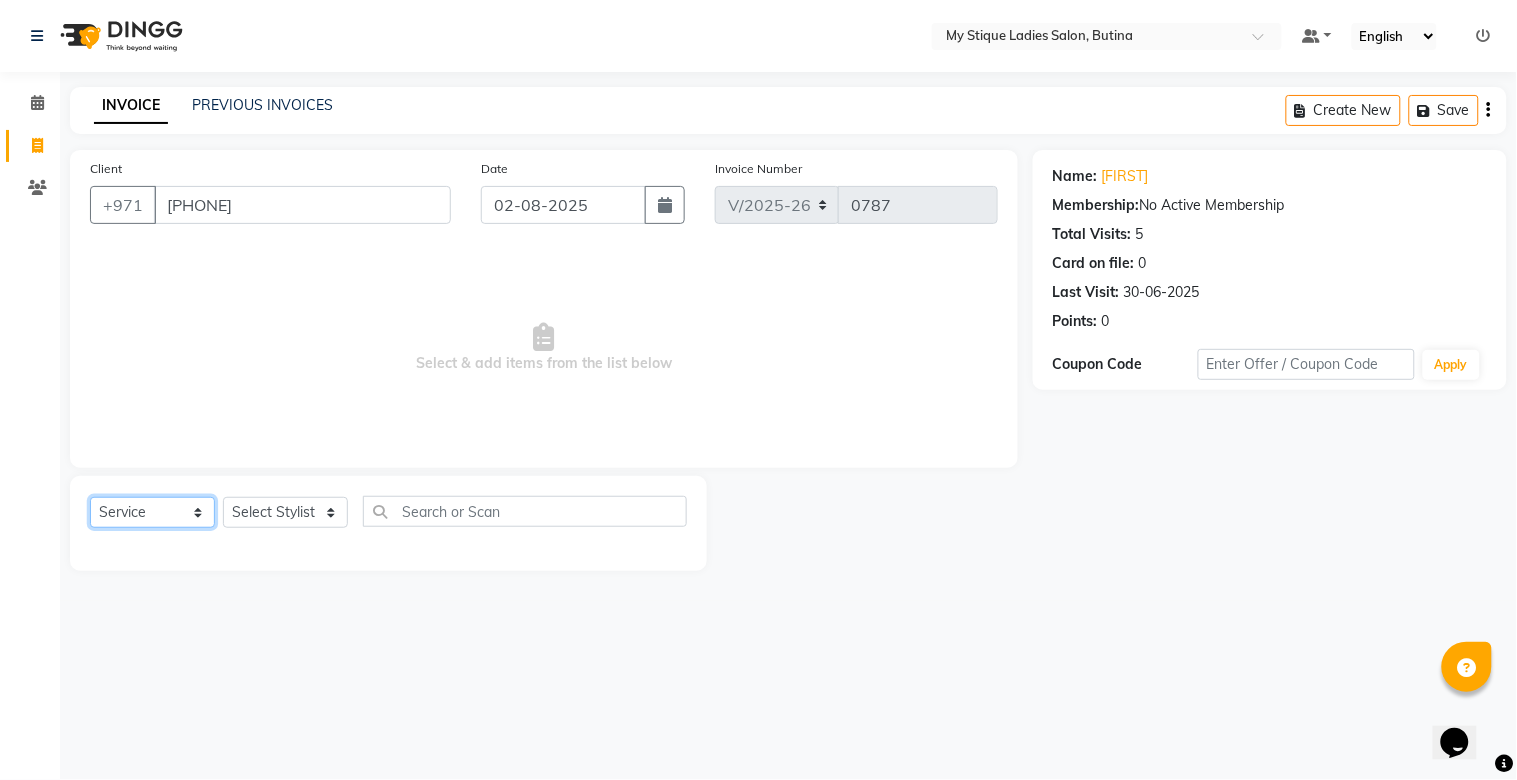 select on "package" 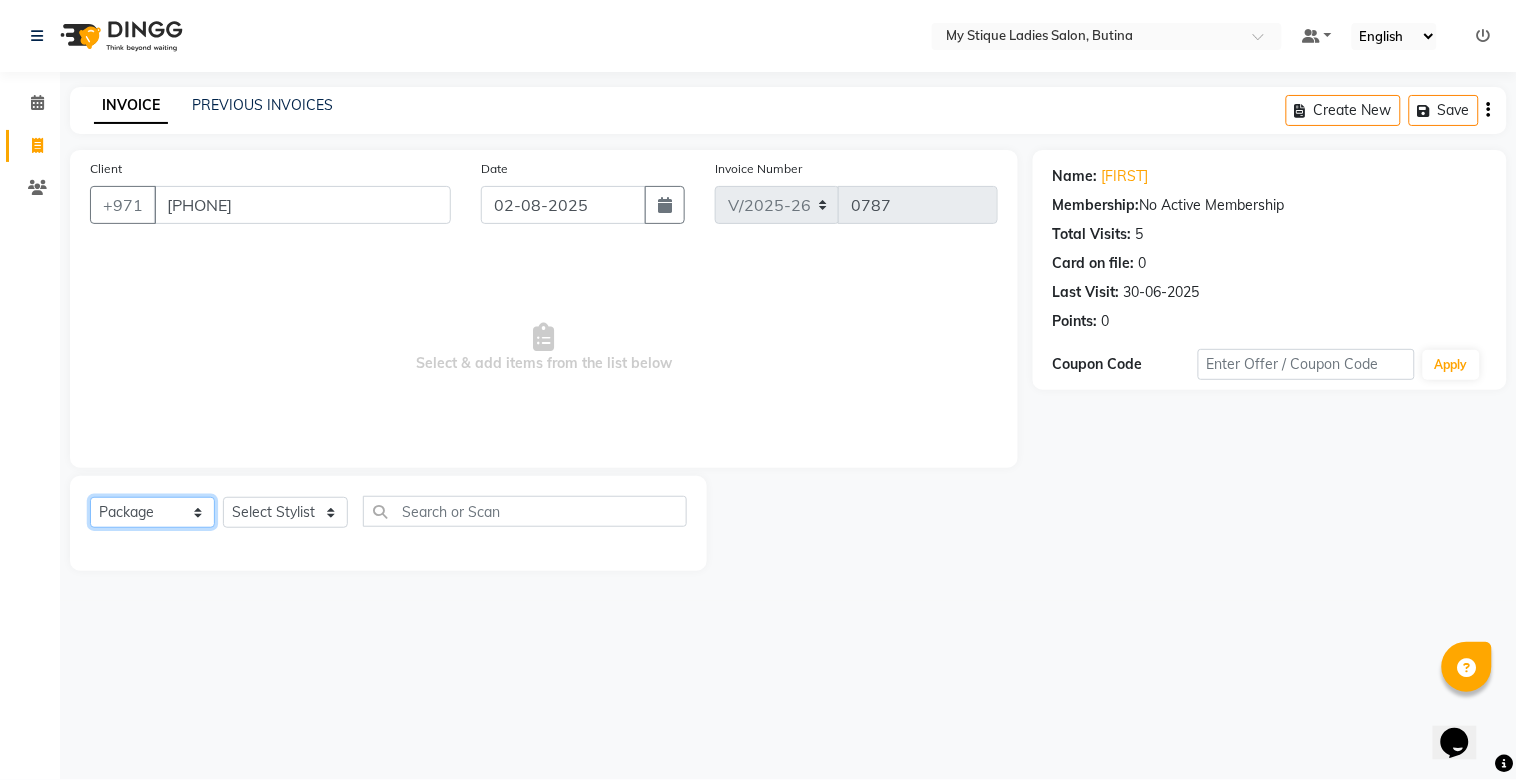 click on "Select  Service  Product  Membership  Package Voucher Prepaid Gift Card" 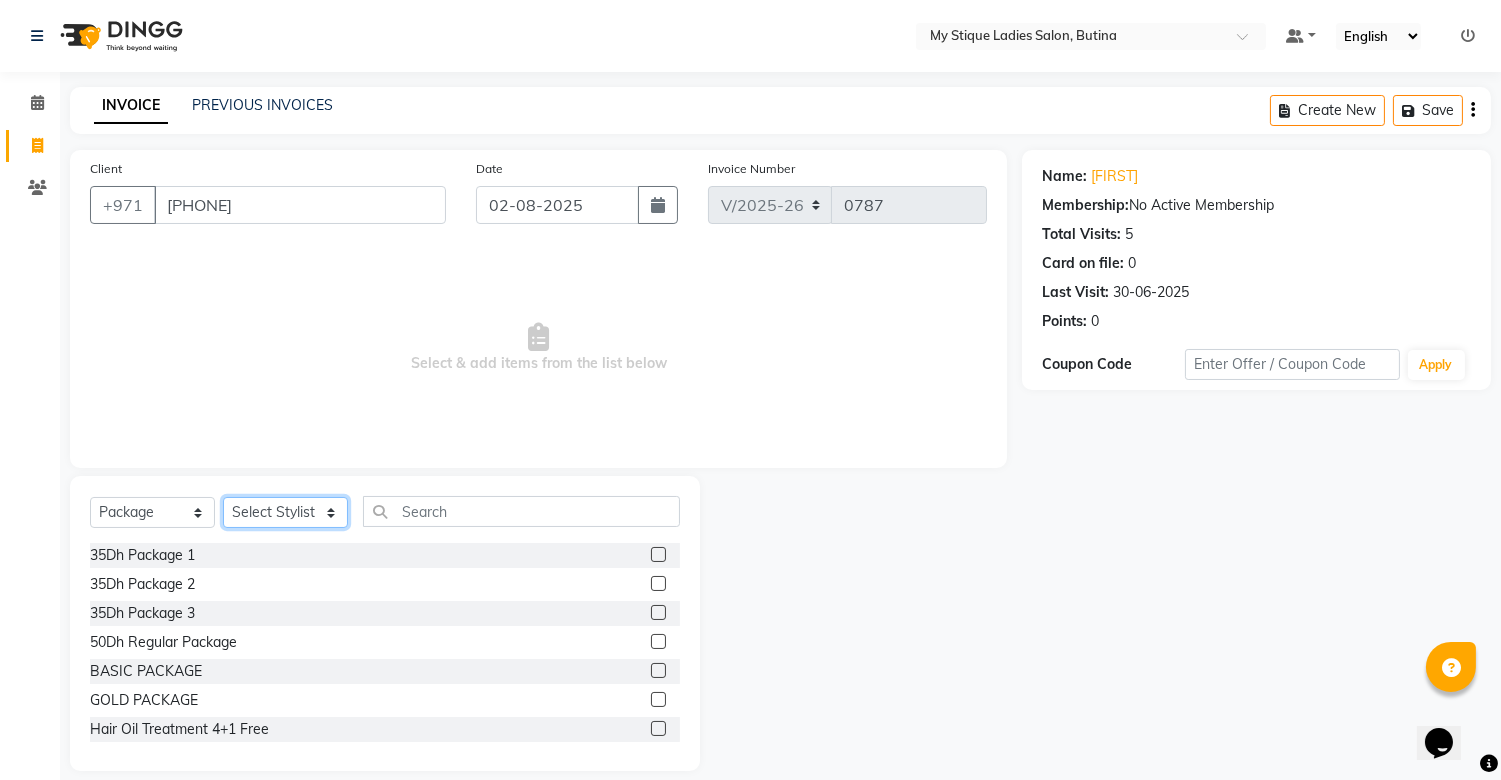 click on "Select Stylist [FIRST] [FIRST] [FIRST] Sales [FIRST] TEMP STAFF" 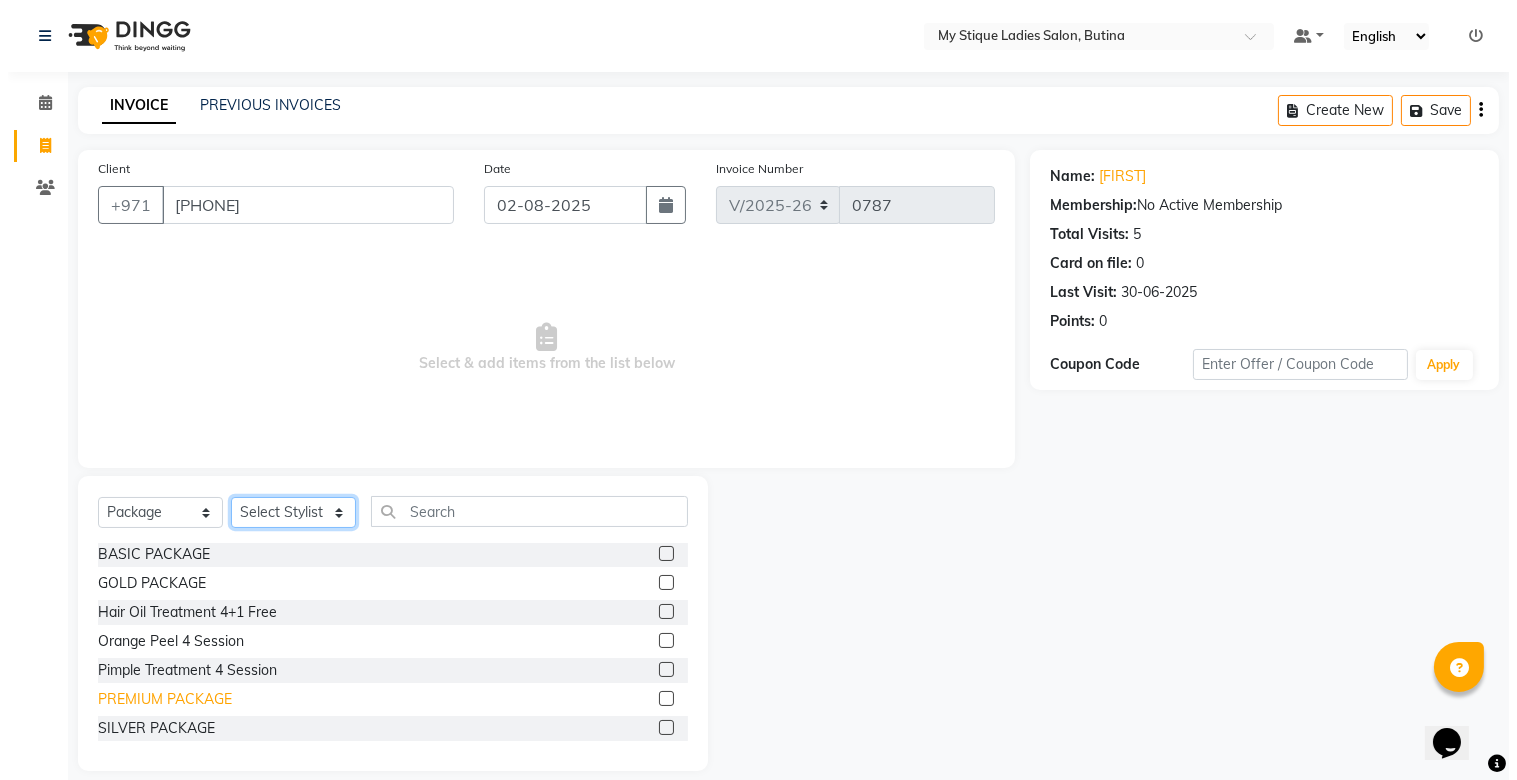 scroll, scrollTop: 118, scrollLeft: 0, axis: vertical 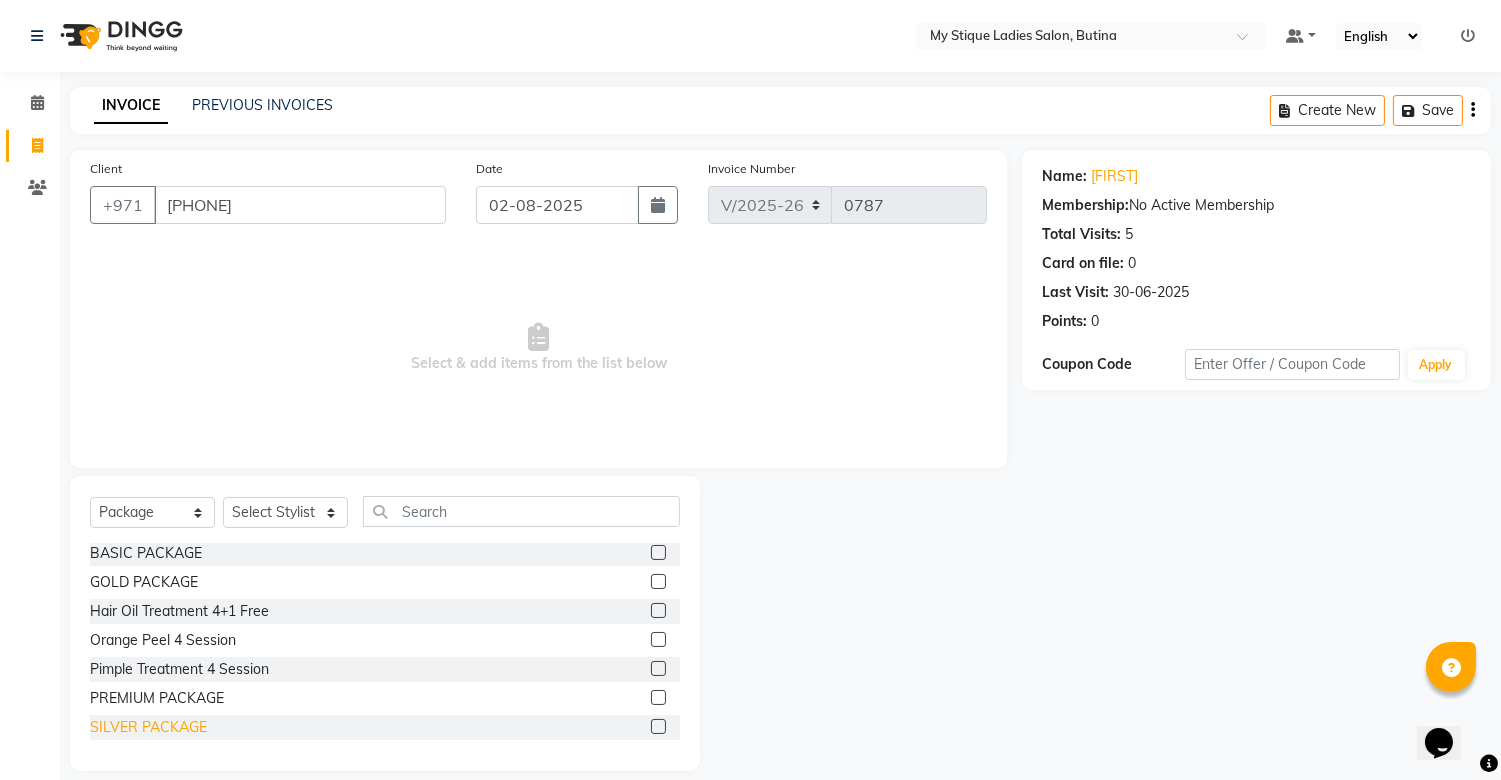 click on "SILVER PACKAGE" 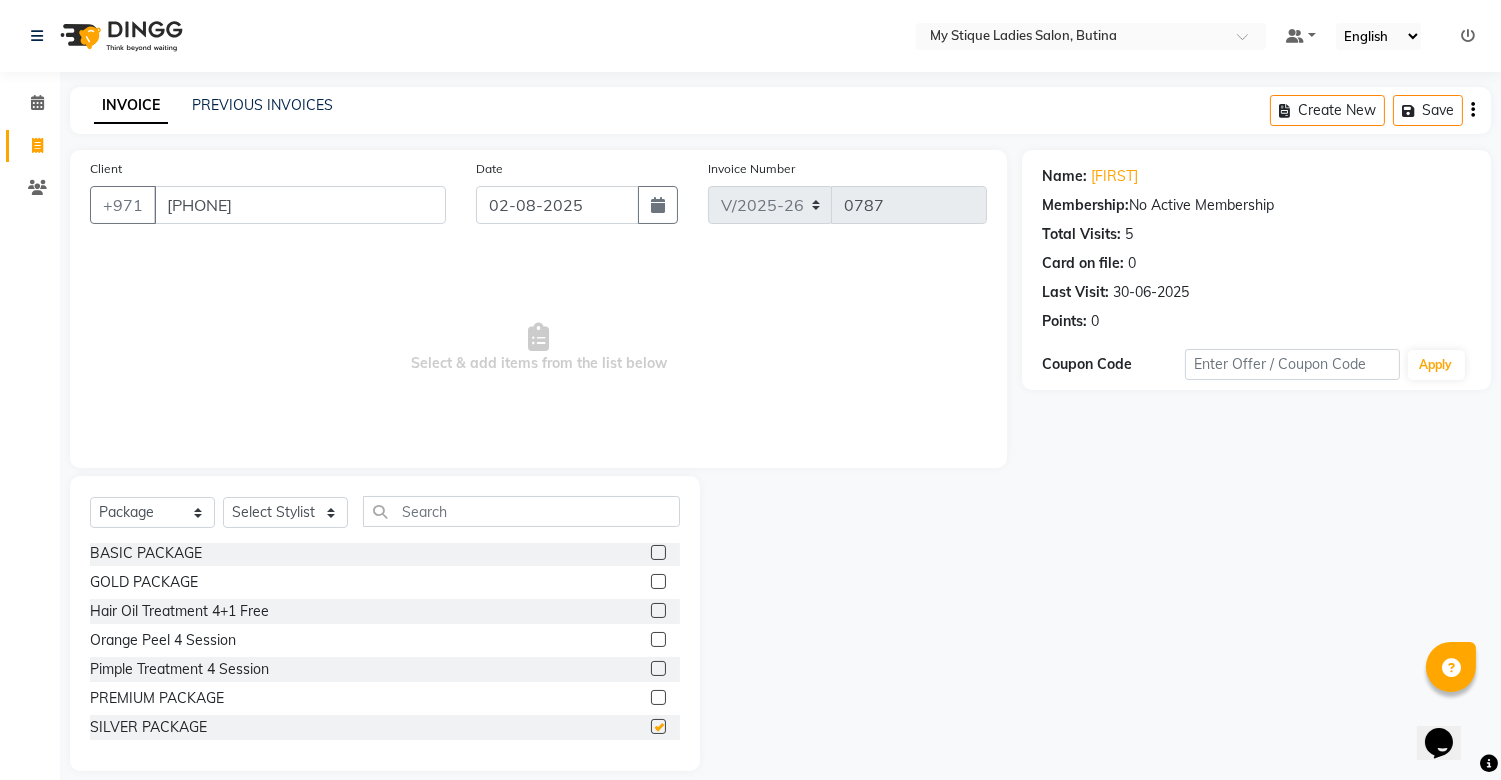 checkbox on "false" 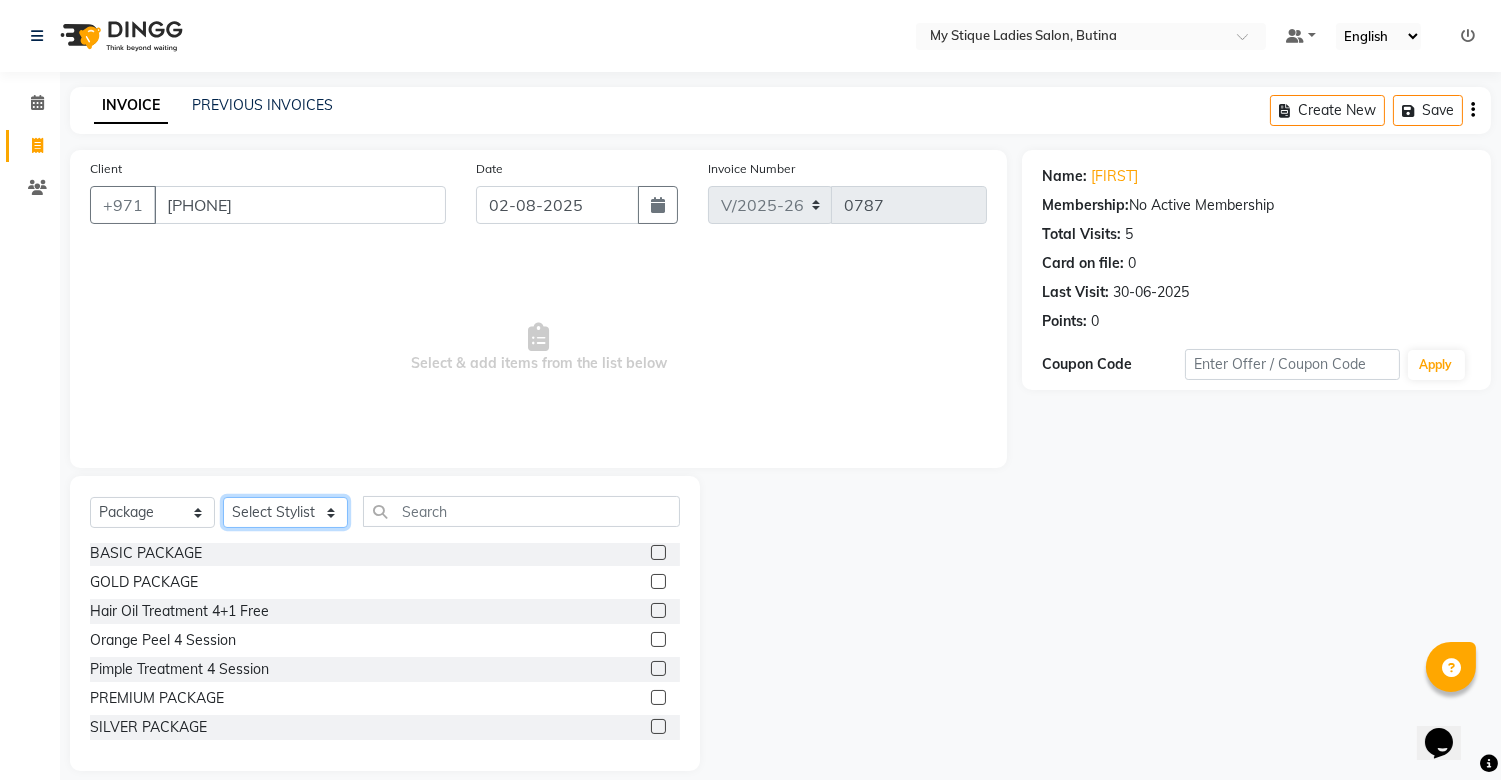 click on "Select Stylist [FIRST] [FIRST] [FIRST] Sales [FIRST] TEMP STAFF" 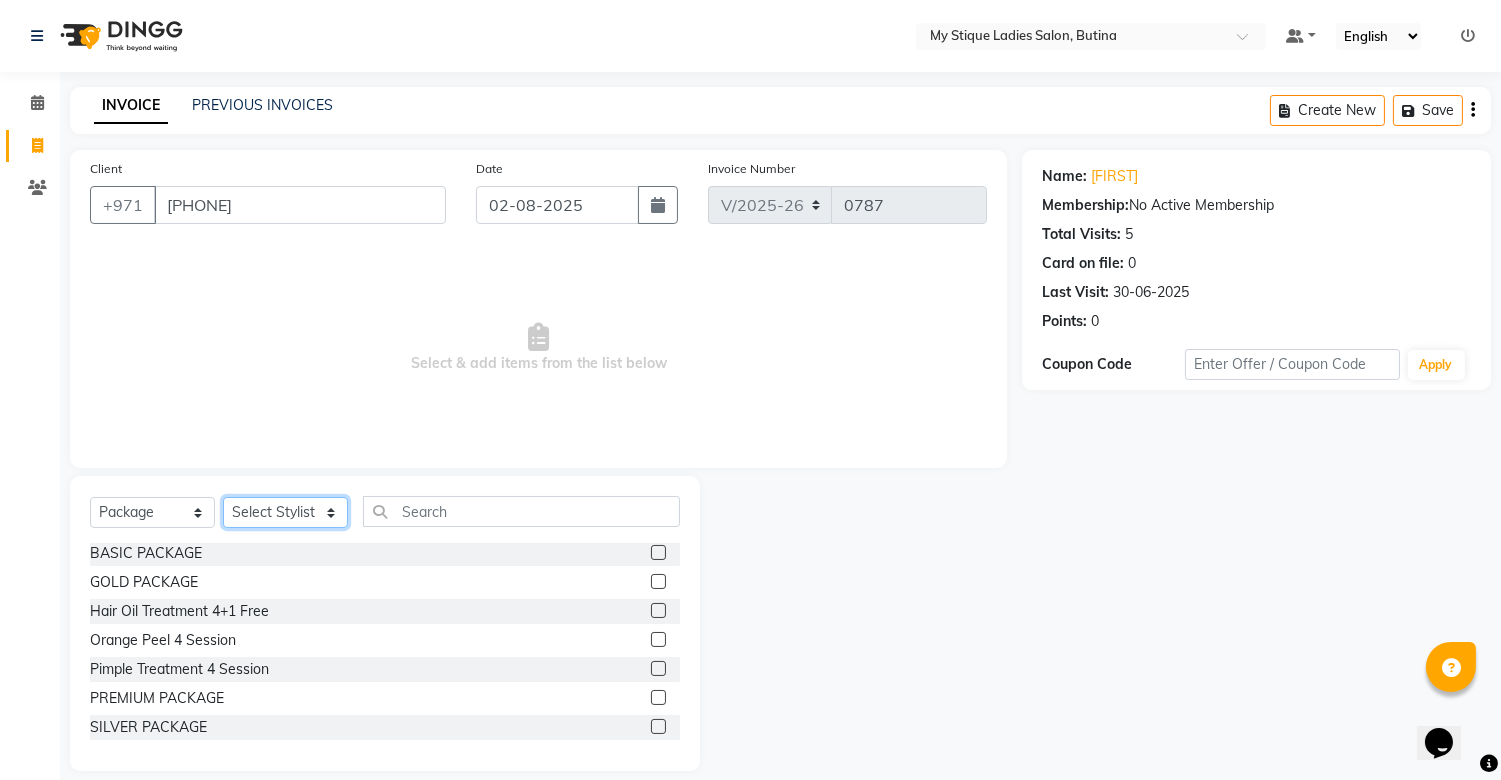 select on "83495" 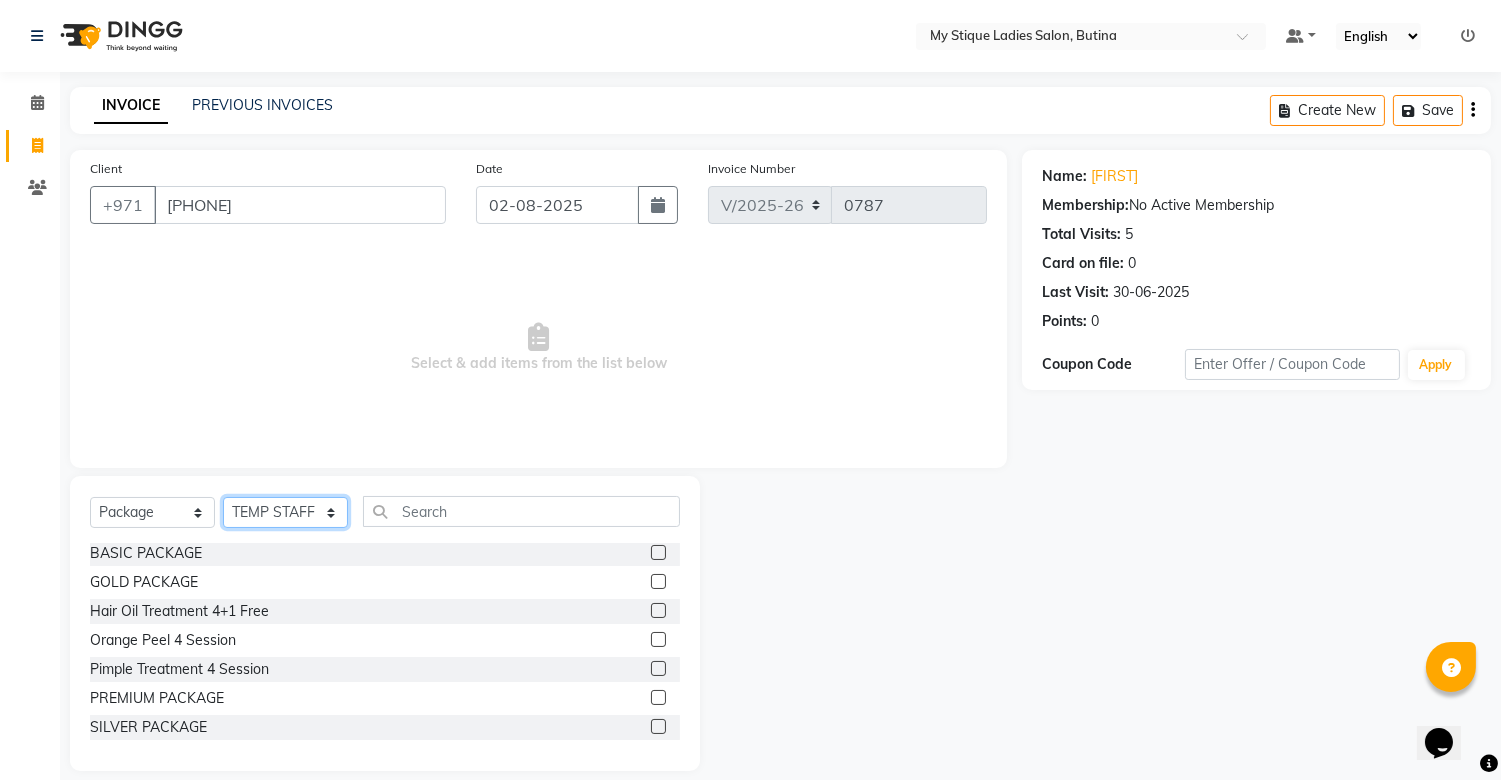click on "Select Stylist [FIRST] [FIRST] [FIRST] Sales [FIRST] TEMP STAFF" 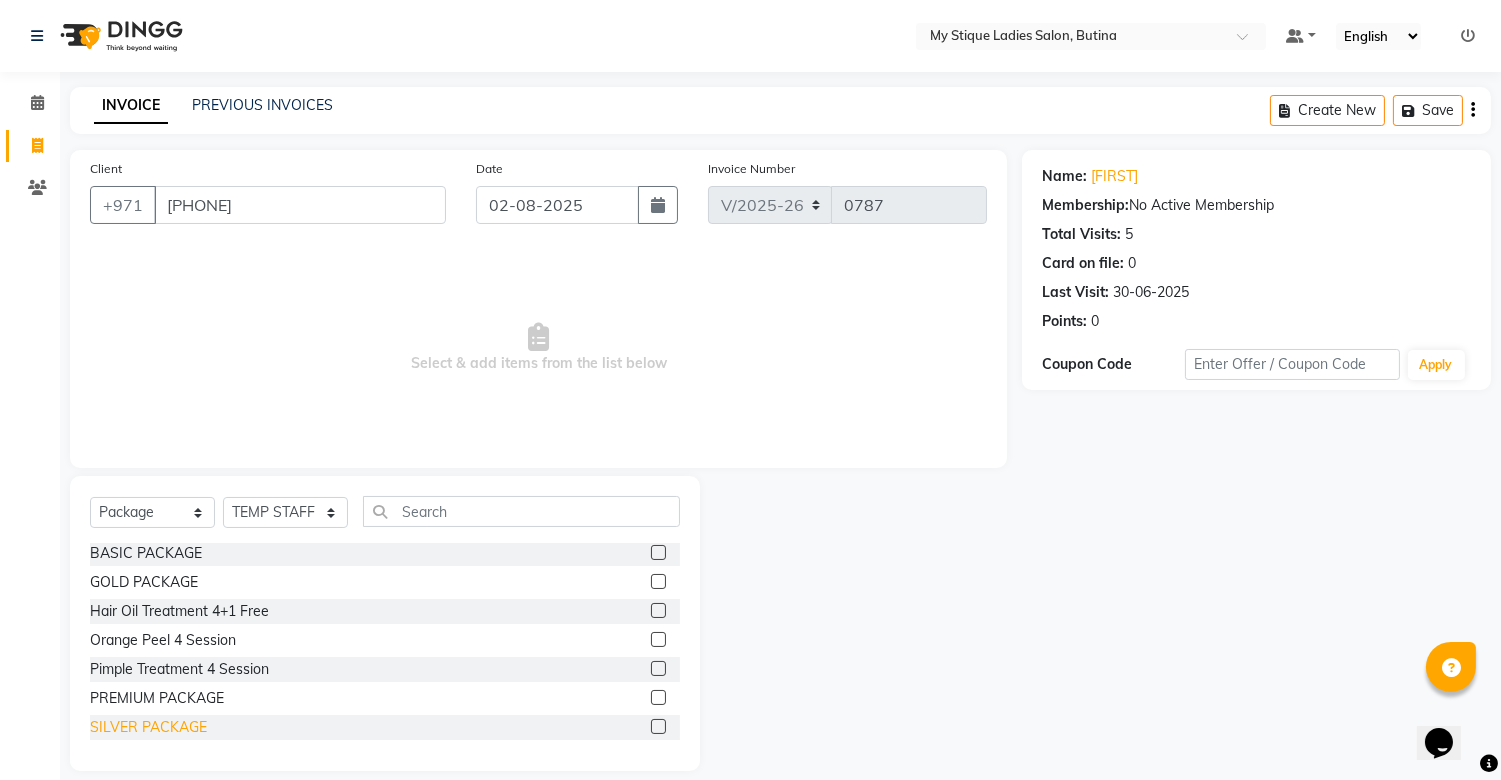 click on "SILVER PACKAGE" 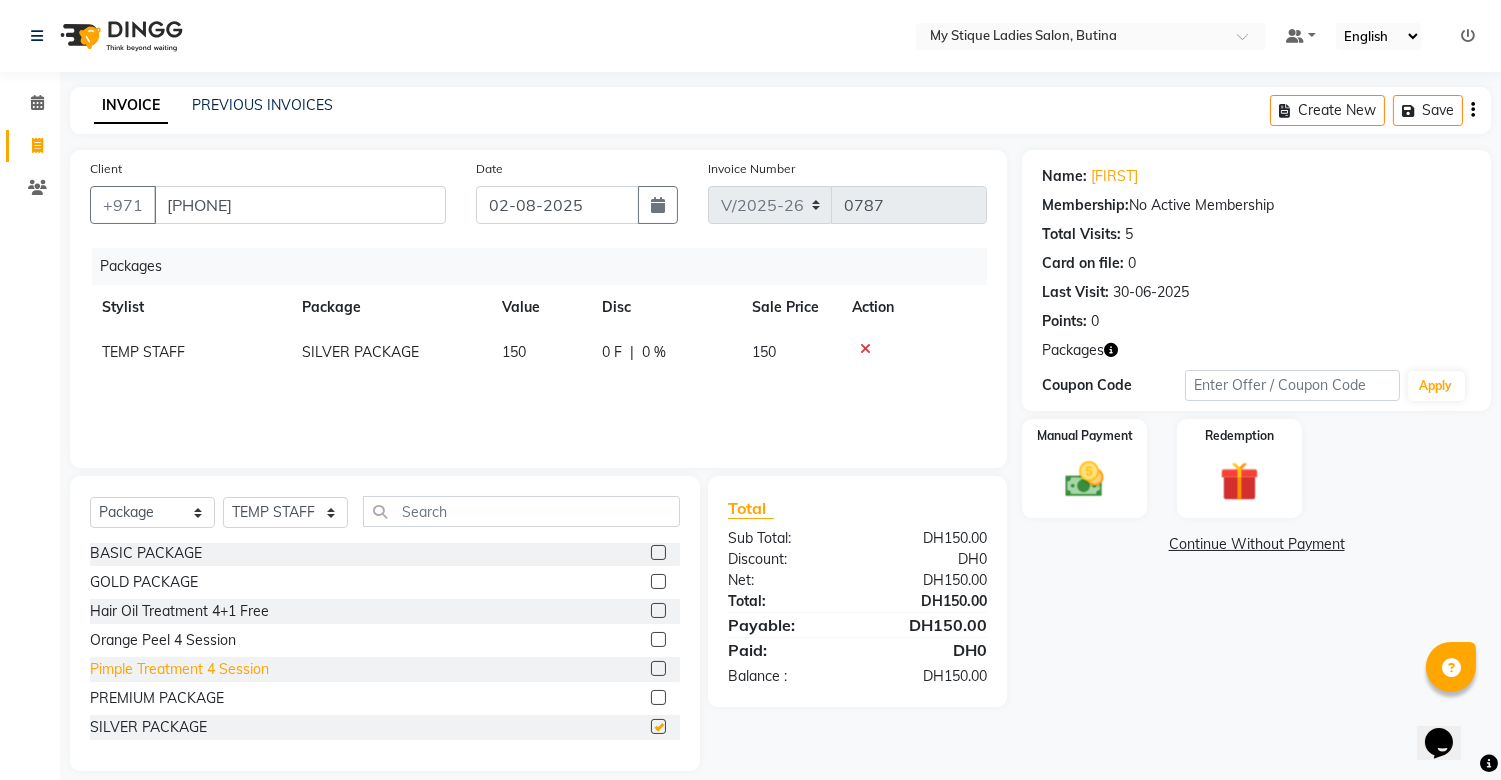 checkbox on "false" 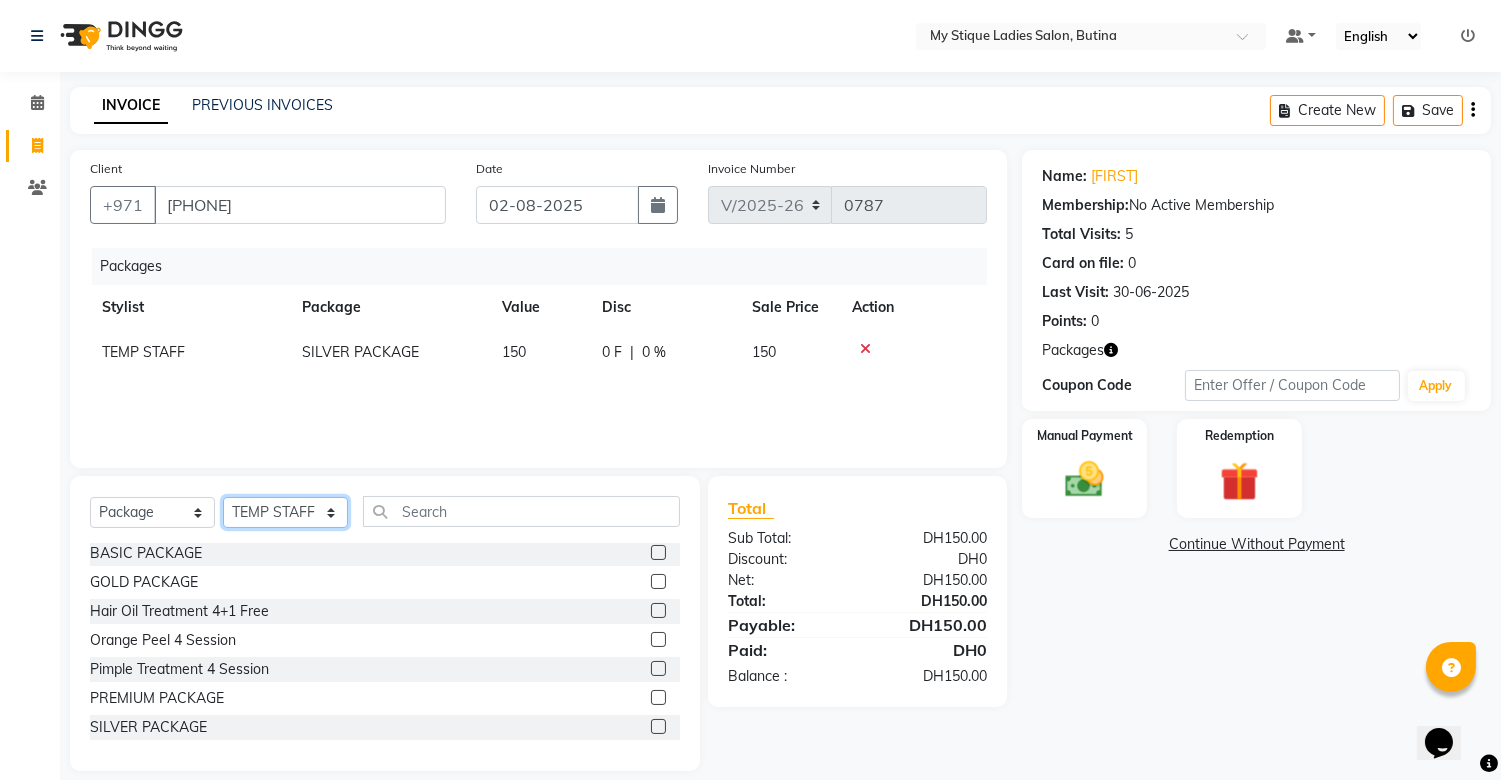click on "Select Stylist [FIRST] [FIRST] [FIRST] Sales [FIRST] TEMP STAFF" 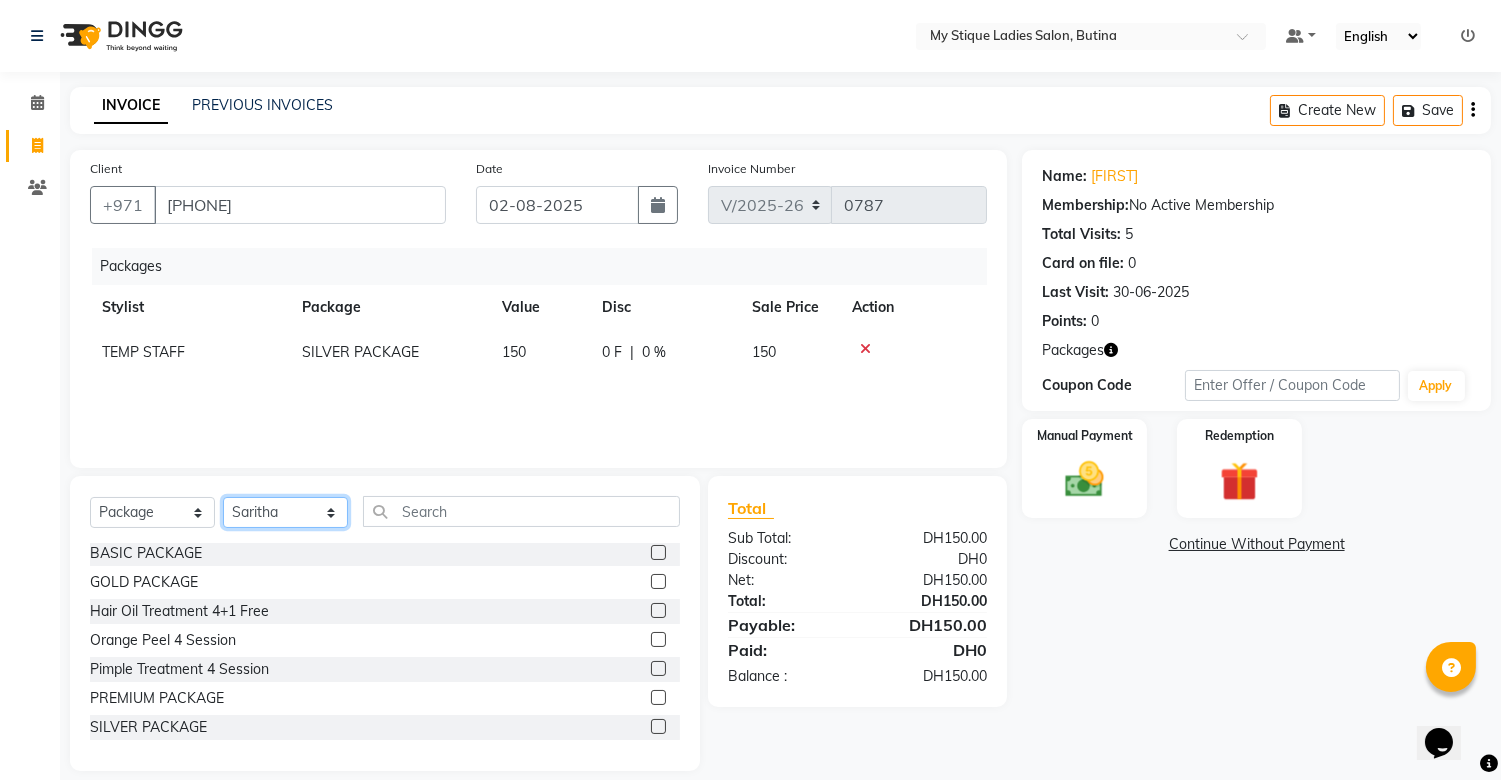 click on "Select Stylist [FIRST] [FIRST] [FIRST] Sales [FIRST] TEMP STAFF" 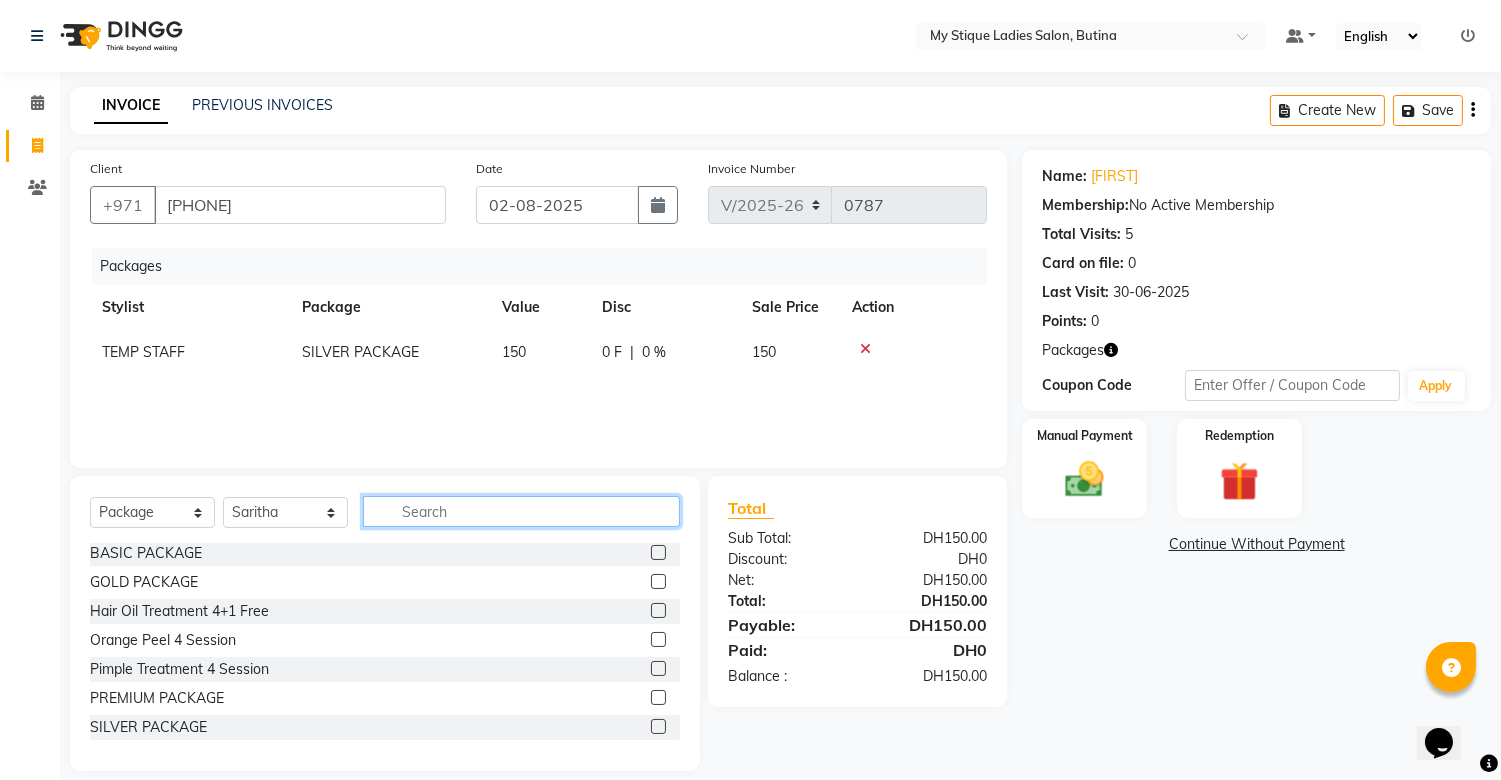 click 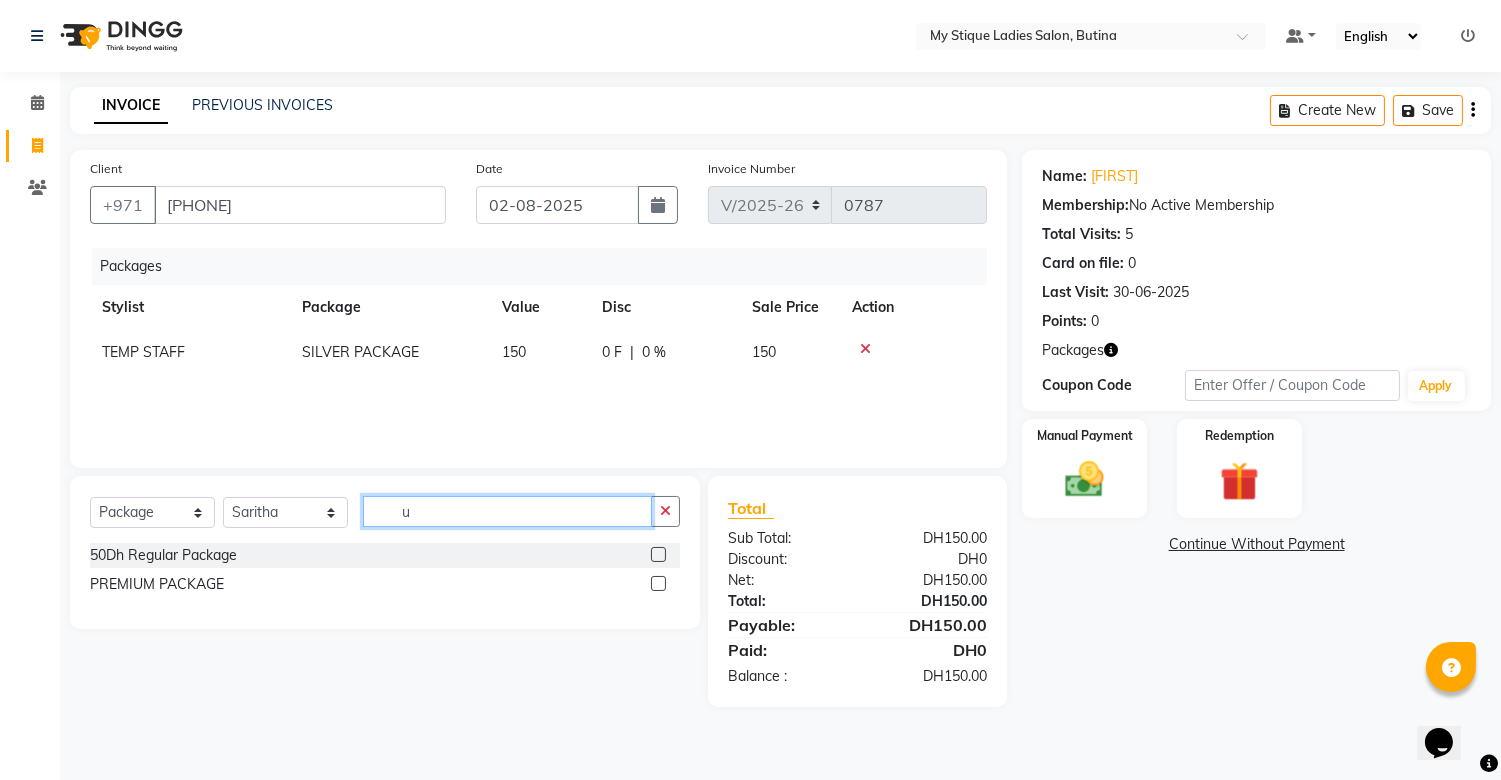 scroll, scrollTop: 0, scrollLeft: 0, axis: both 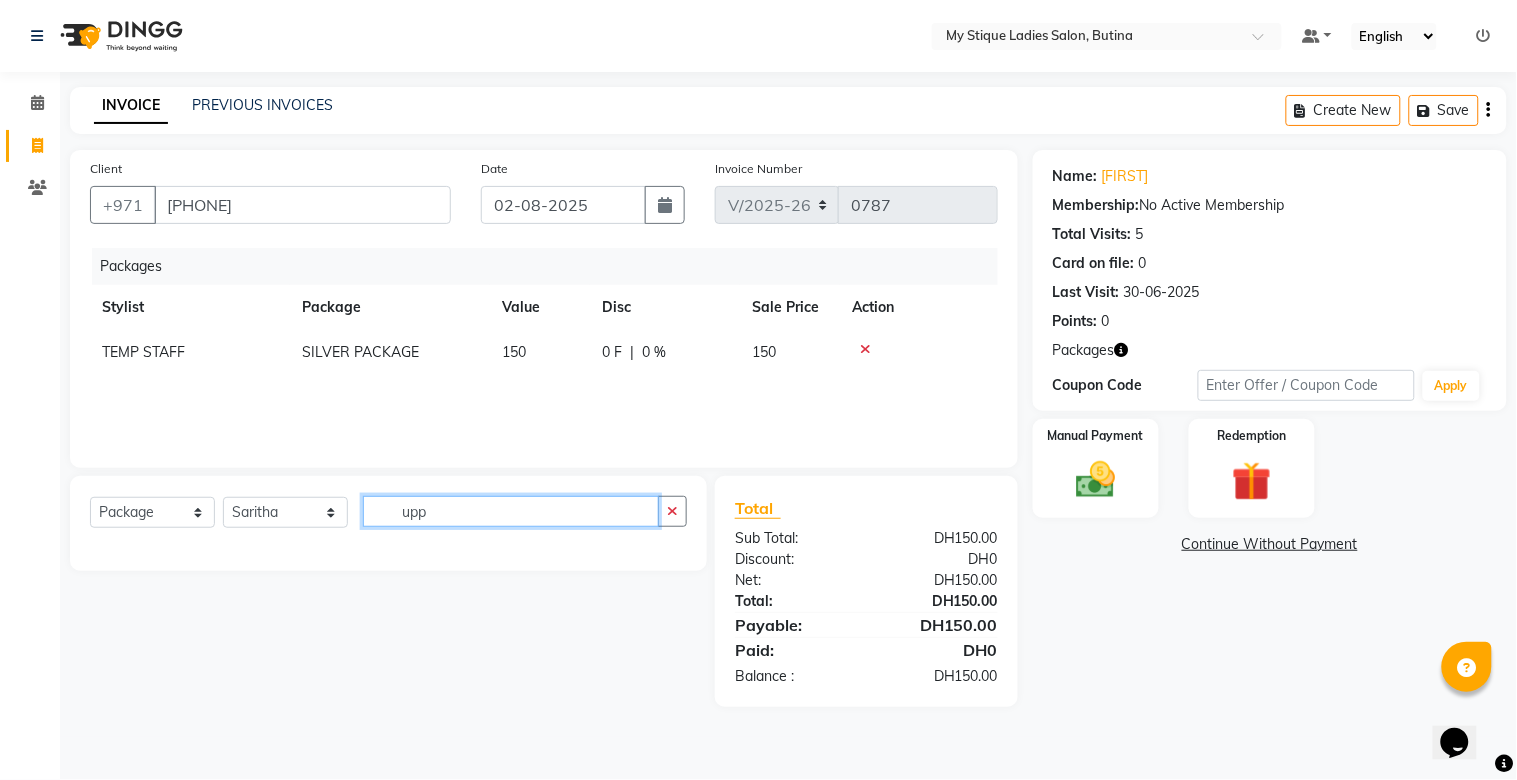 type on "upp" 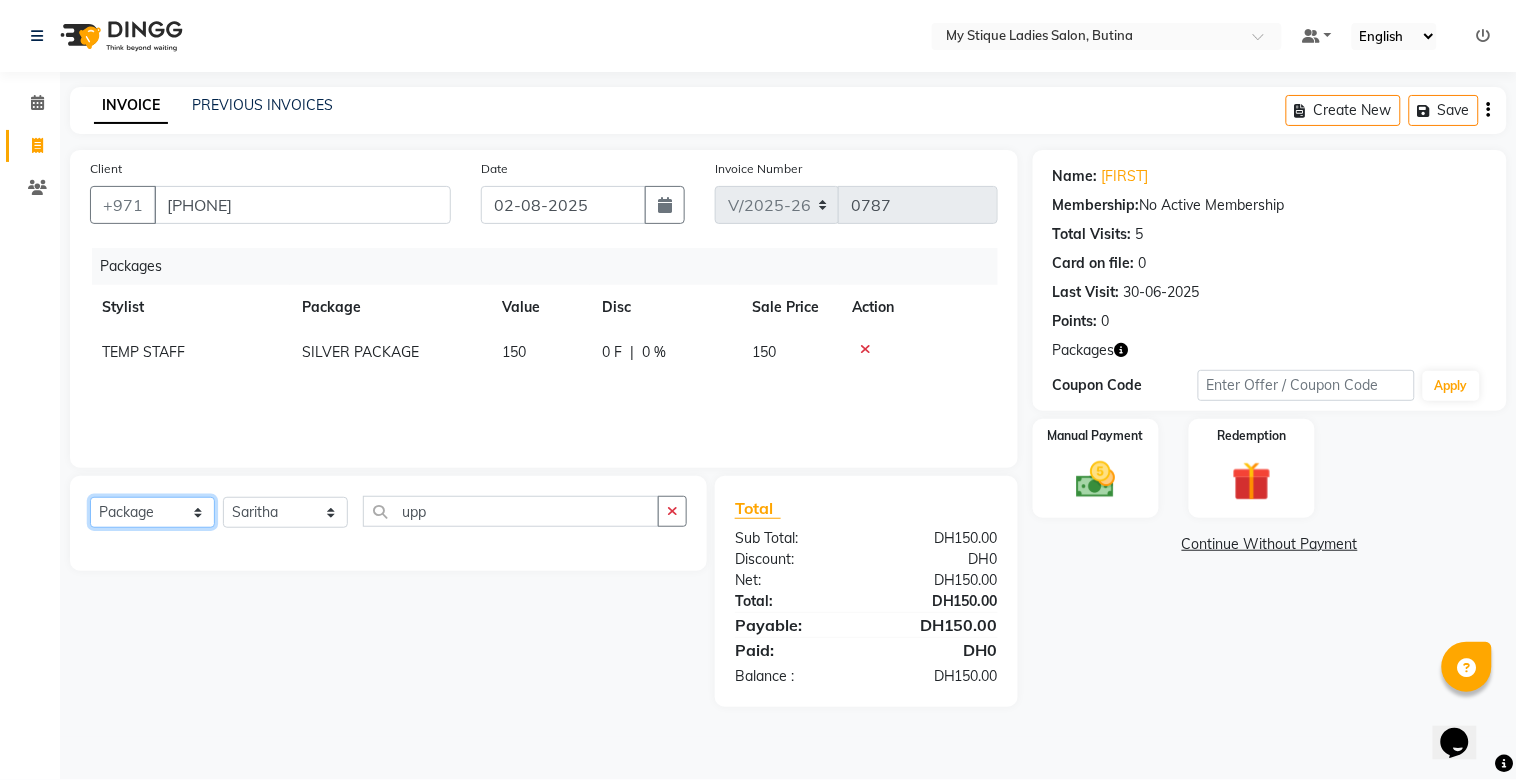 click on "Select  Service  Product  Membership  Package Voucher Prepaid Gift Card" 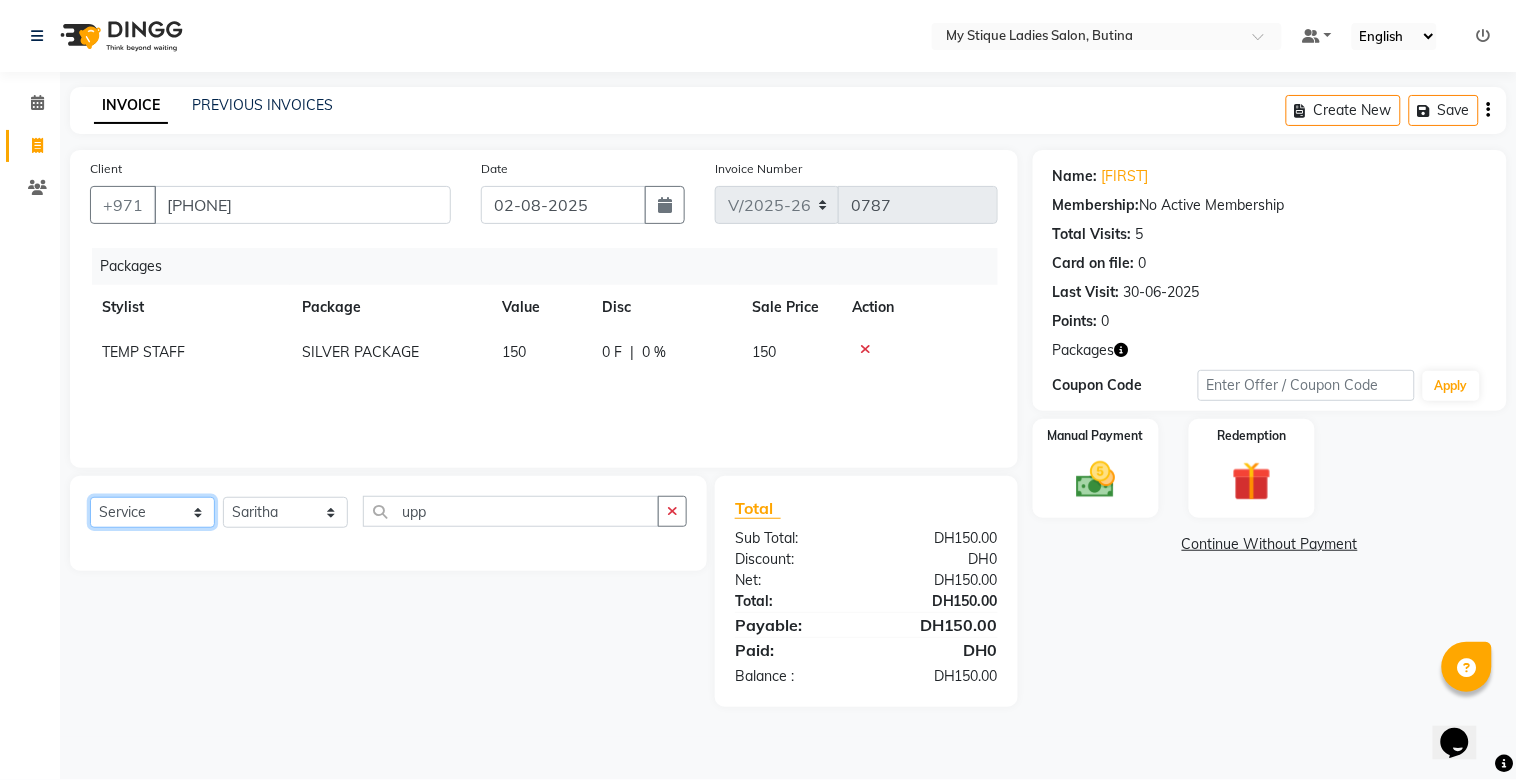 click on "Select  Service  Product  Membership  Package Voucher Prepaid Gift Card" 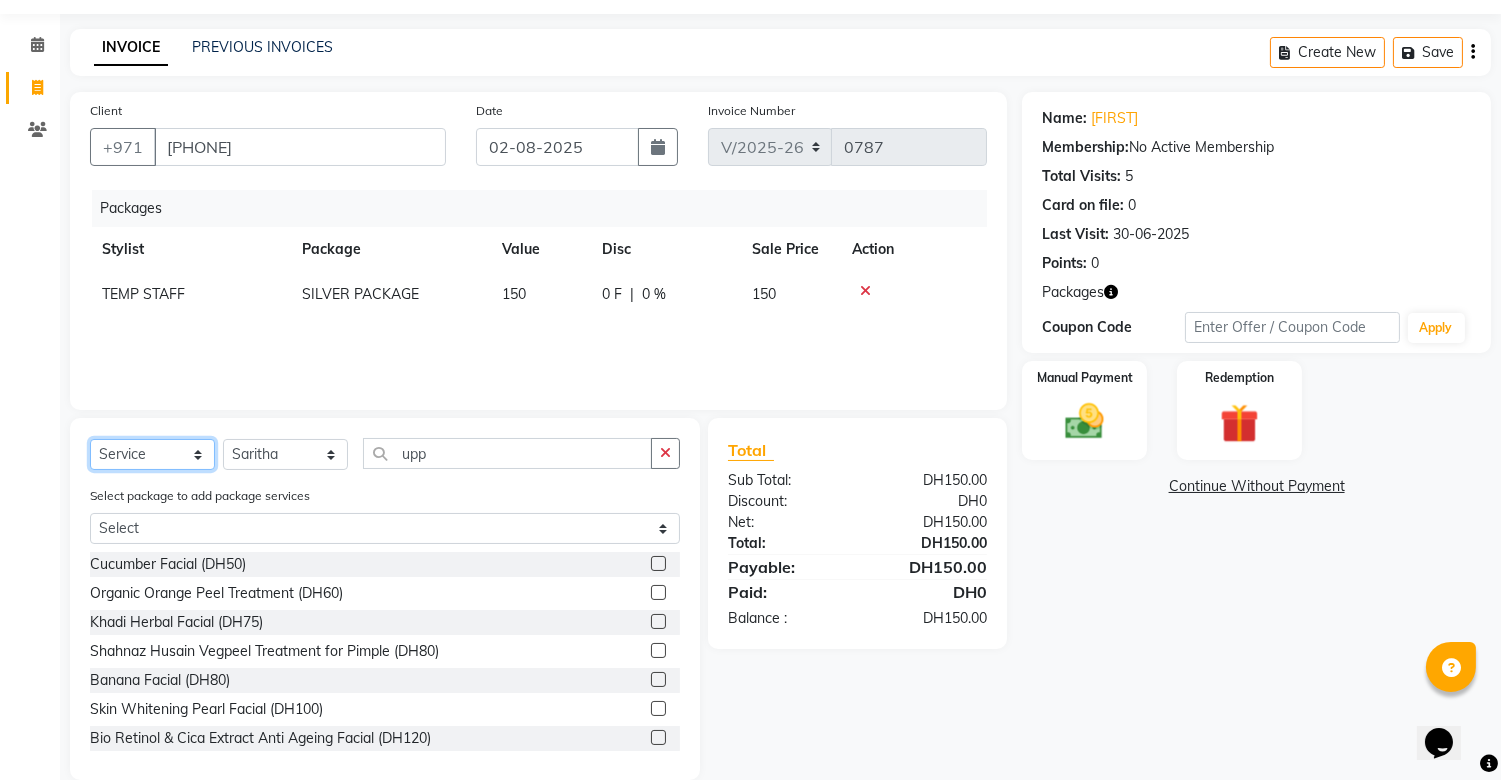 scroll, scrollTop: 88, scrollLeft: 0, axis: vertical 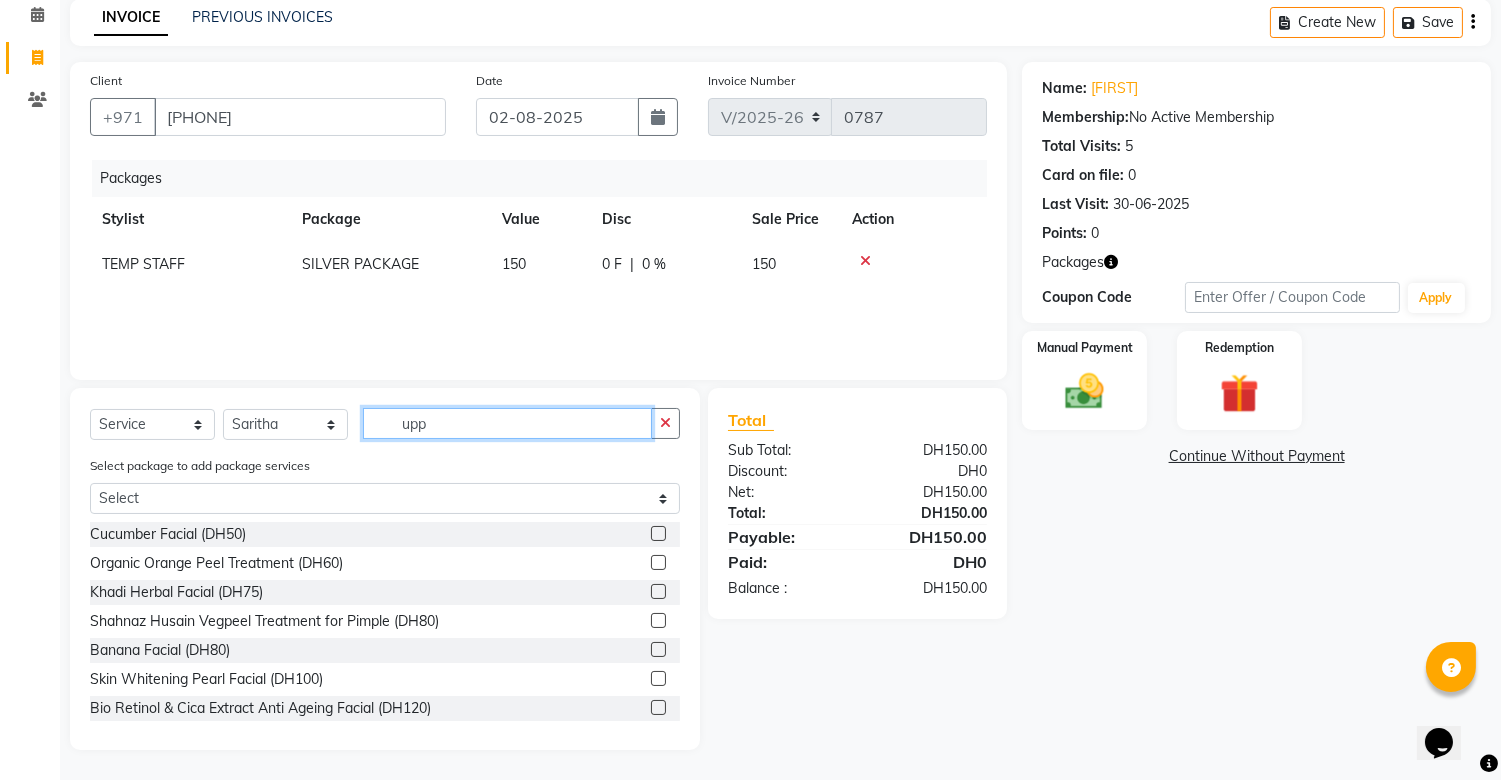 click on "upp" 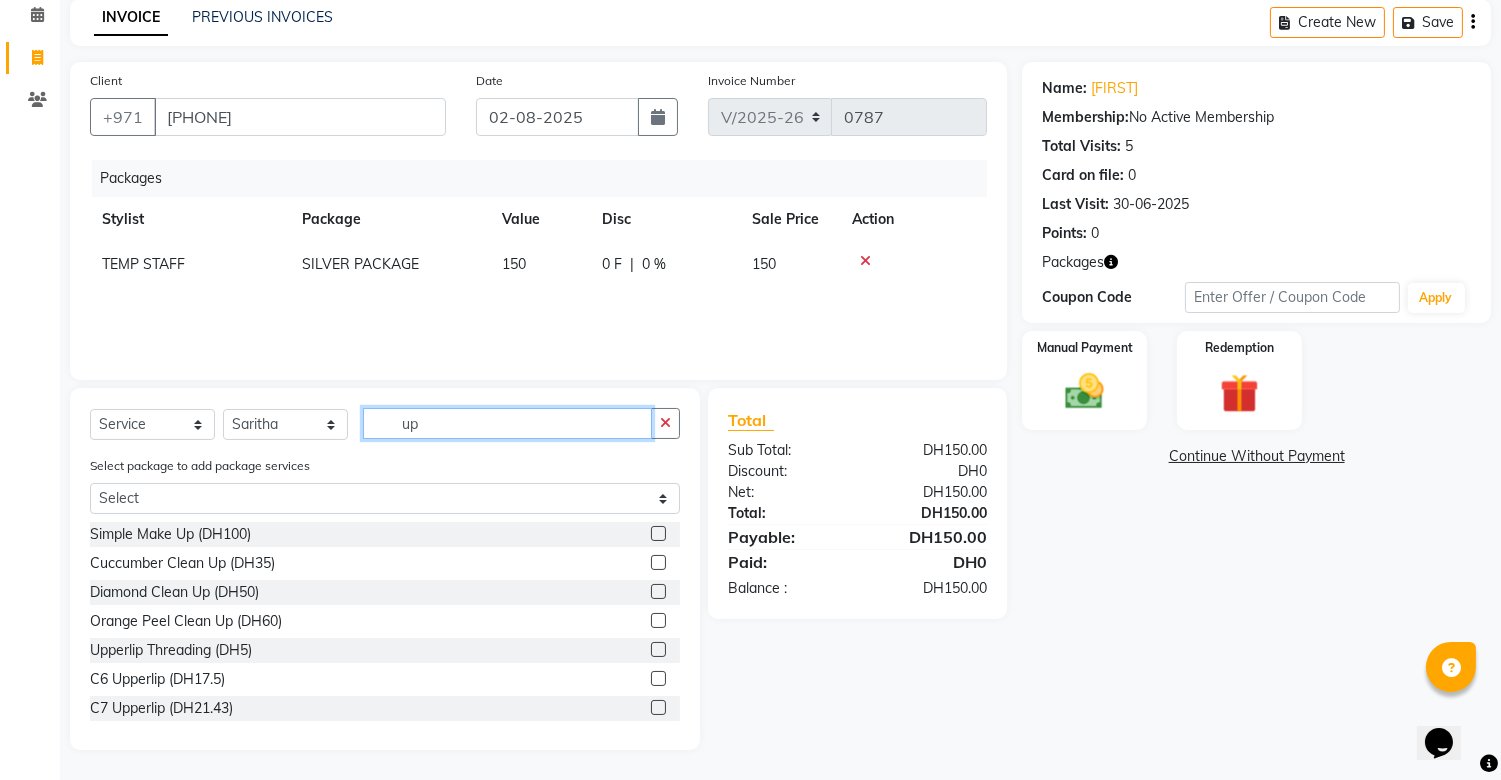 type on "u" 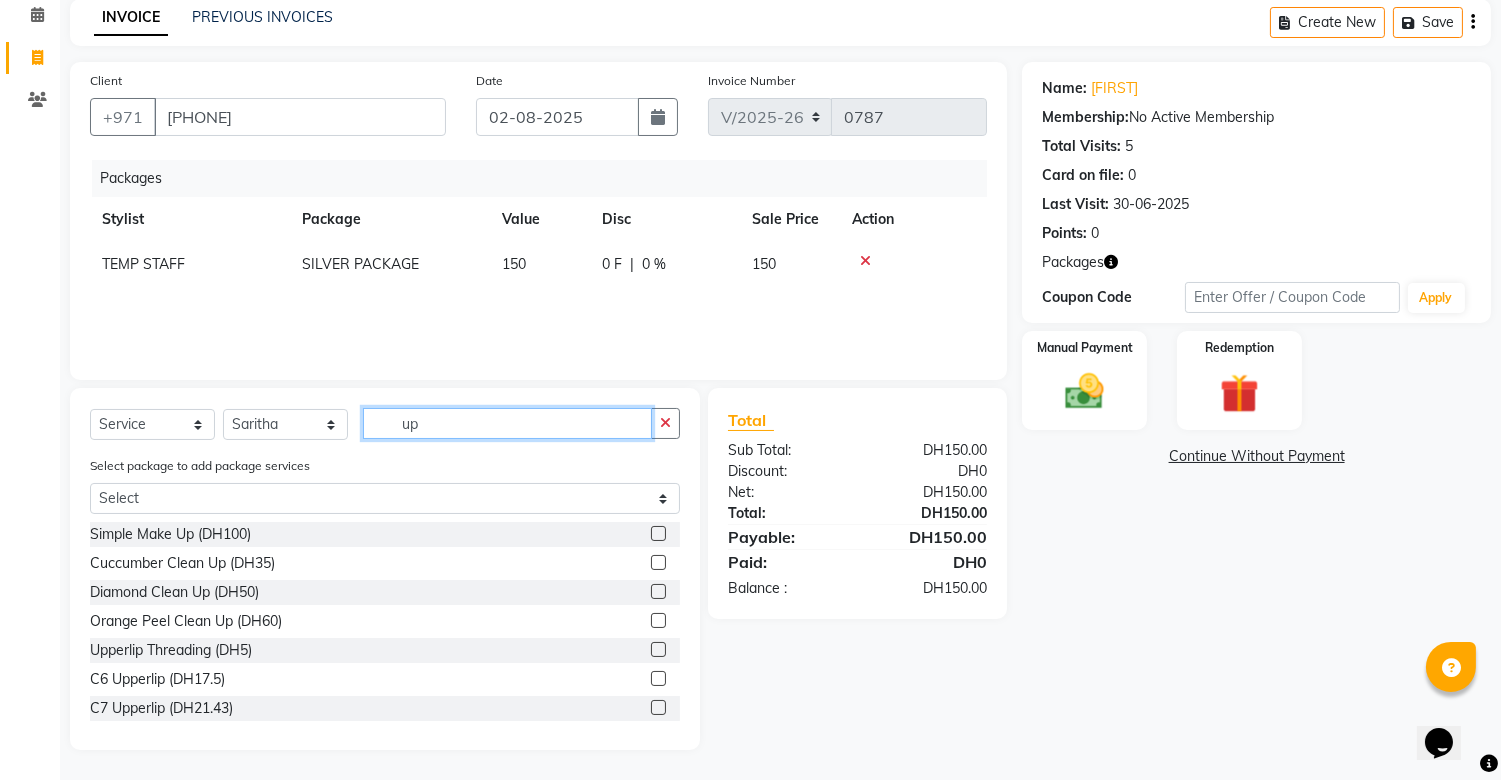 type on "upp" 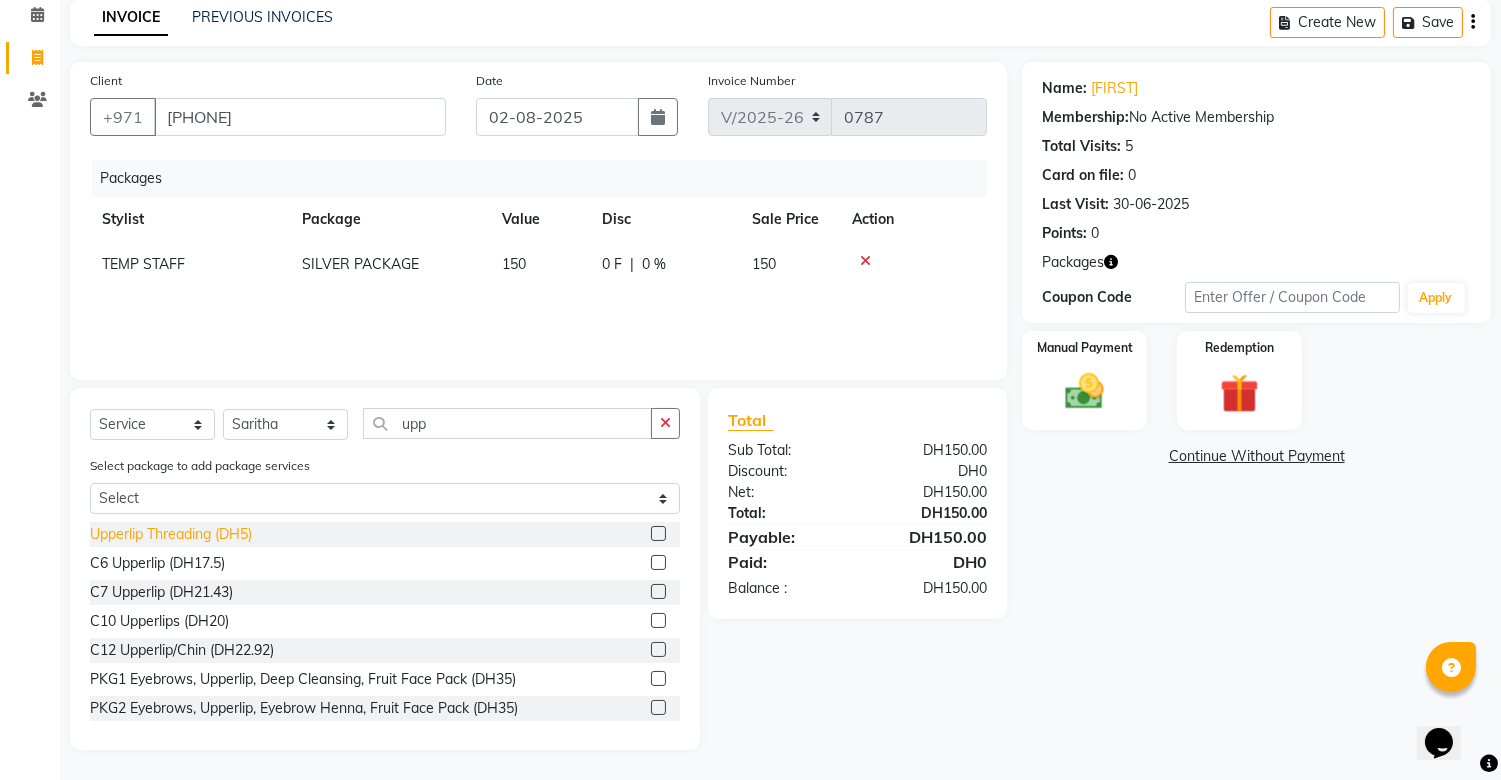click on "Upperlip Threading (DH5)" 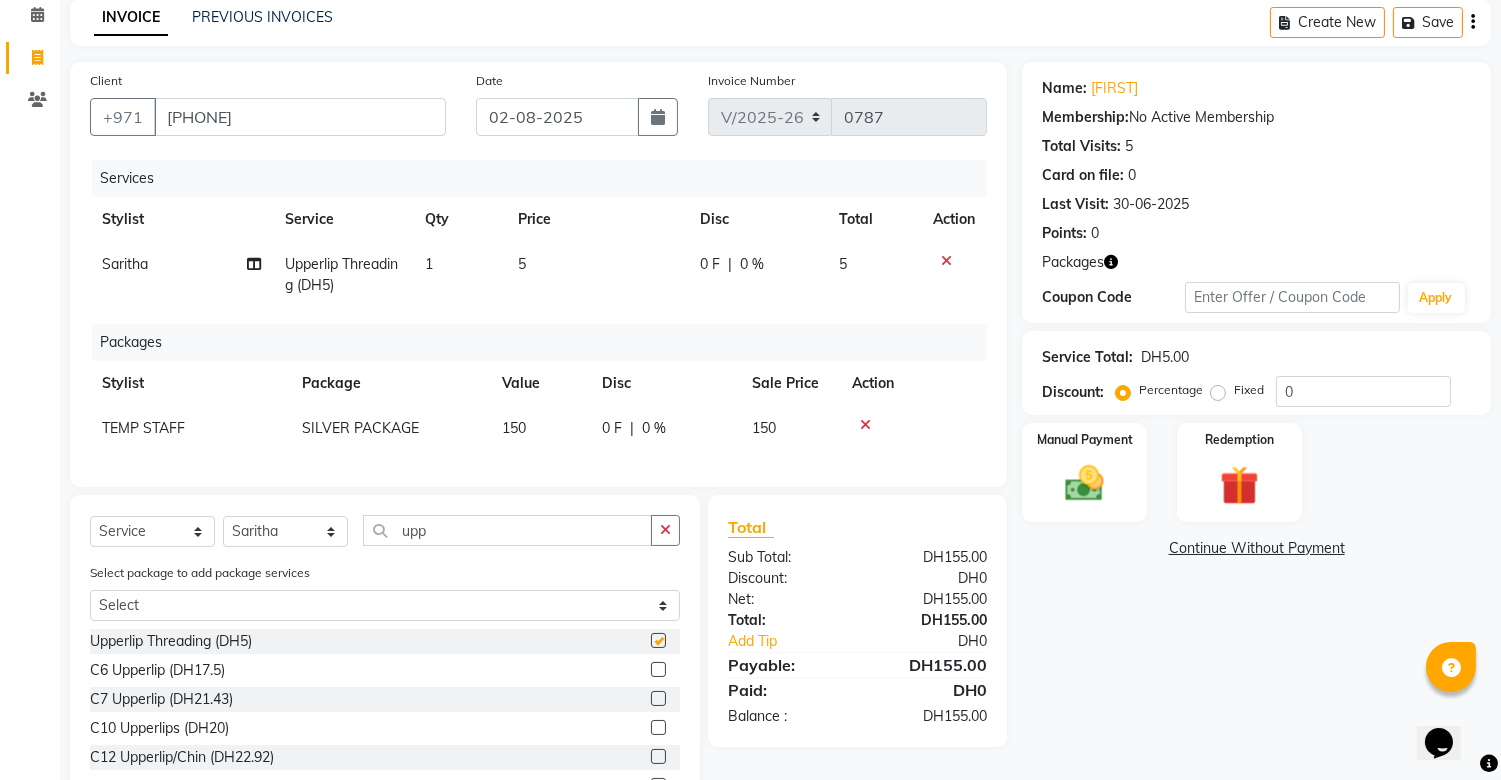 checkbox on "false" 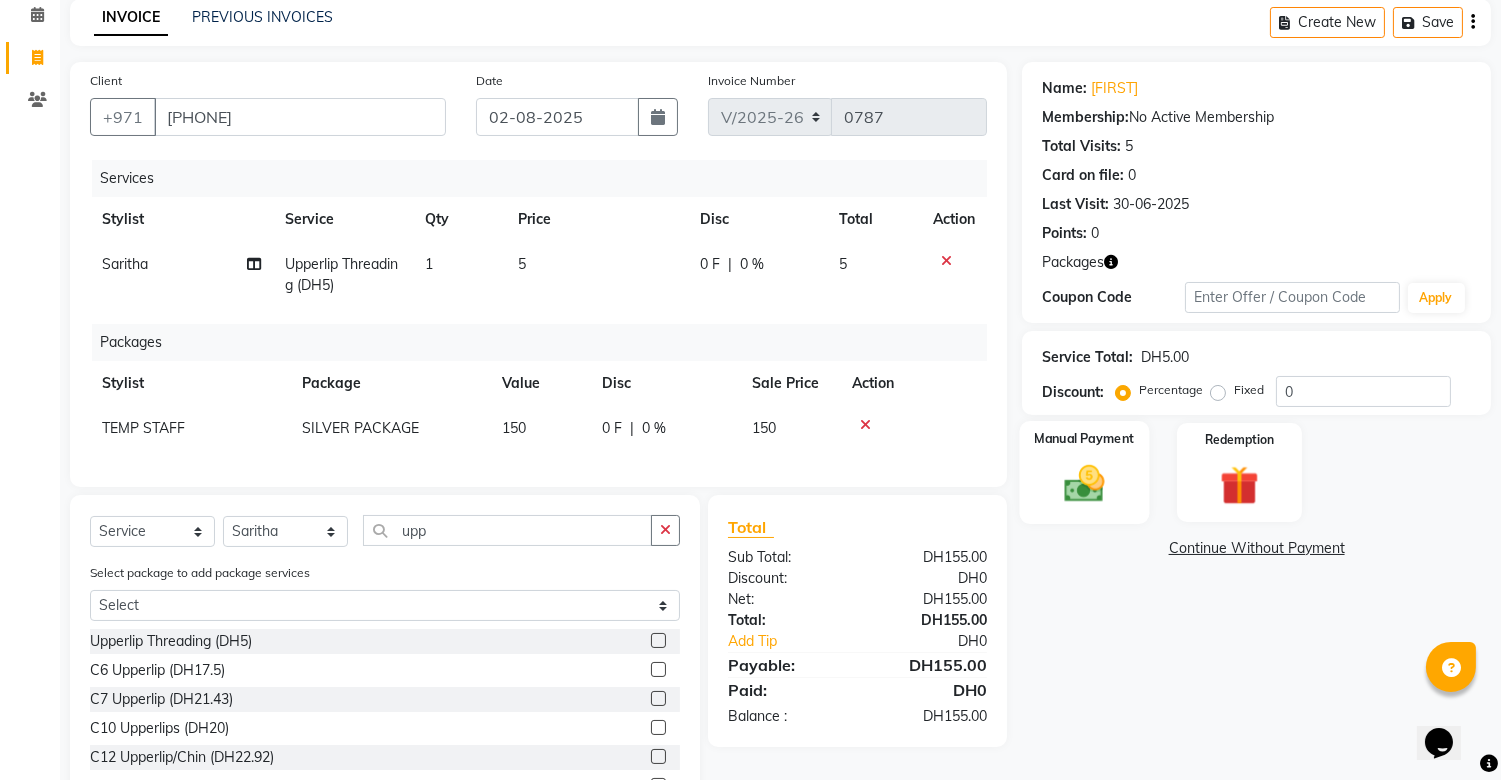 click 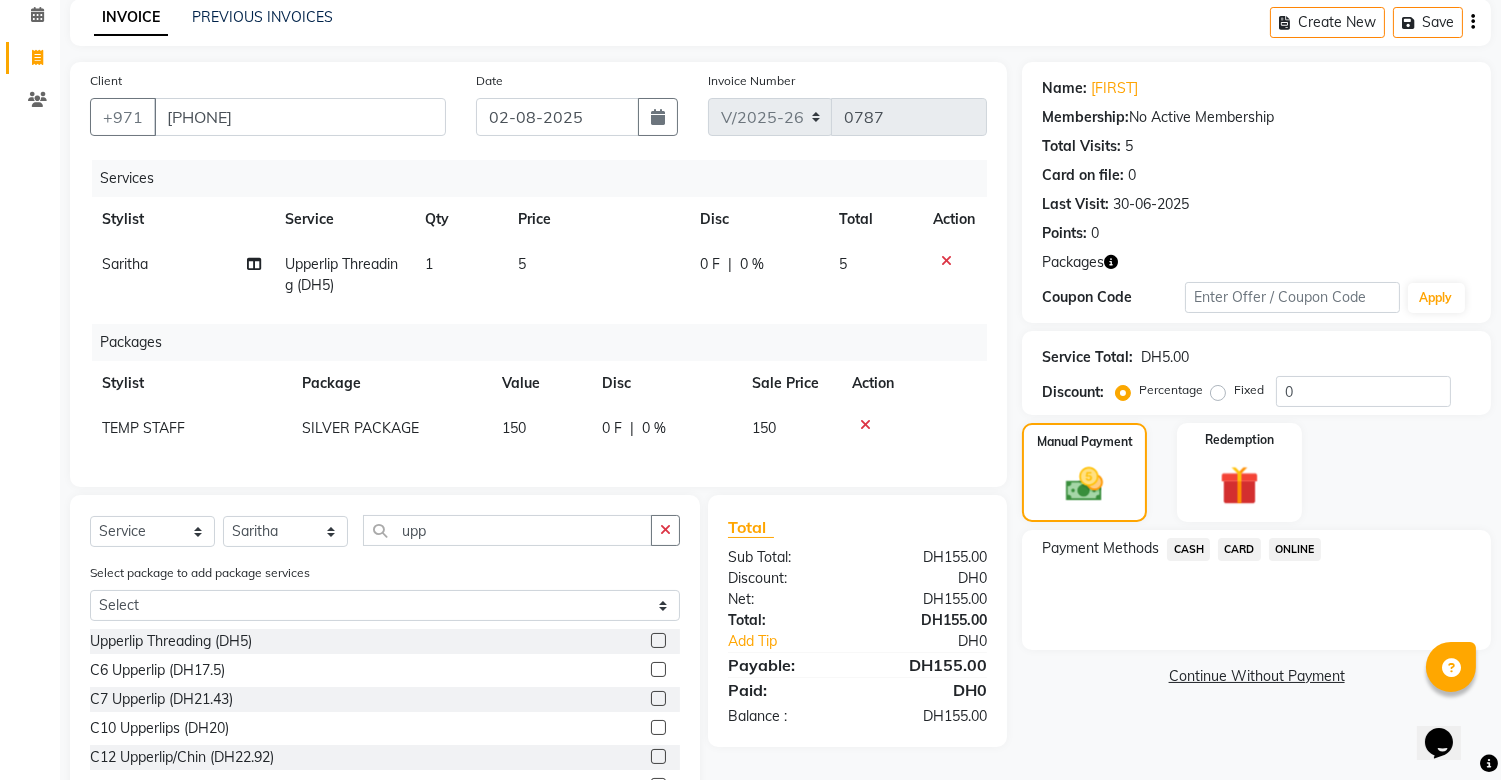 click on "CASH" 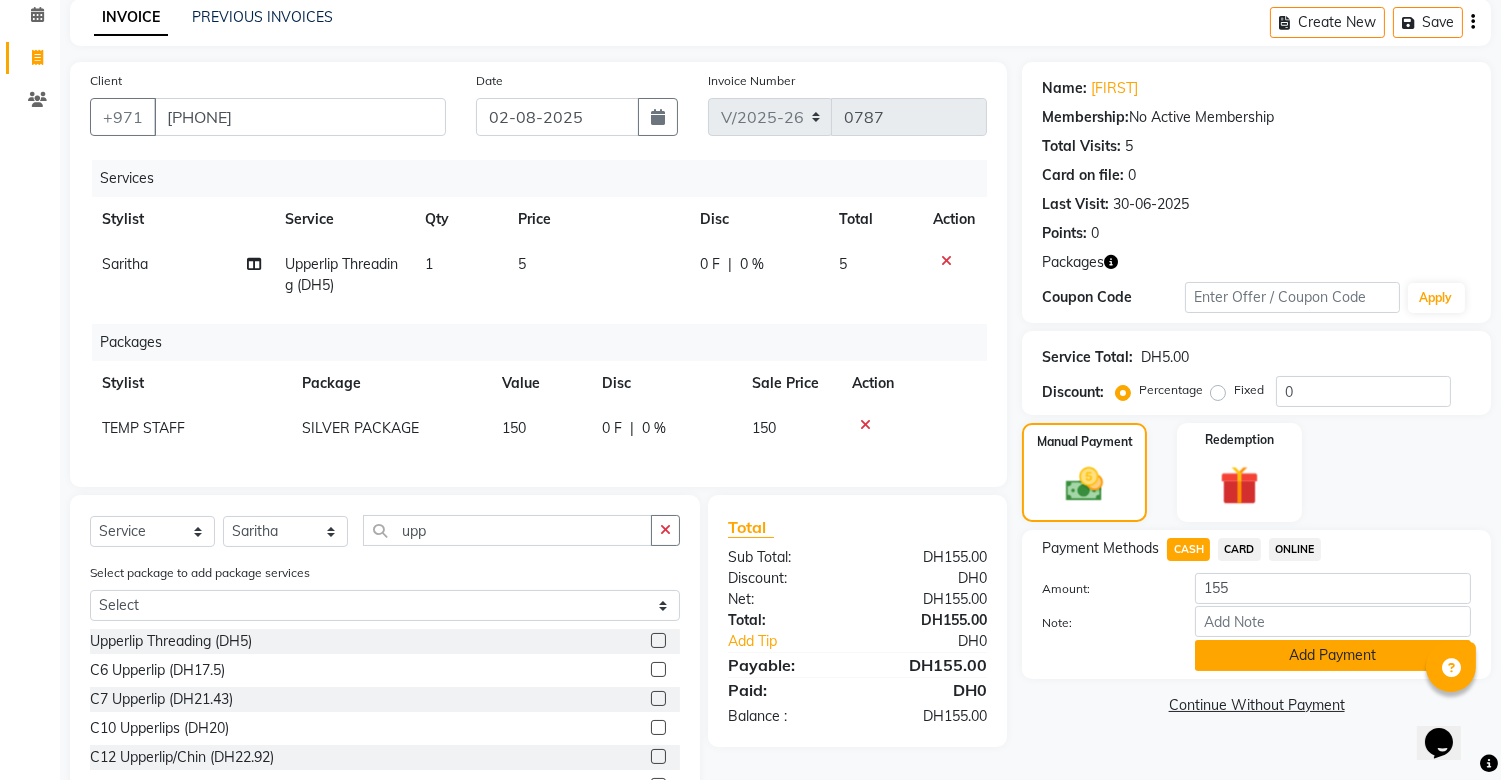click on "Add Payment" 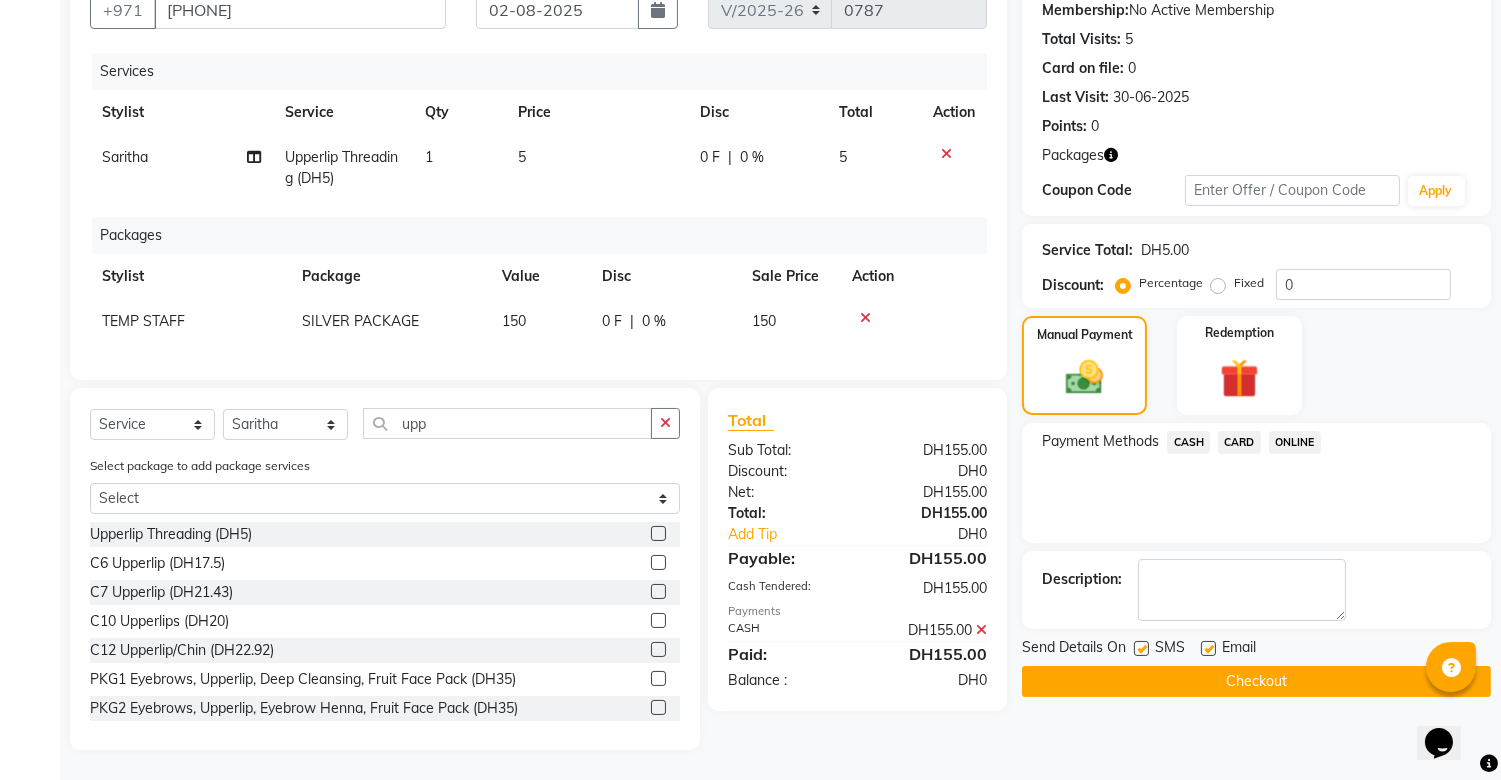 scroll, scrollTop: 212, scrollLeft: 0, axis: vertical 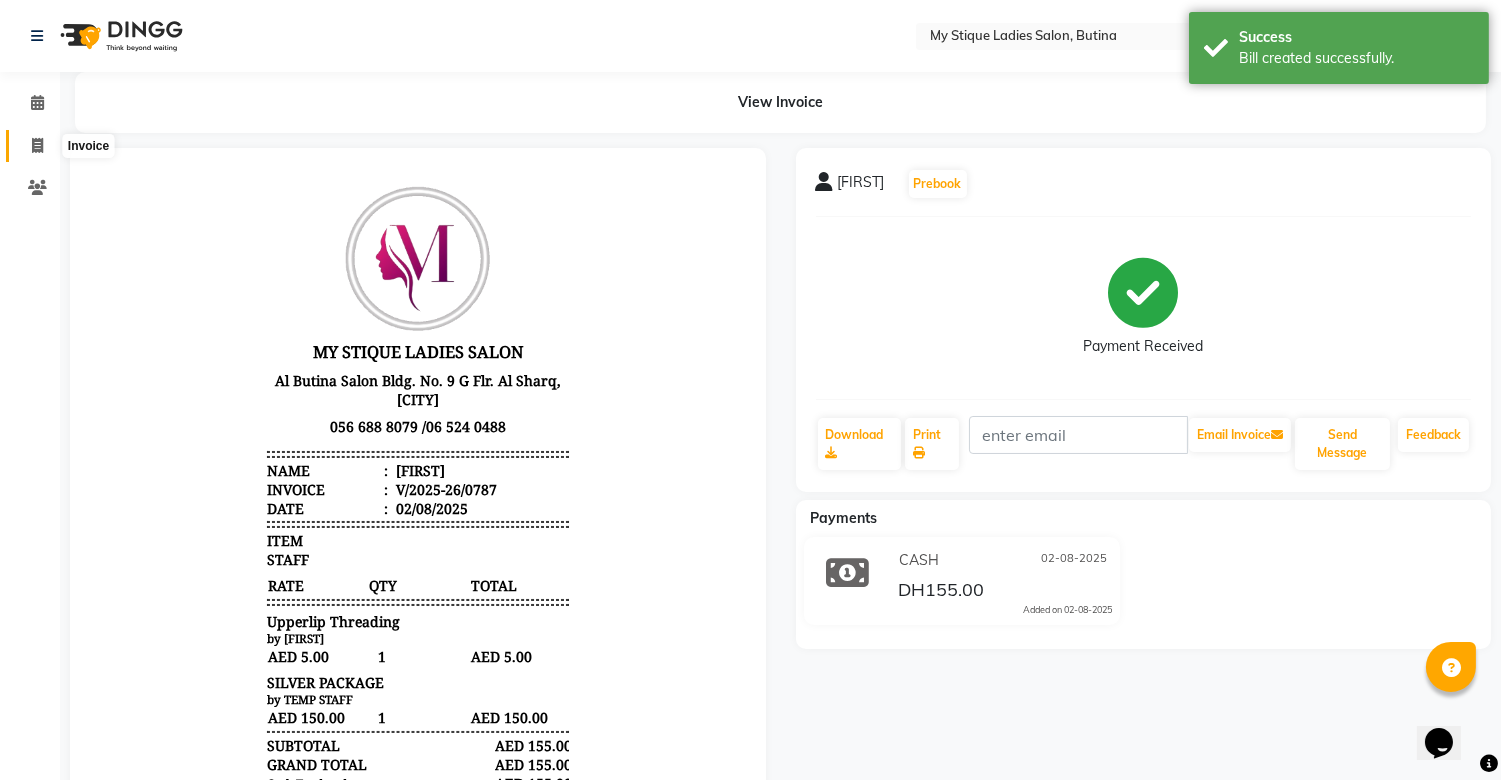 click 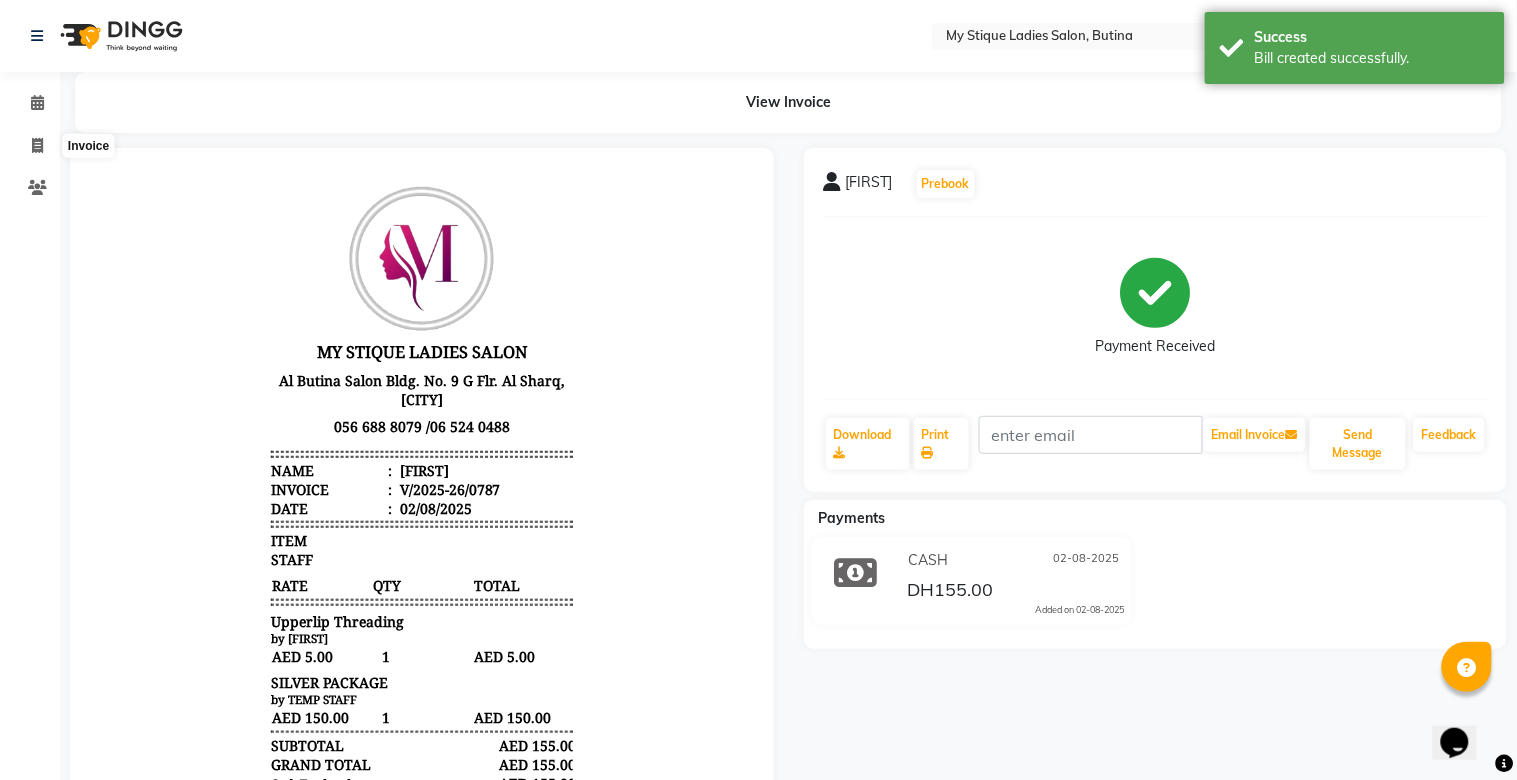 select on "7457" 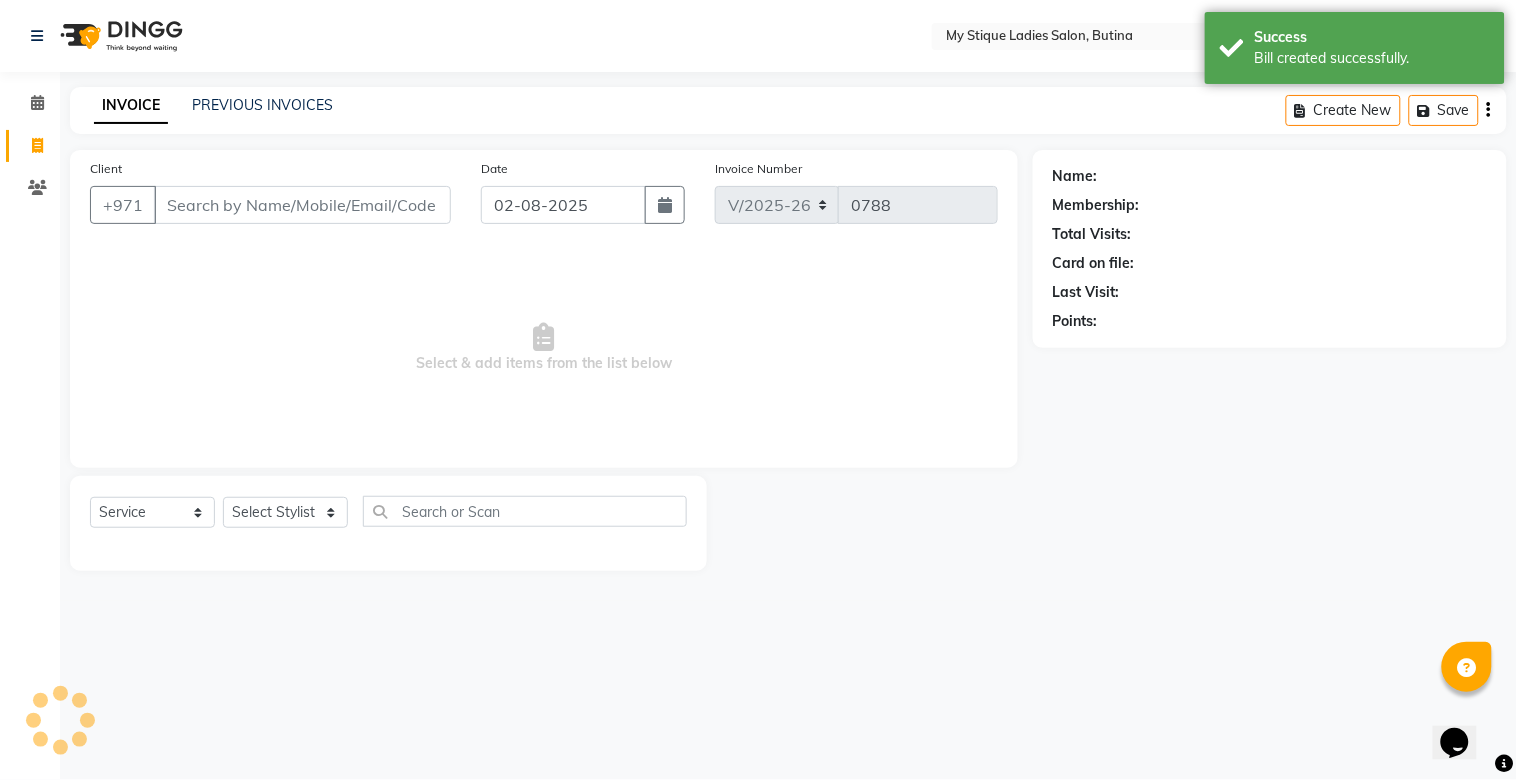 click on "Client" at bounding box center (302, 205) 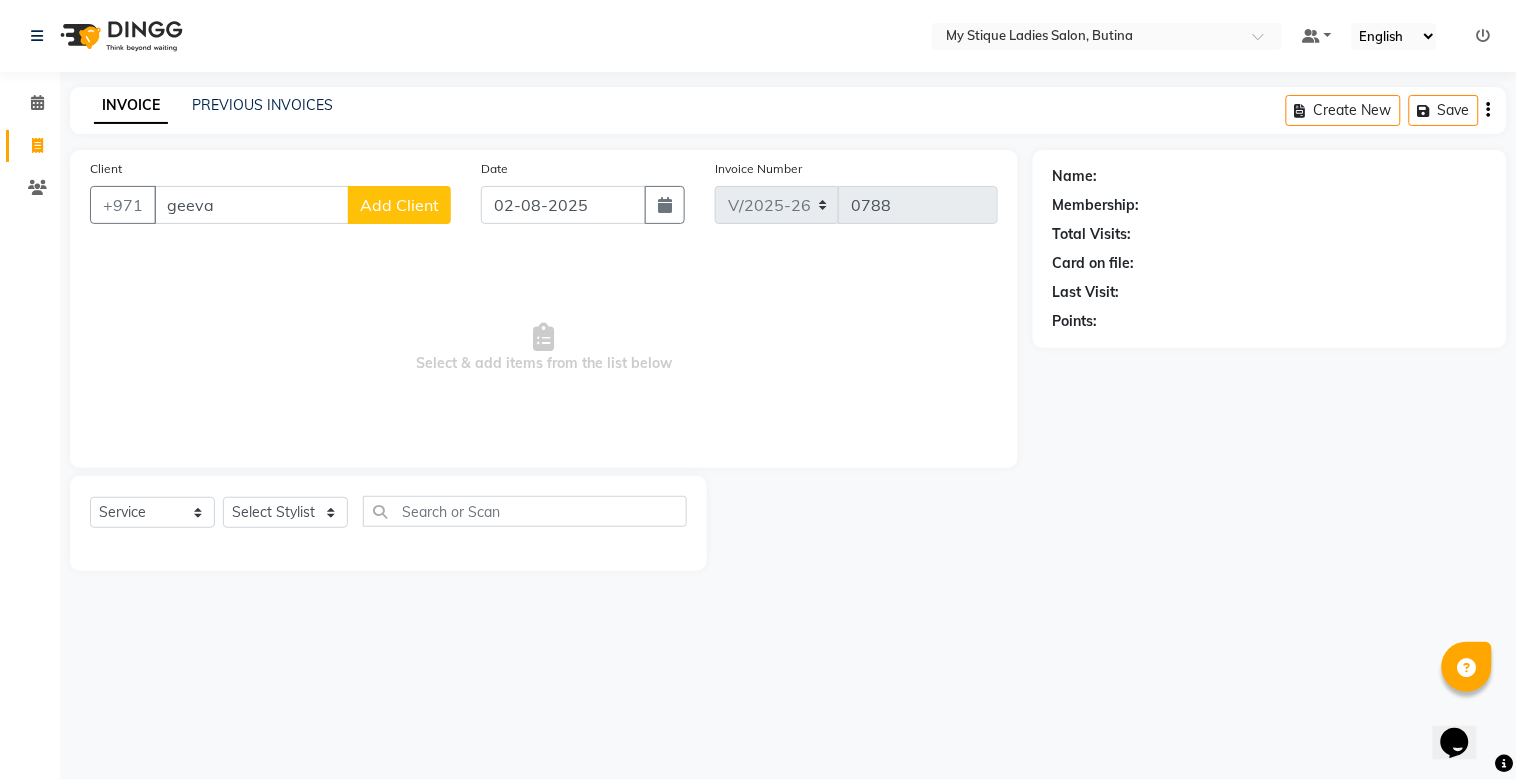 type on "geeva" 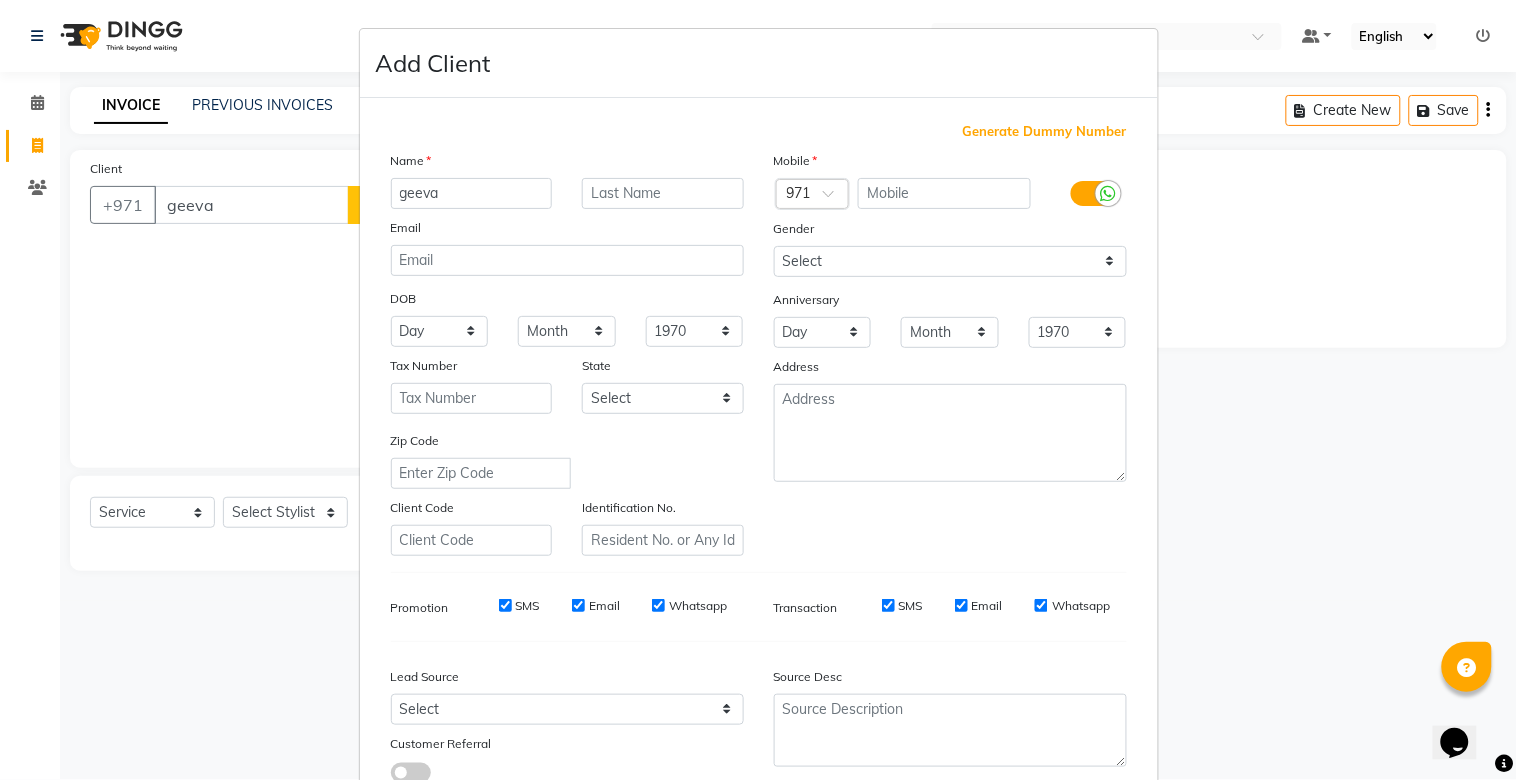 click on "Generate Dummy Number" at bounding box center (1045, 132) 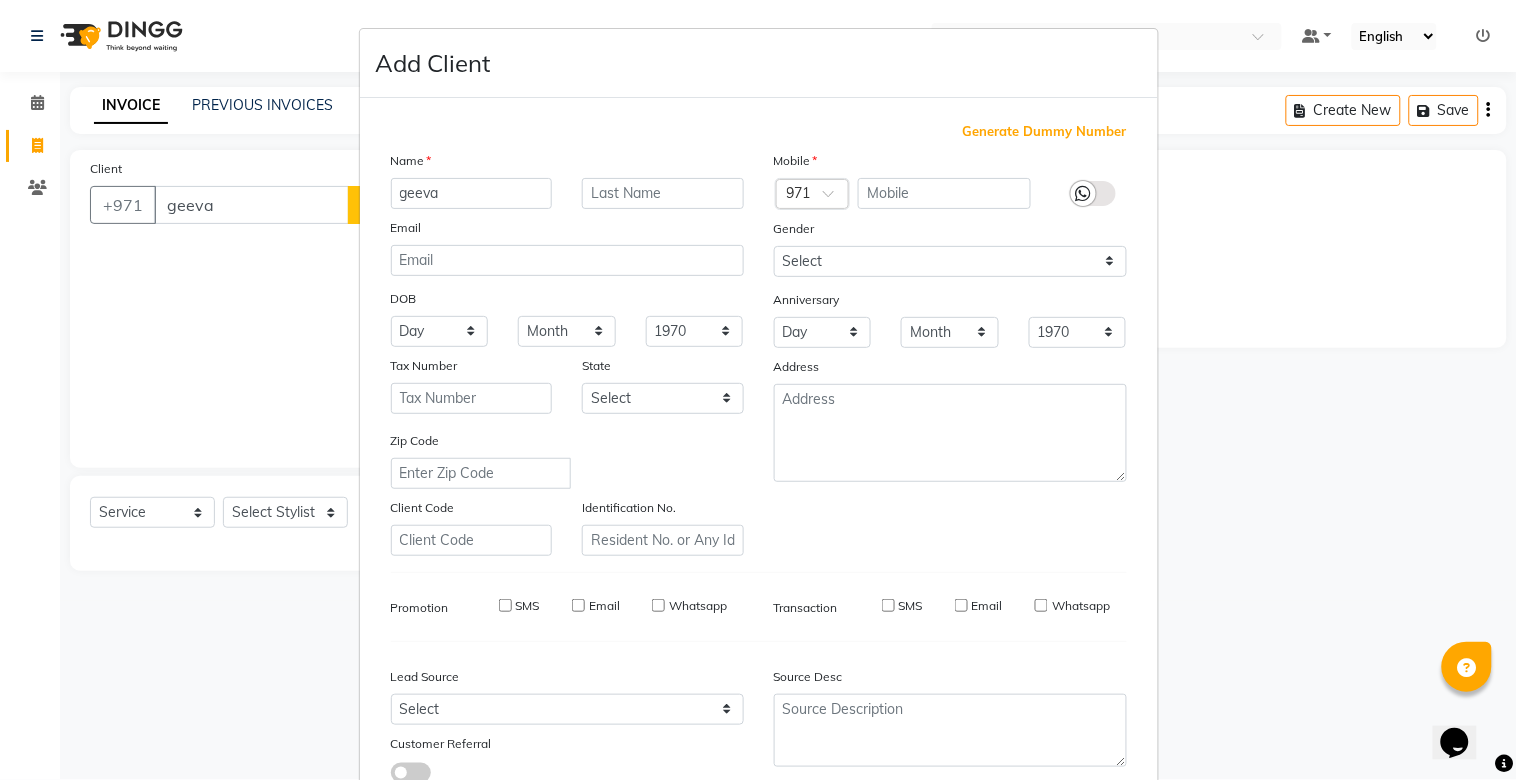 type on "[PHONE]" 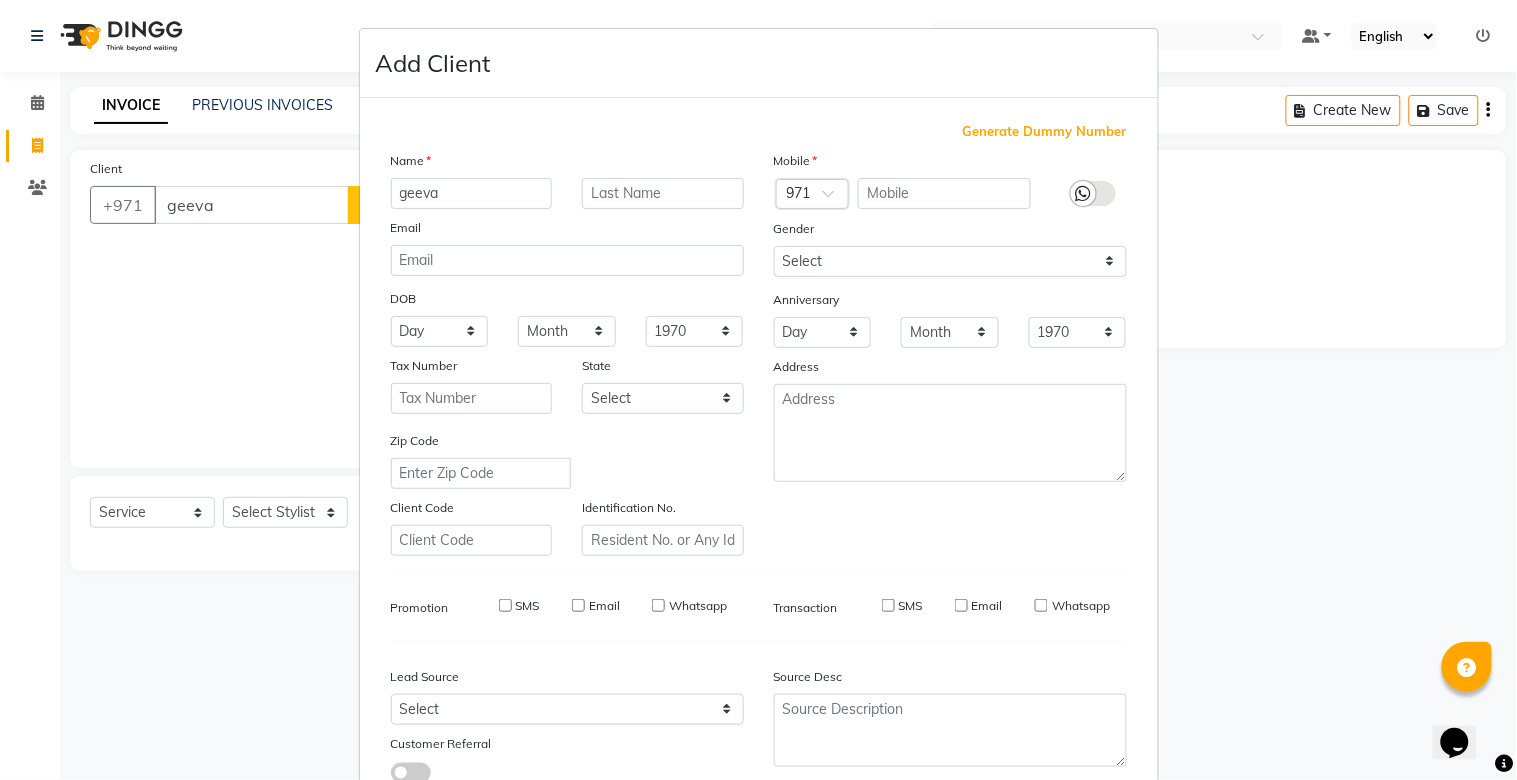 checkbox on "false" 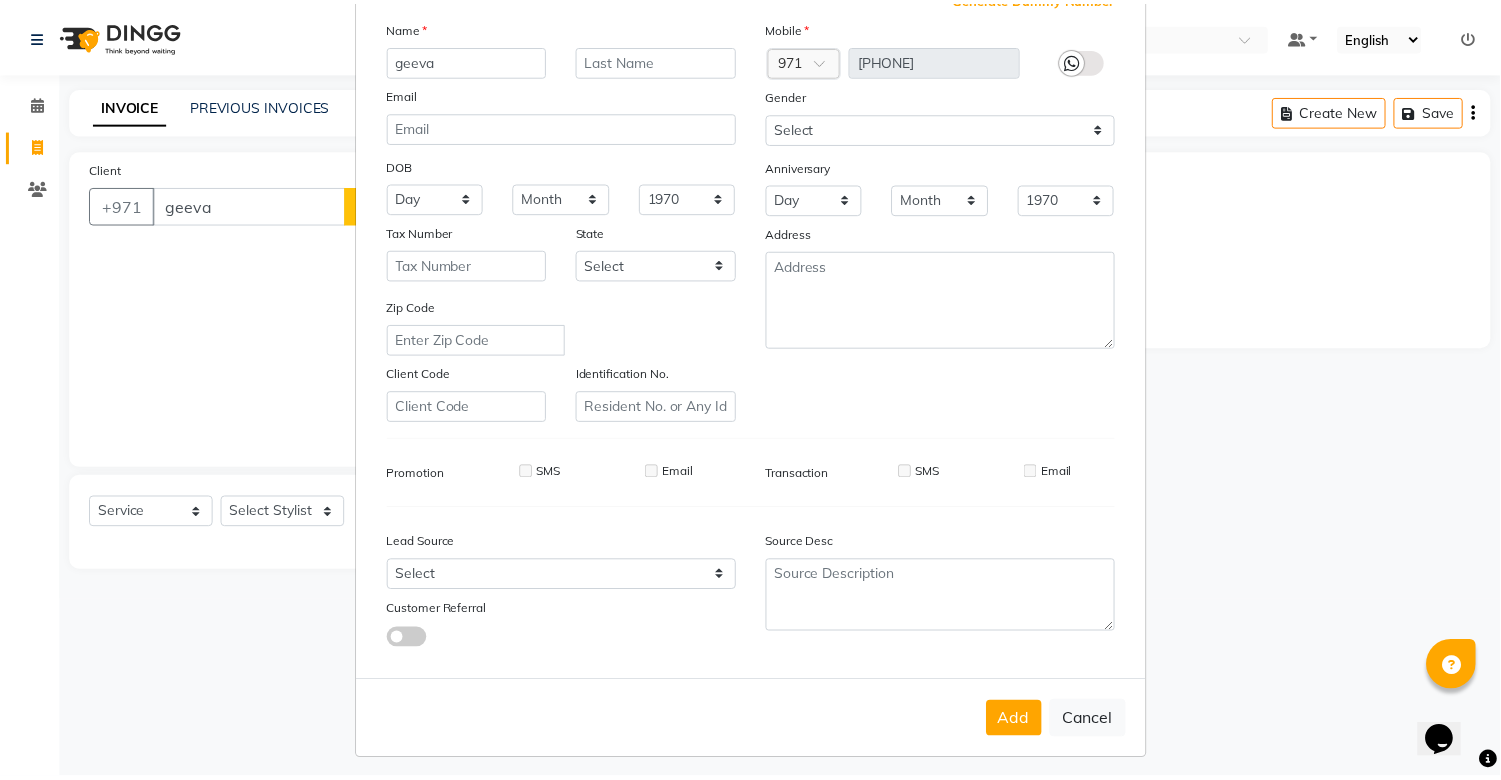 scroll, scrollTop: 144, scrollLeft: 0, axis: vertical 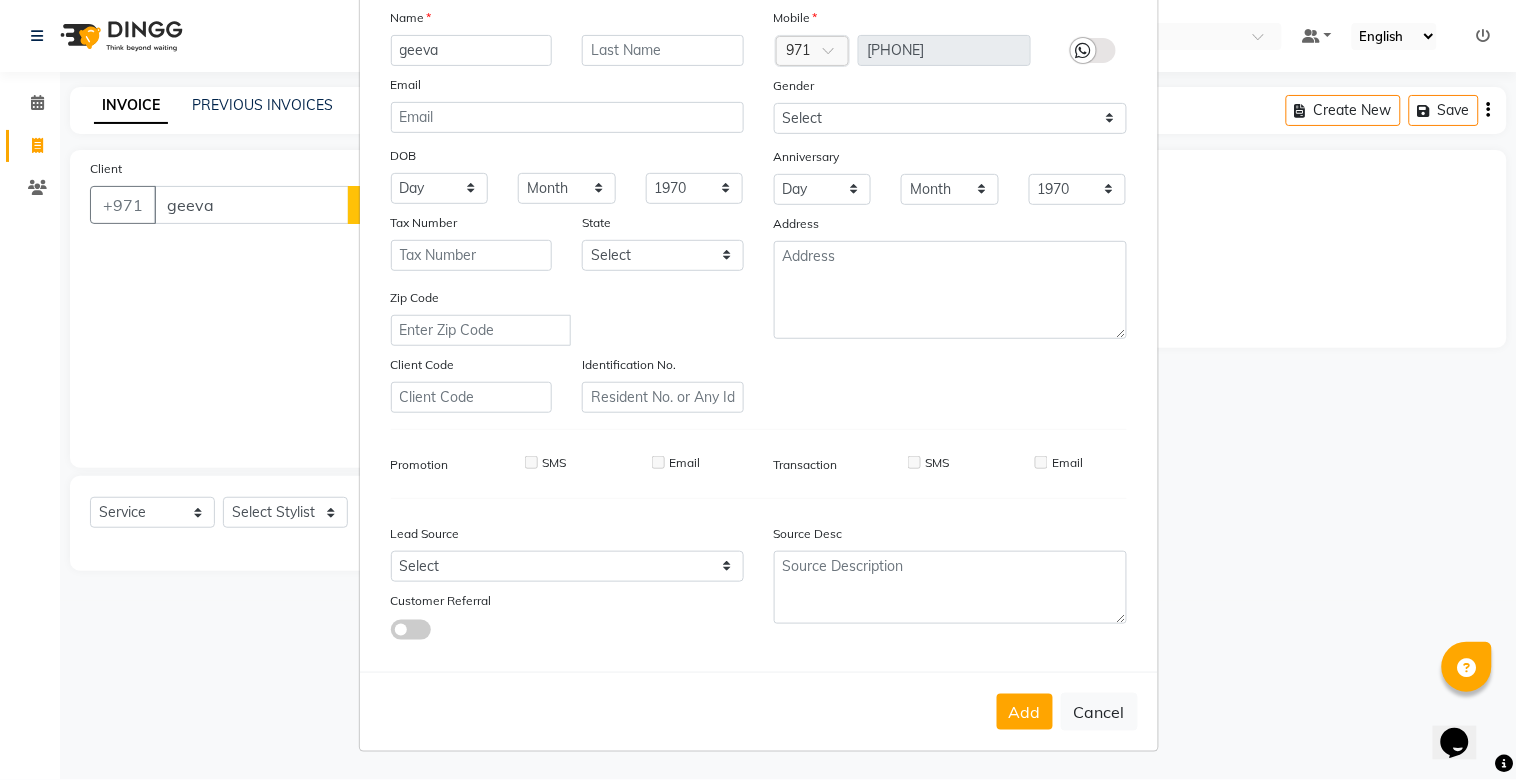 click on "Add   Cancel" at bounding box center [759, 711] 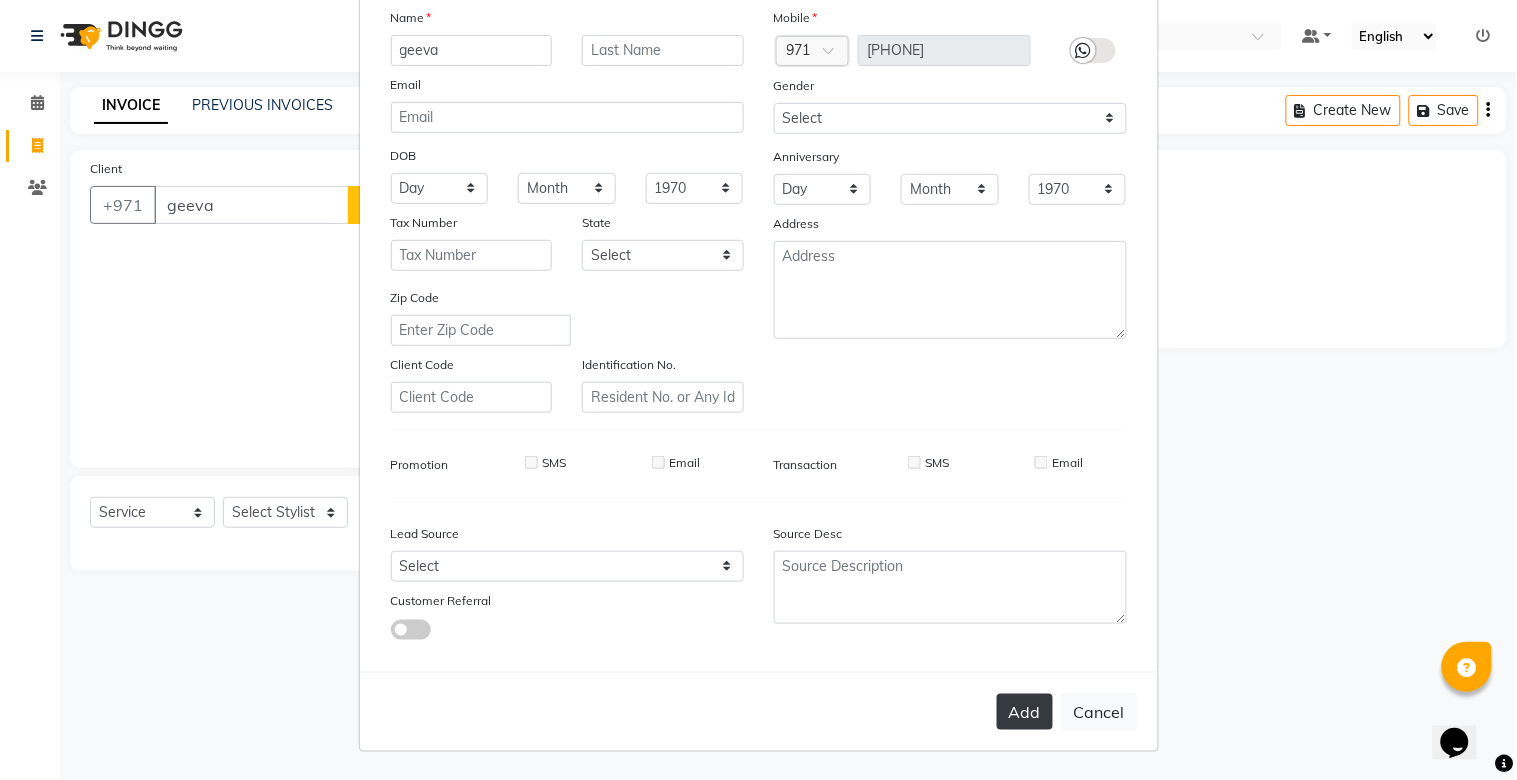 click on "Add" at bounding box center [1025, 712] 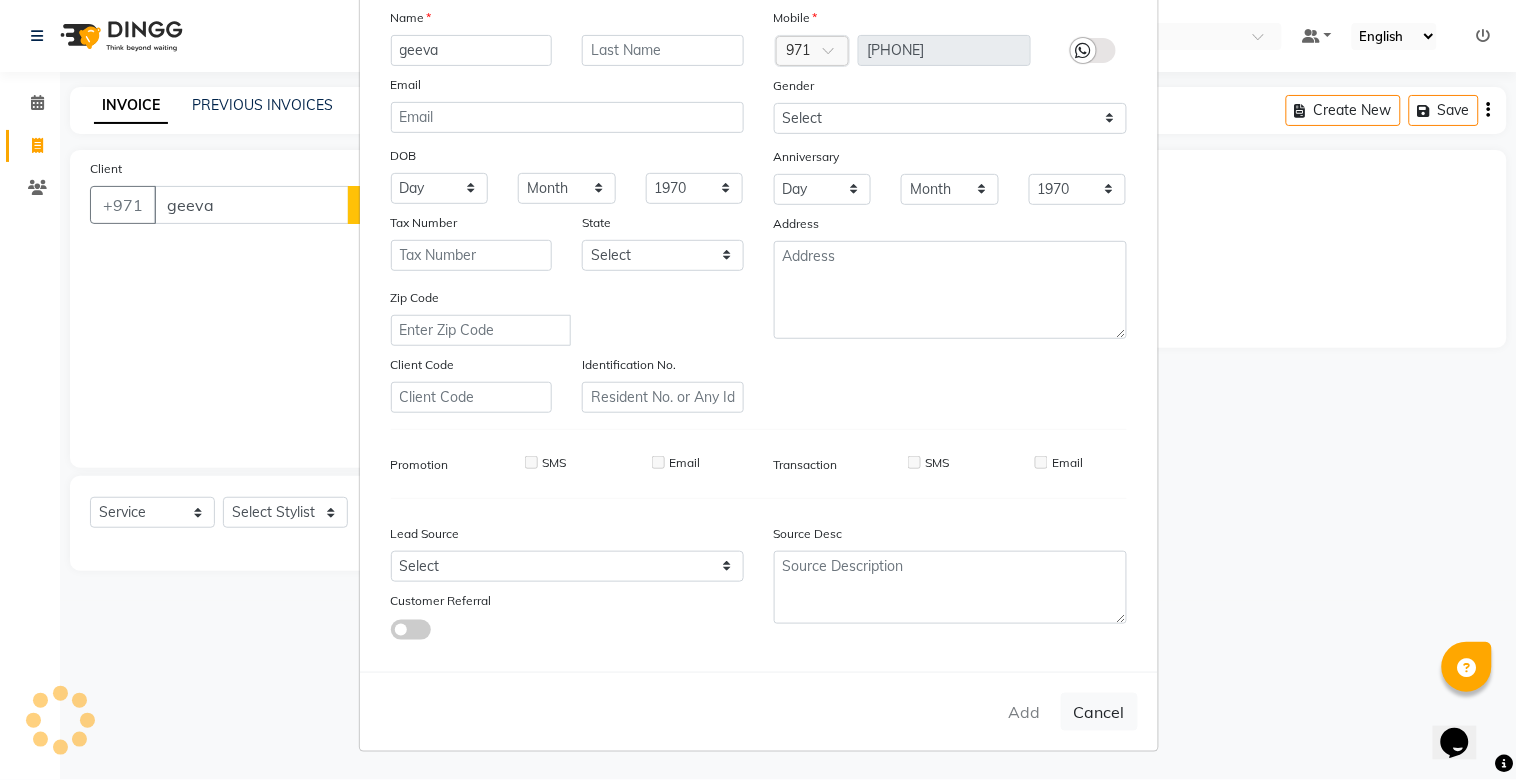 type on "[PHONE]" 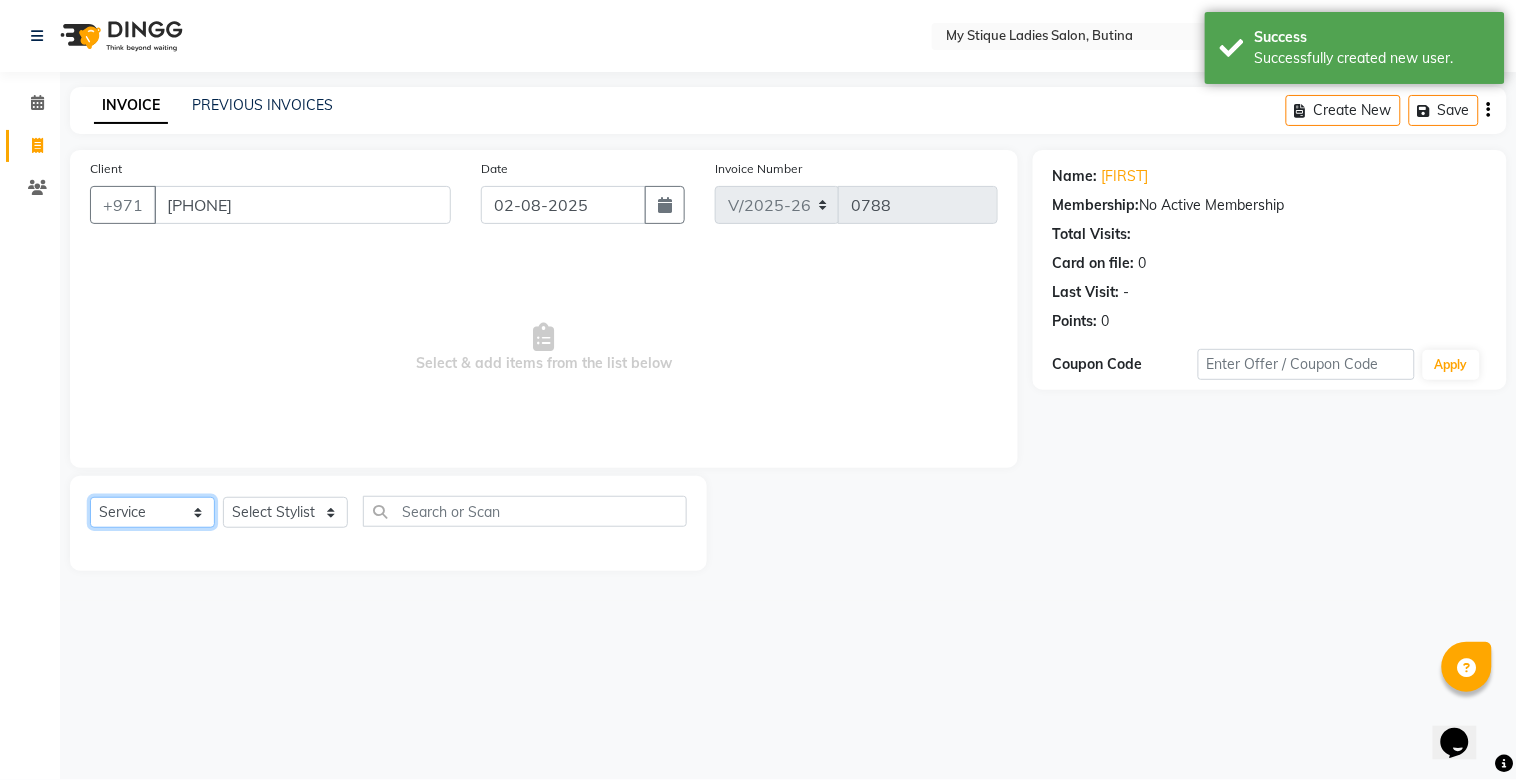 click on "Select  Service  Product  Membership  Package Voucher Prepaid Gift Card" 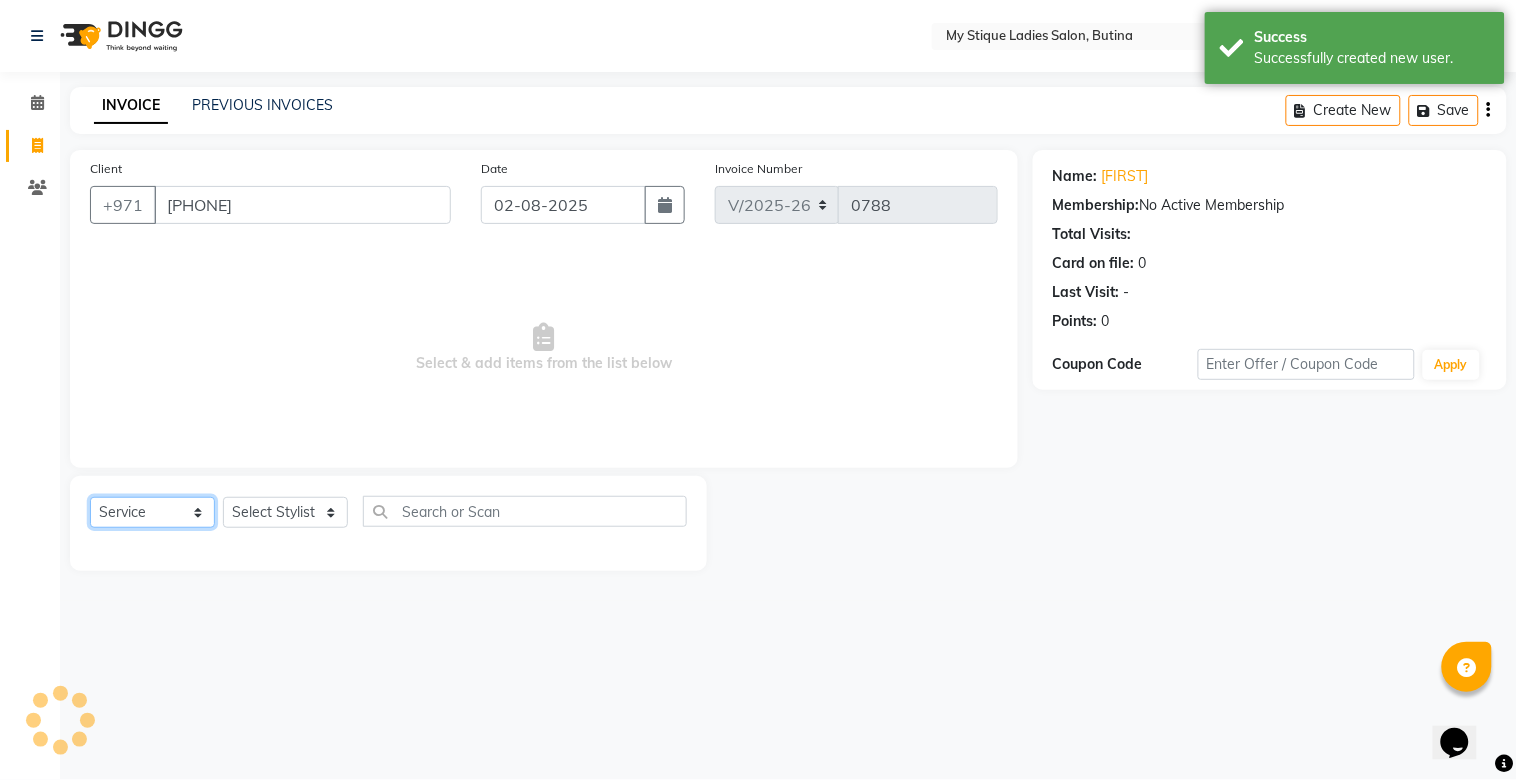 click on "Select  Service  Product  Membership  Package Voucher Prepaid Gift Card" 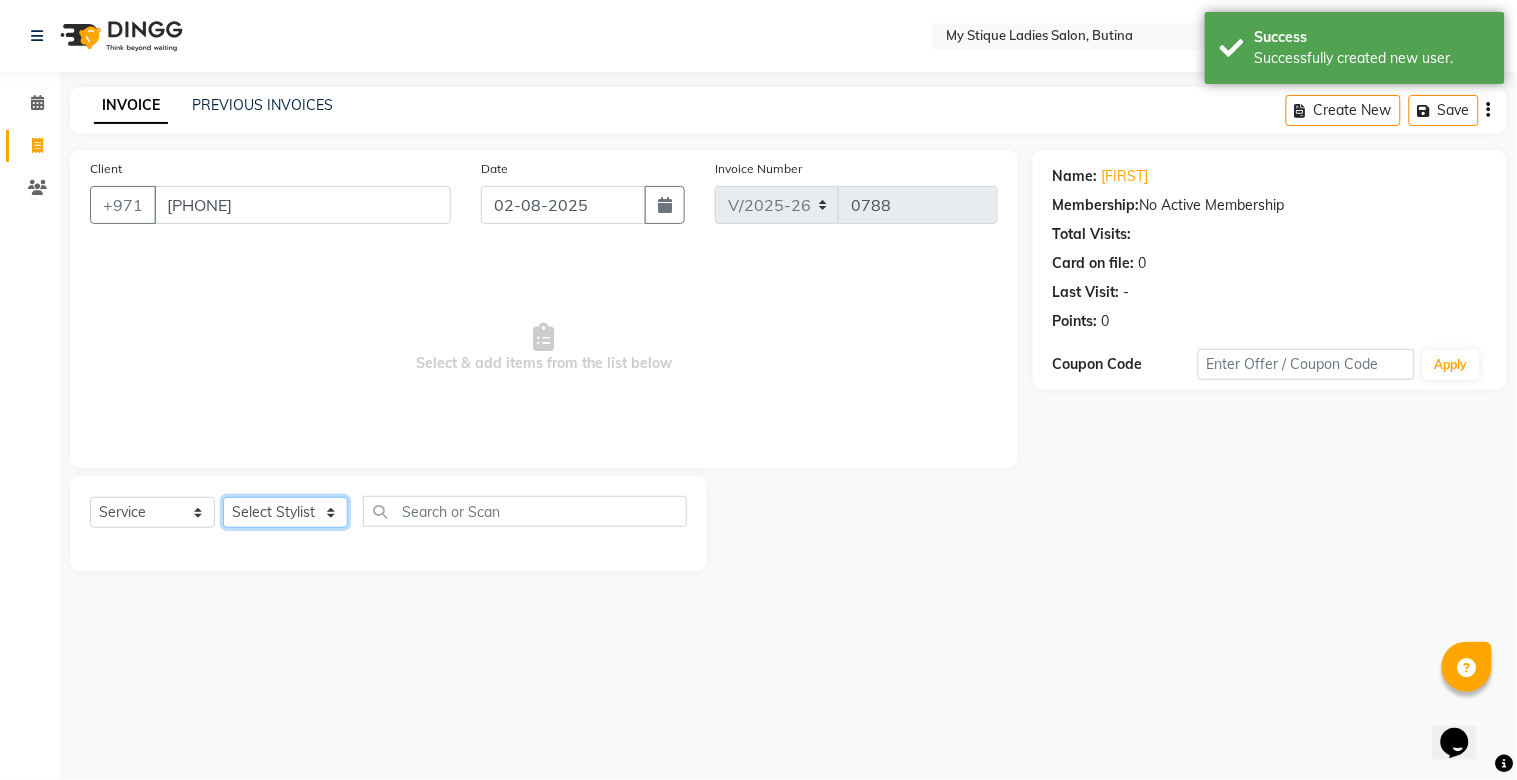 click on "Select Stylist [FIRST] [FIRST] [FIRST] Sales [FIRST] TEMP STAFF" 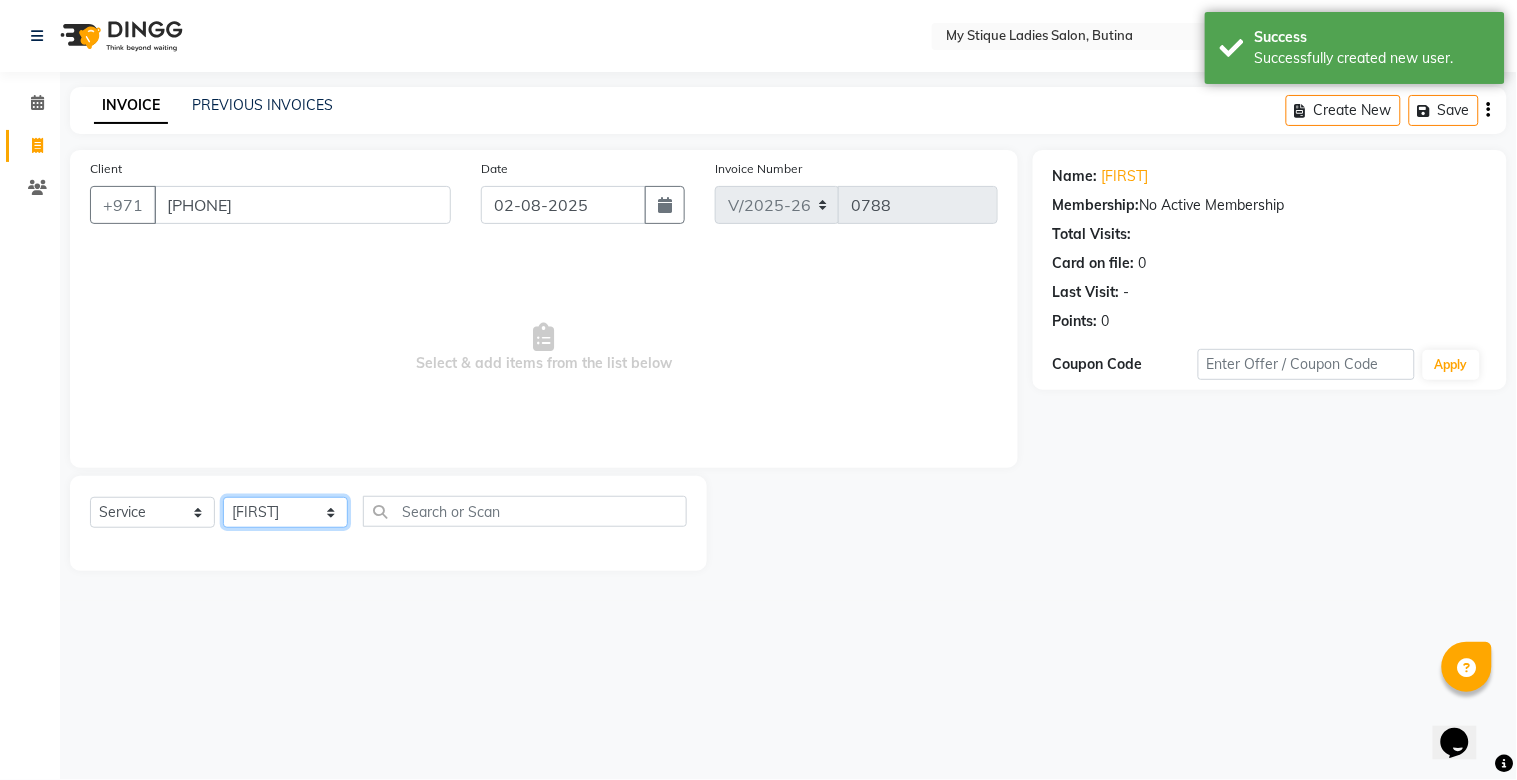 click on "Select Stylist [FIRST] [FIRST] [FIRST] Sales [FIRST] TEMP STAFF" 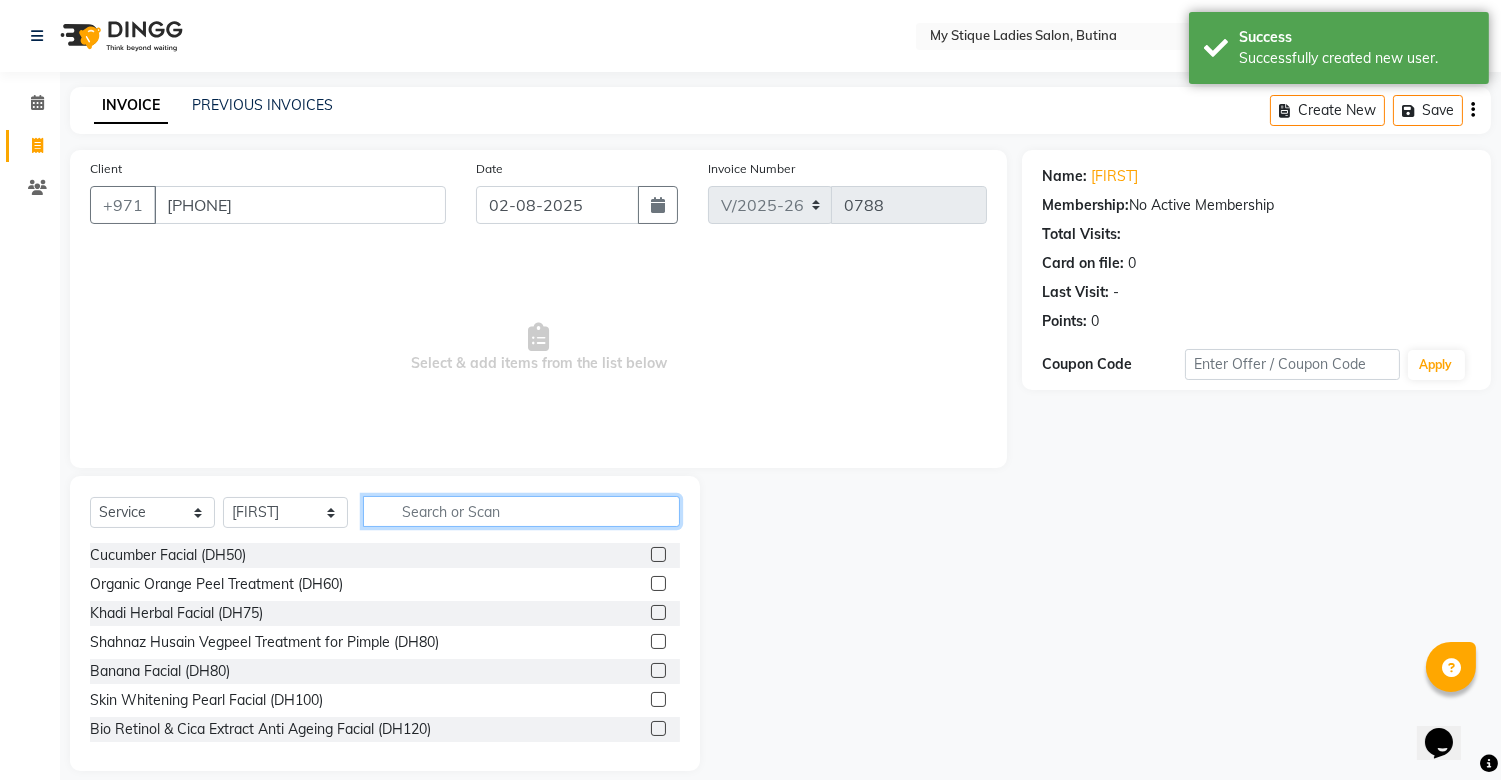 click 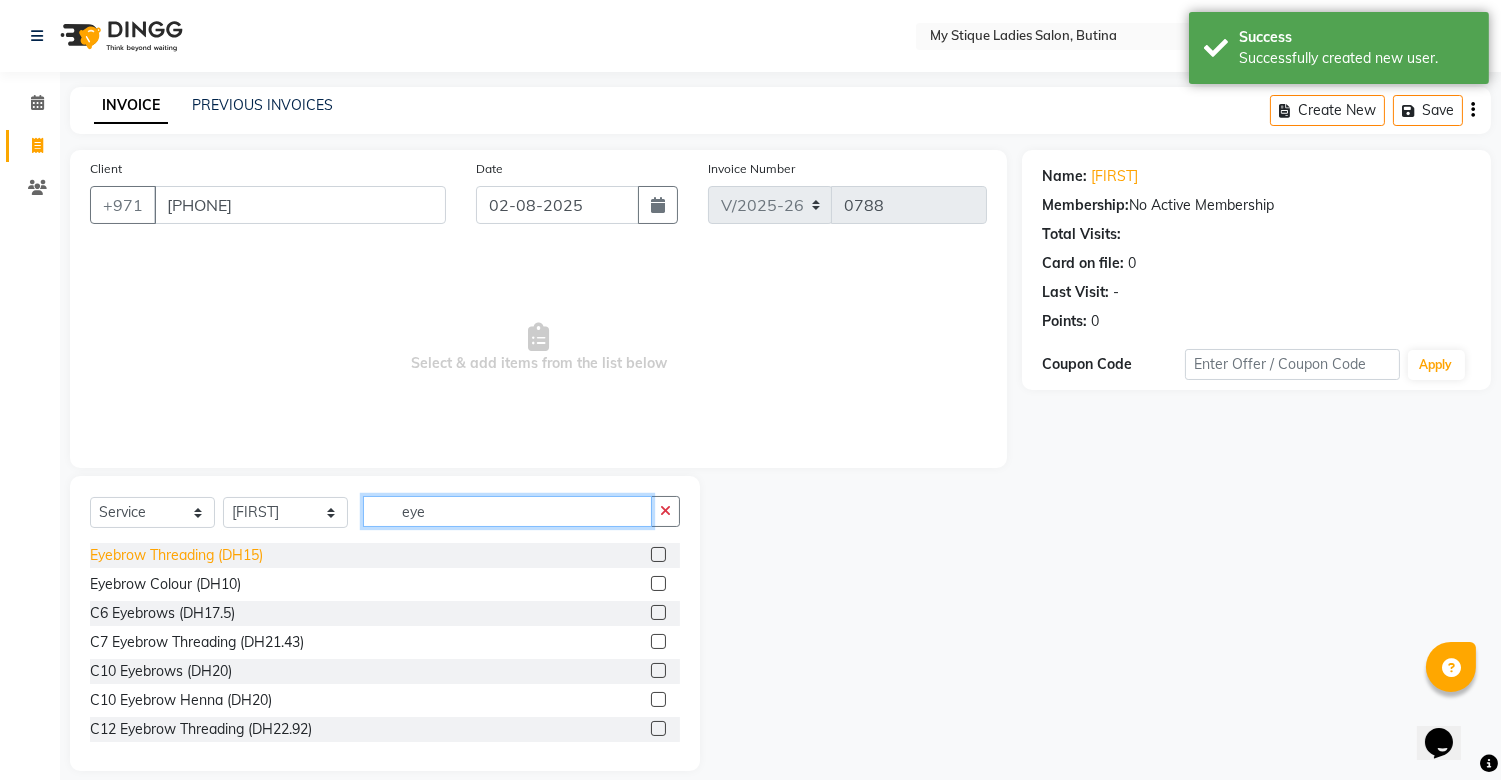 type on "eye" 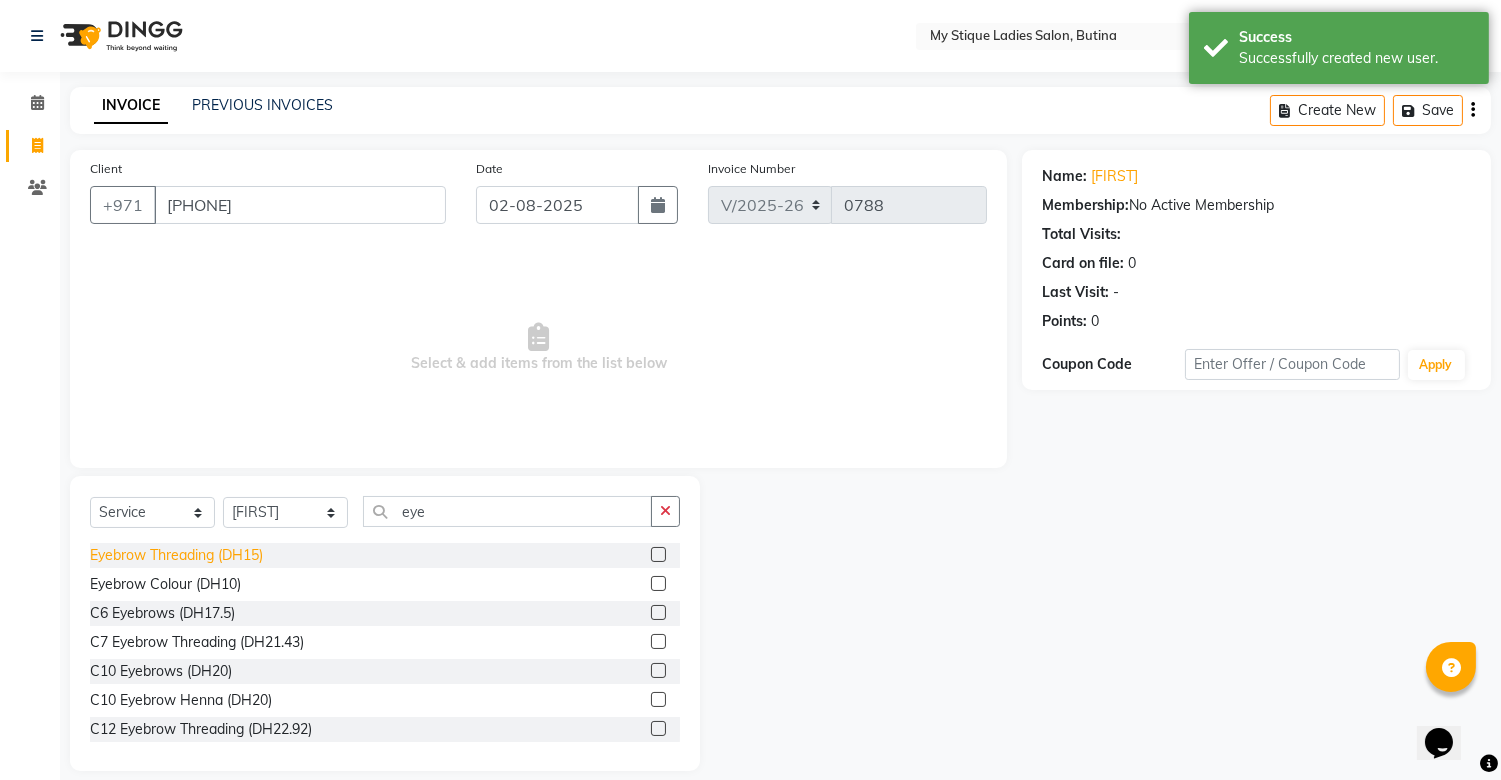 click on "Eyebrow Threading (DH15)" 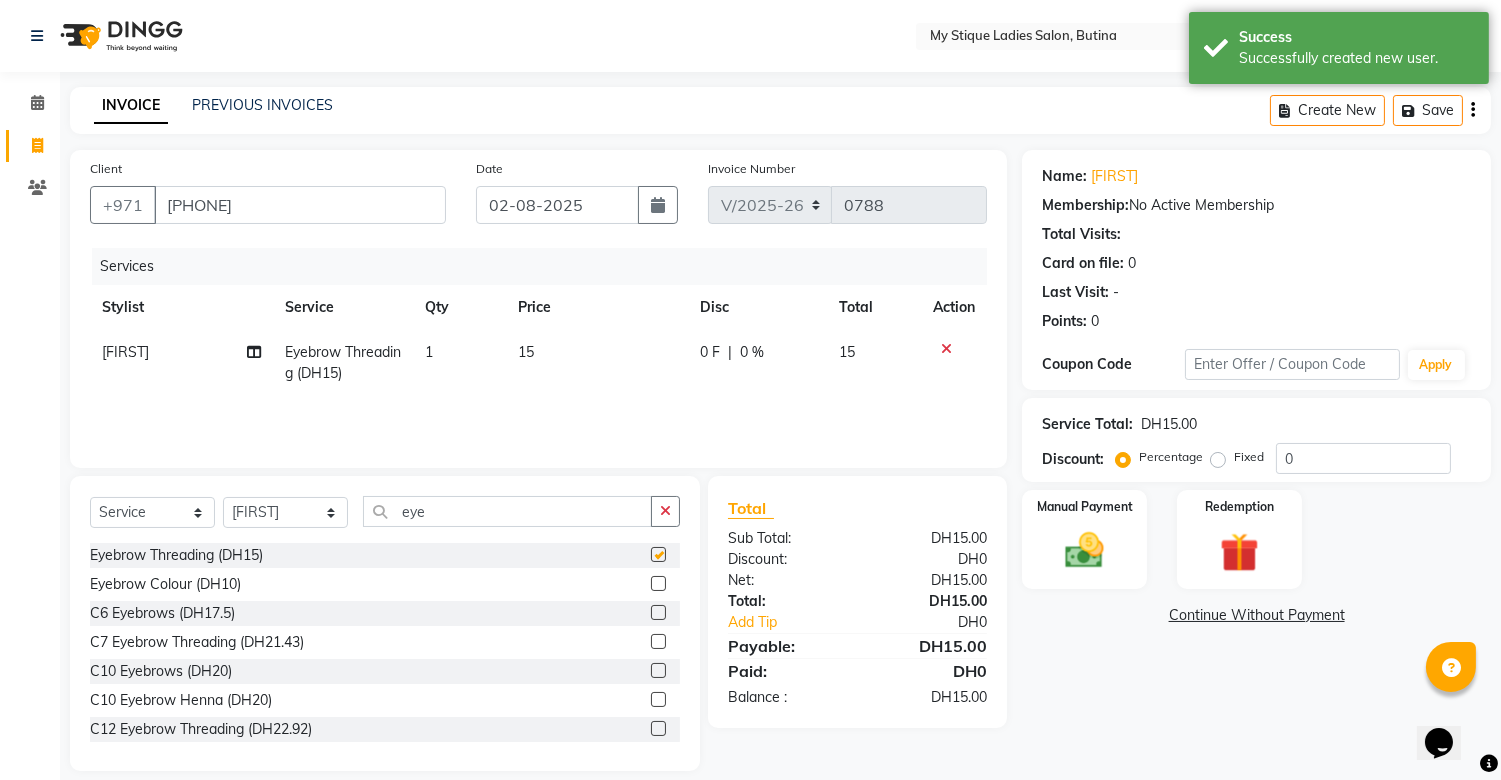 checkbox on "false" 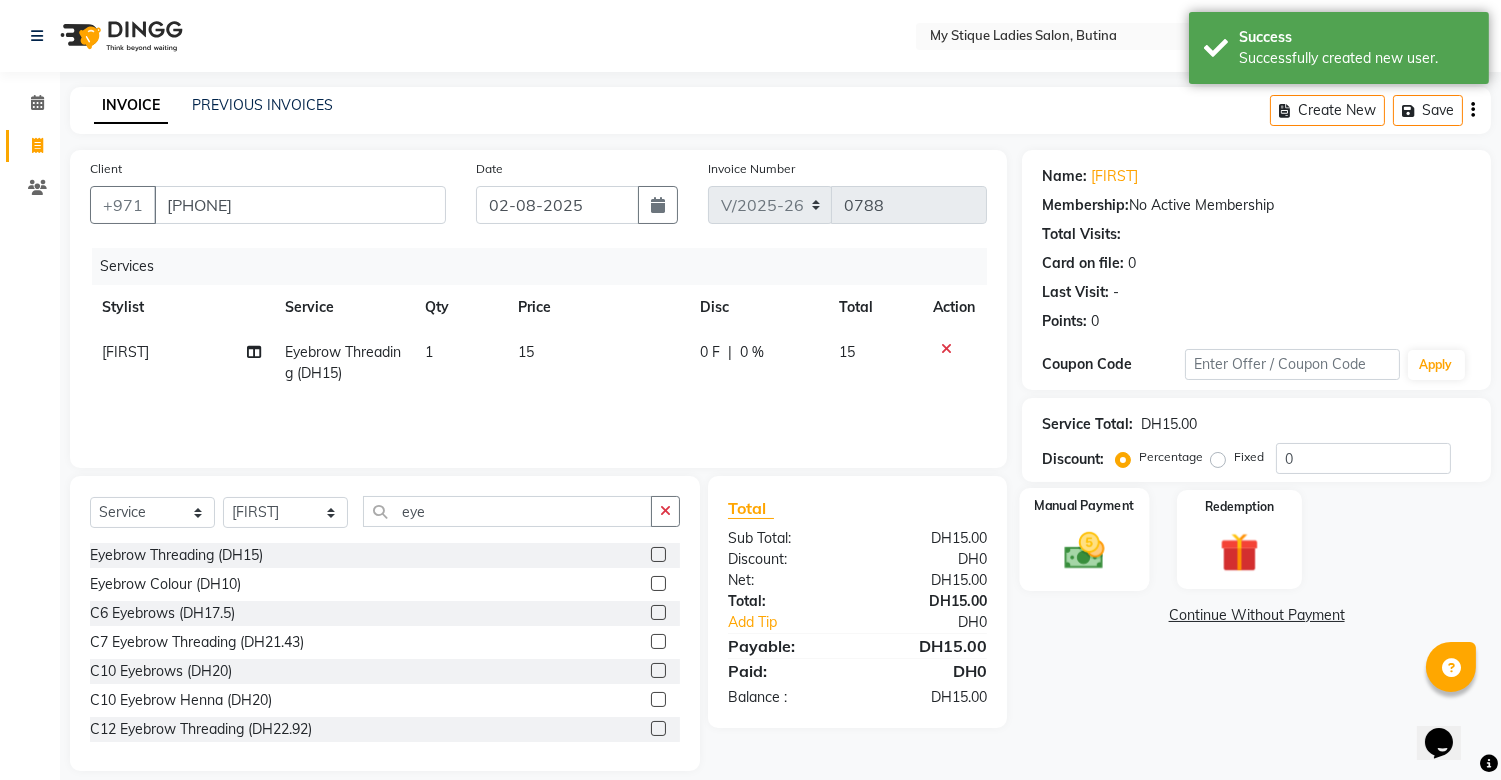 click 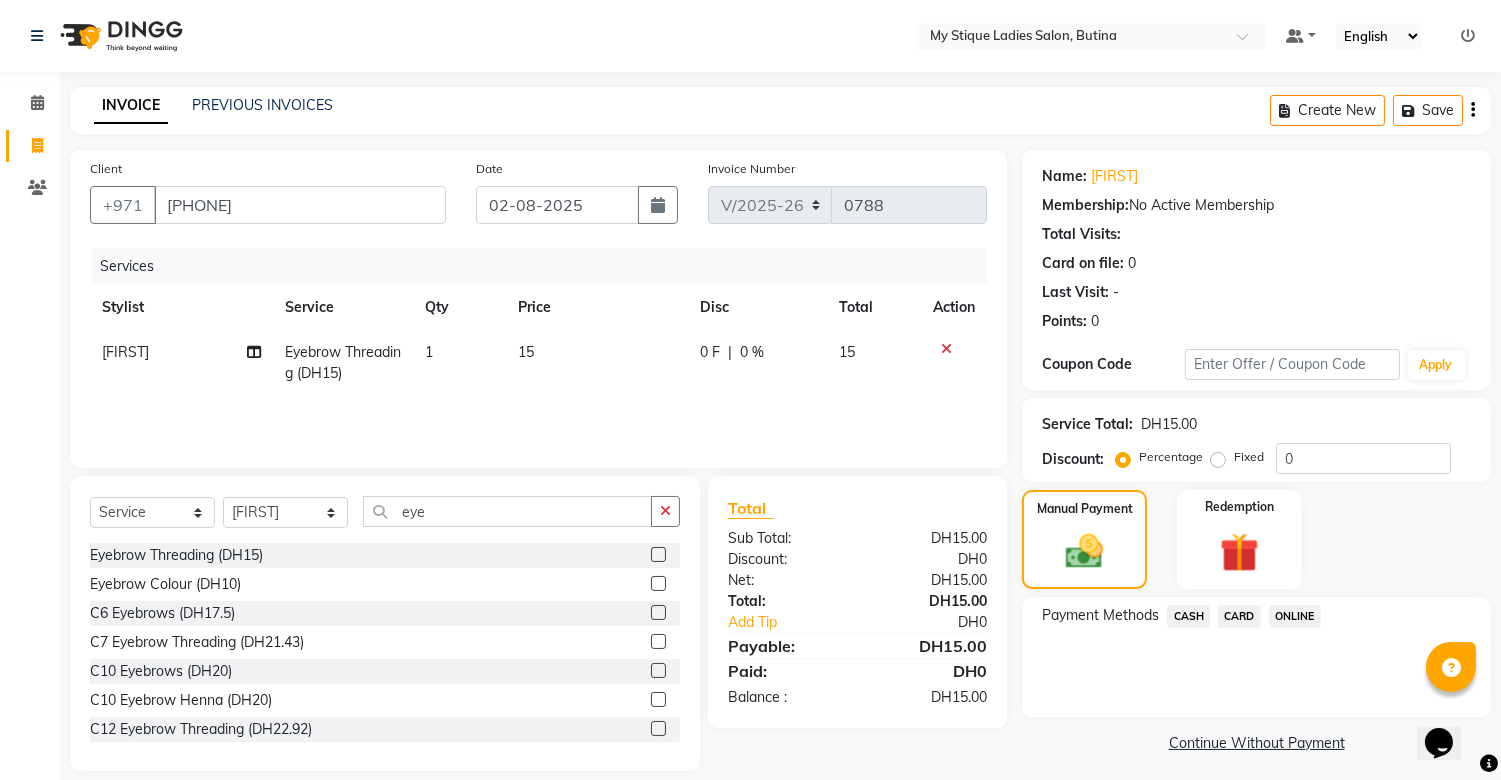 click on "CASH" 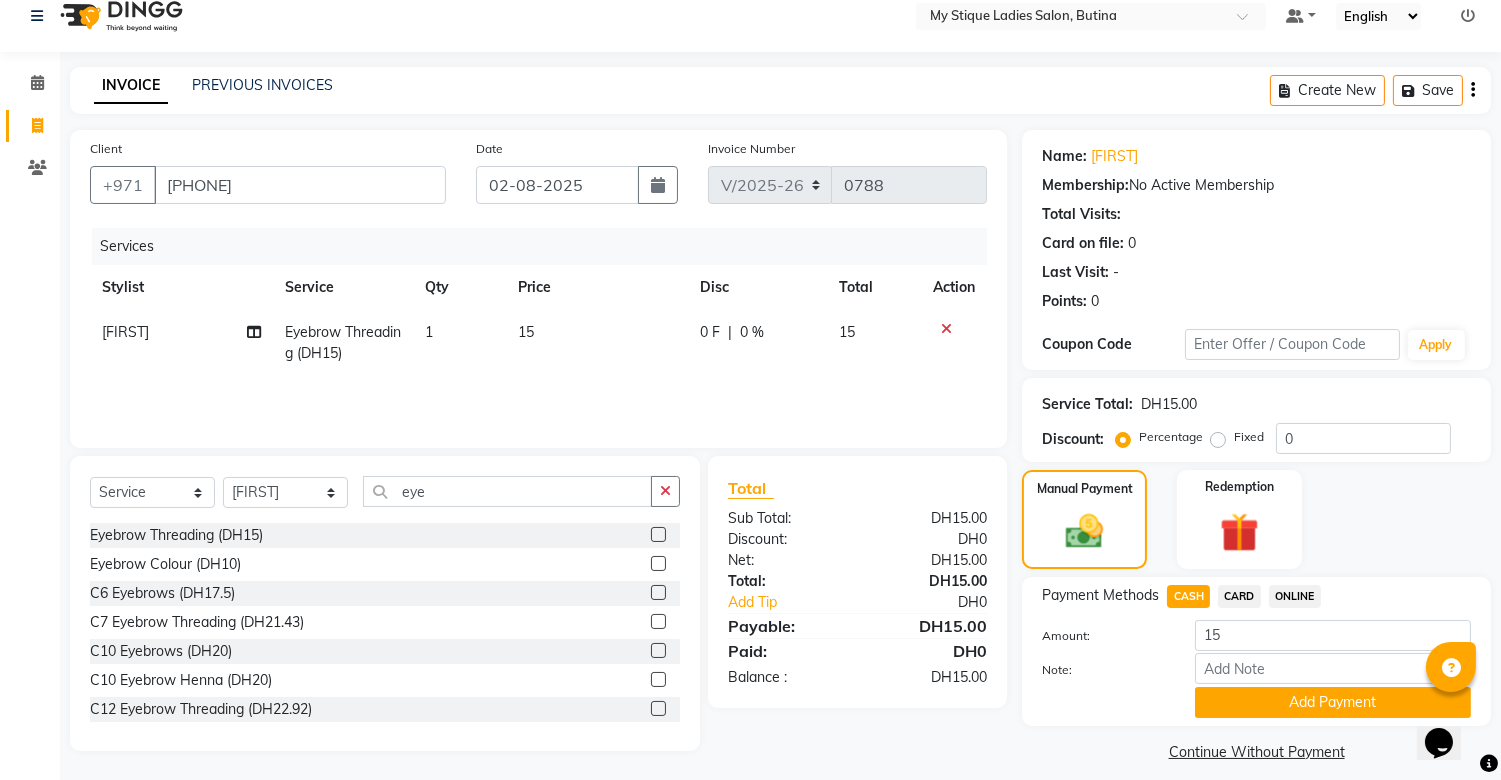 scroll, scrollTop: 36, scrollLeft: 0, axis: vertical 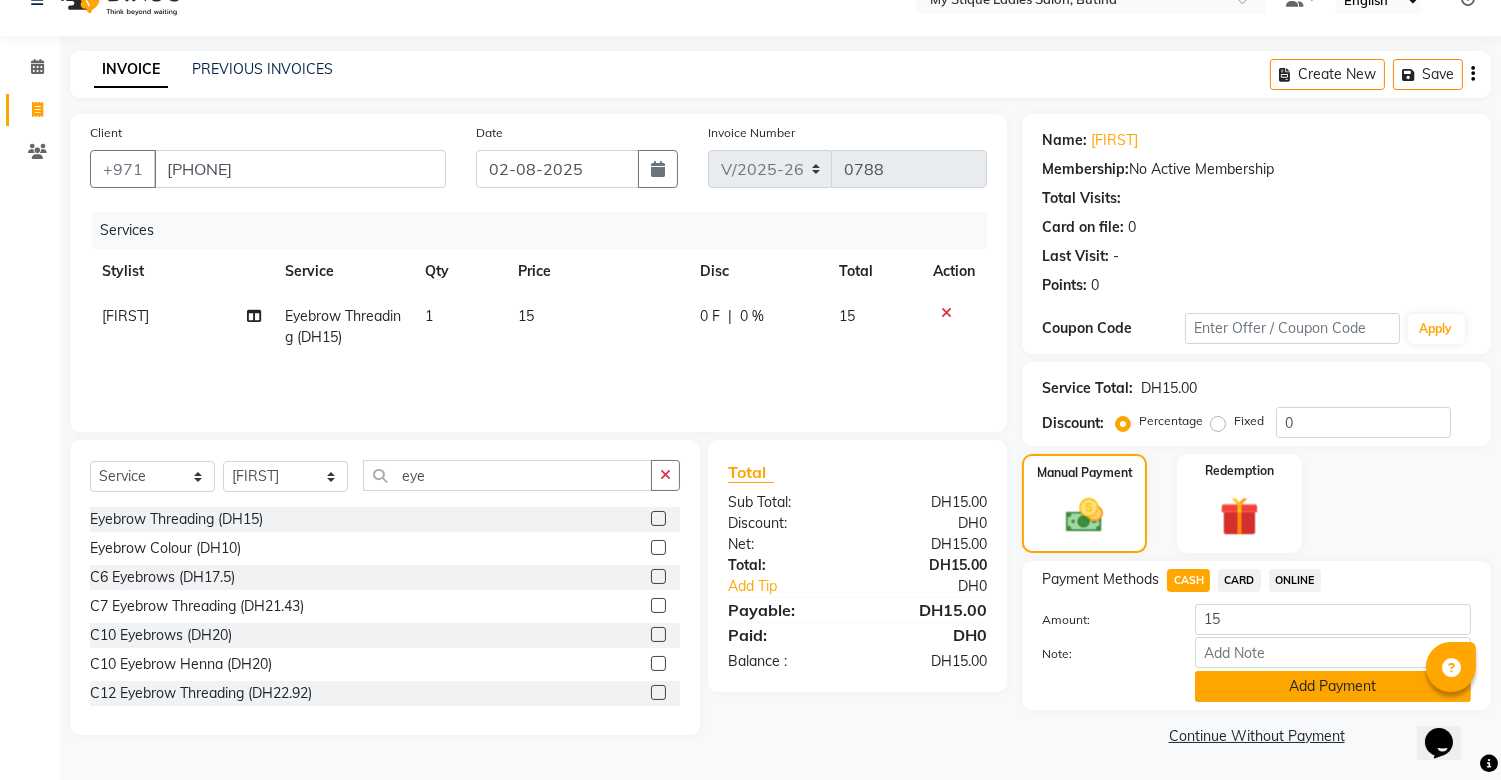 click on "Add Payment" 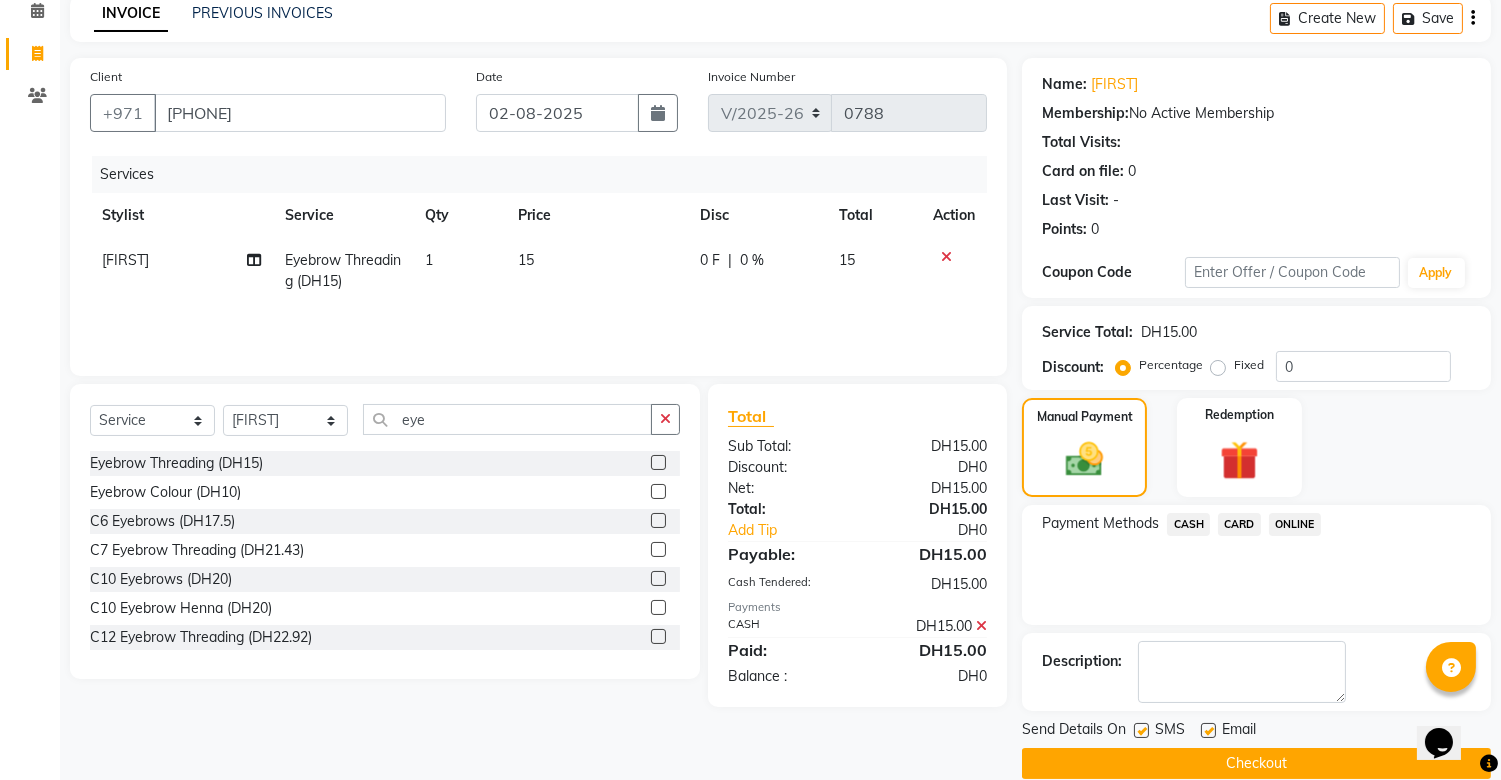 scroll, scrollTop: 120, scrollLeft: 0, axis: vertical 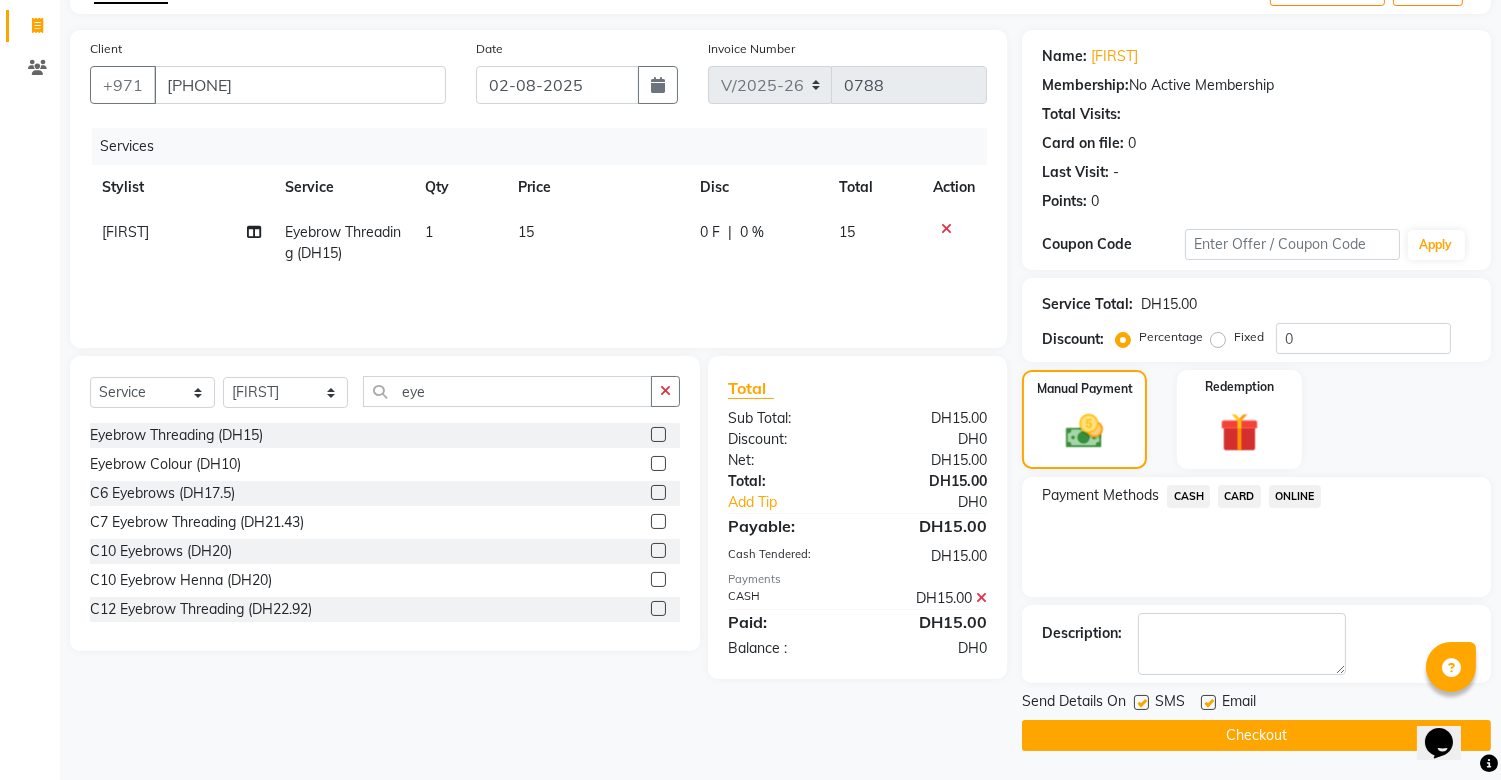 click on "Checkout" 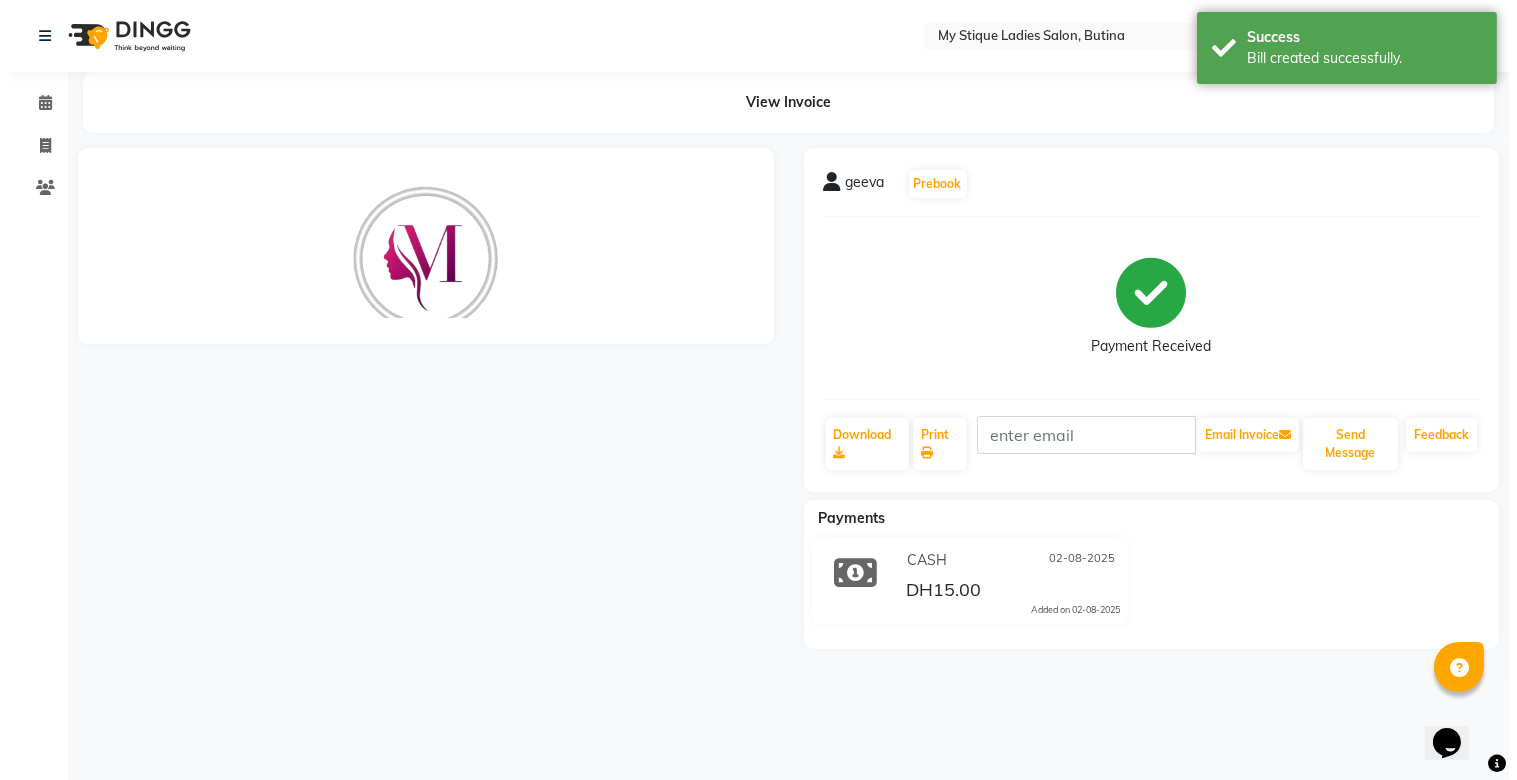 scroll, scrollTop: 0, scrollLeft: 0, axis: both 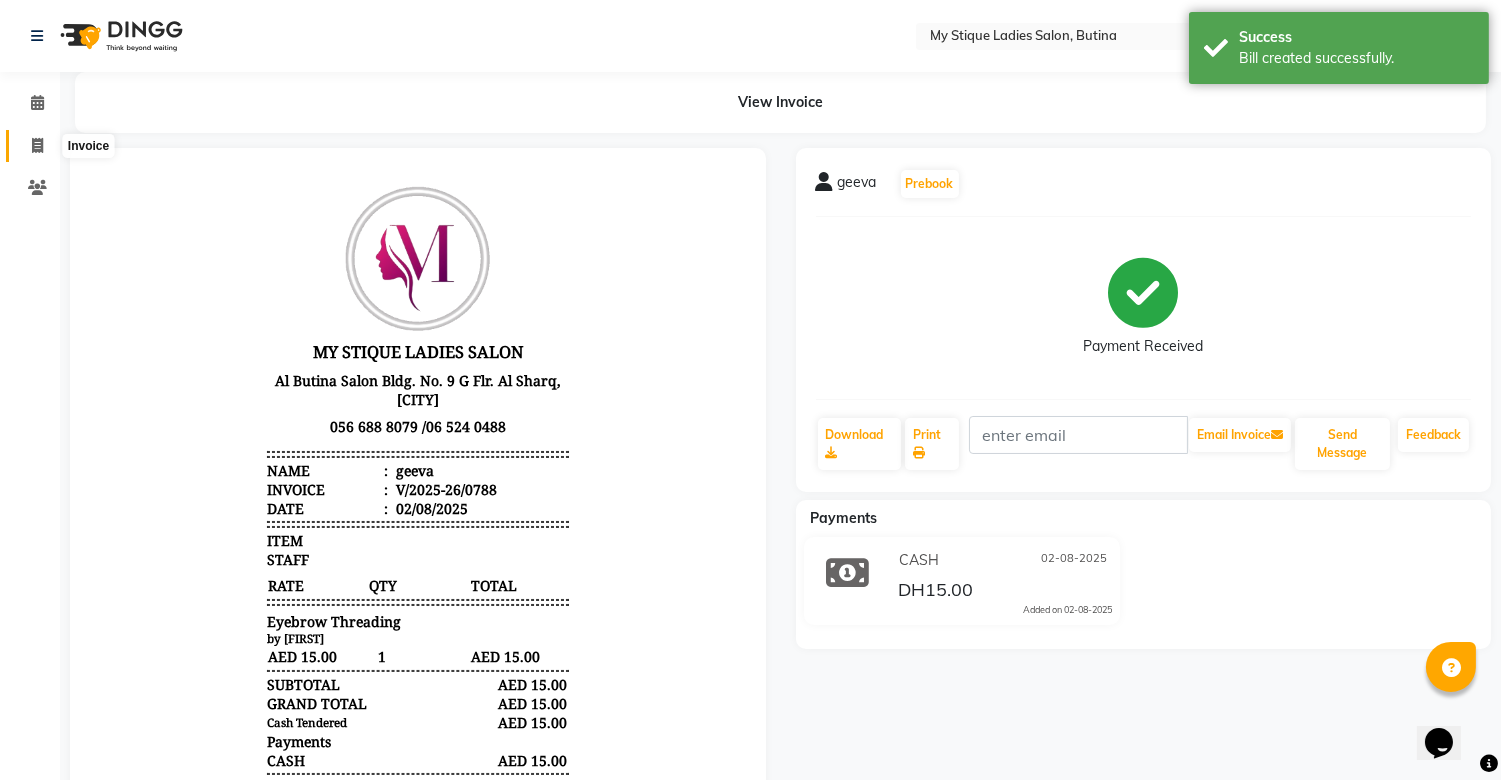 click 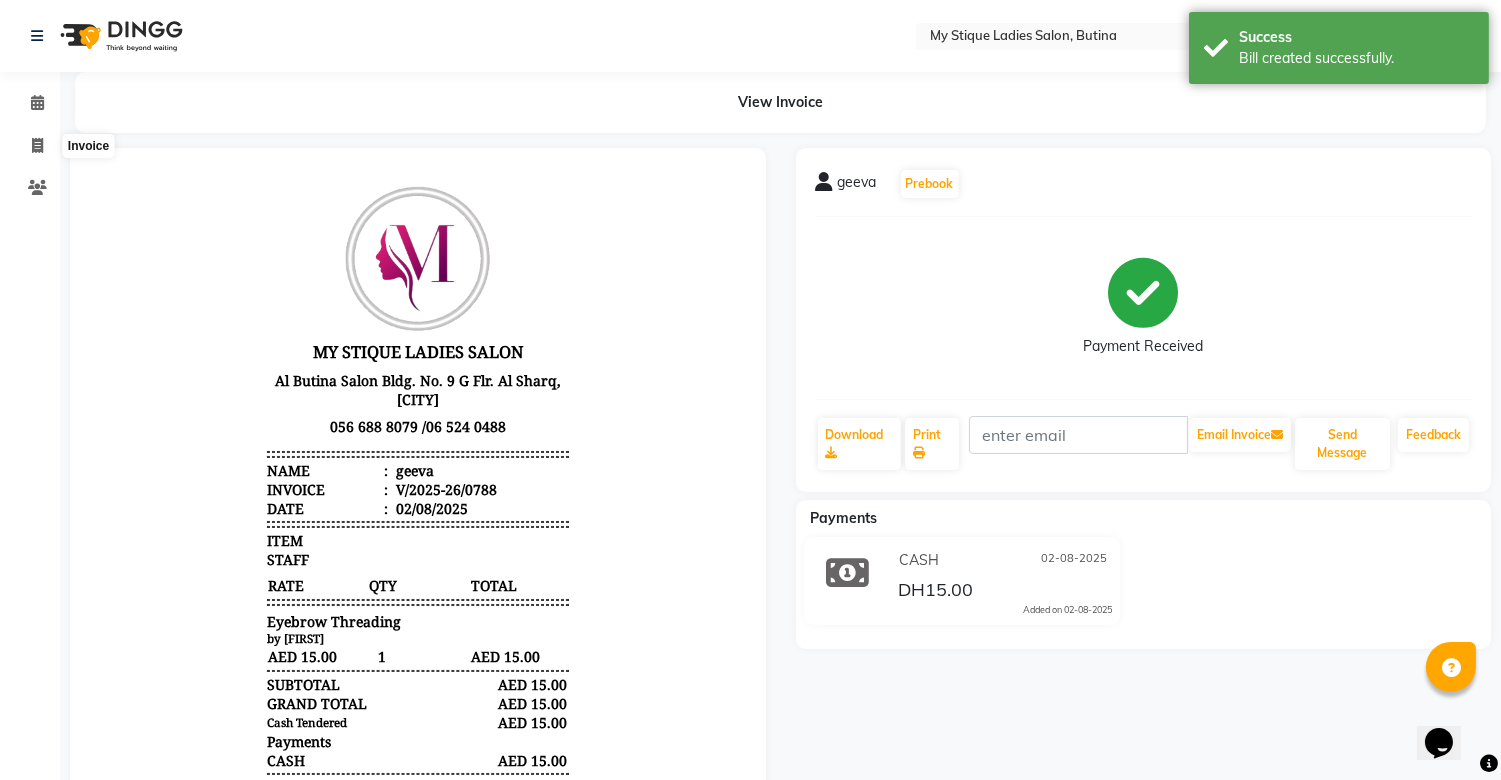 select on "service" 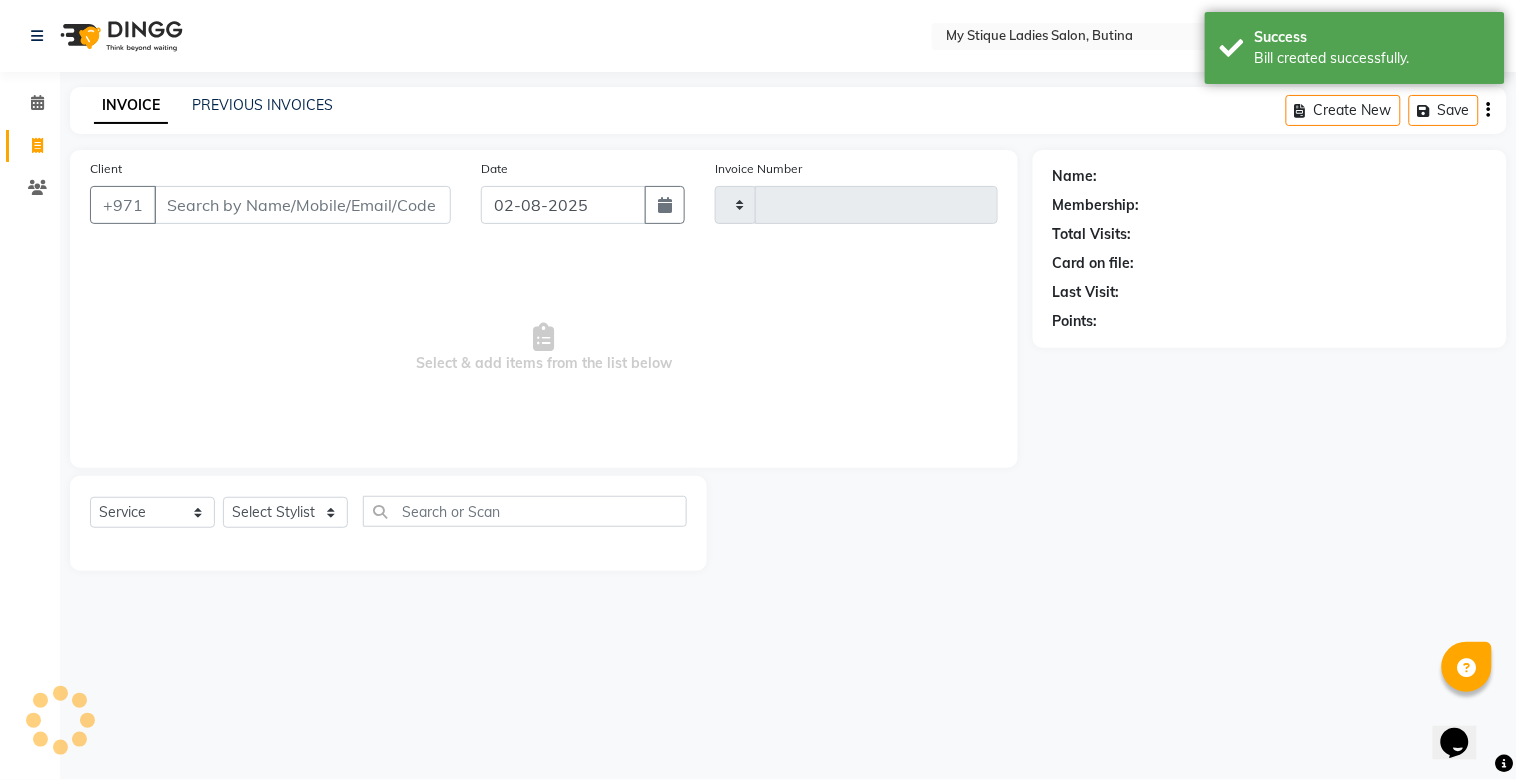 type on "0789" 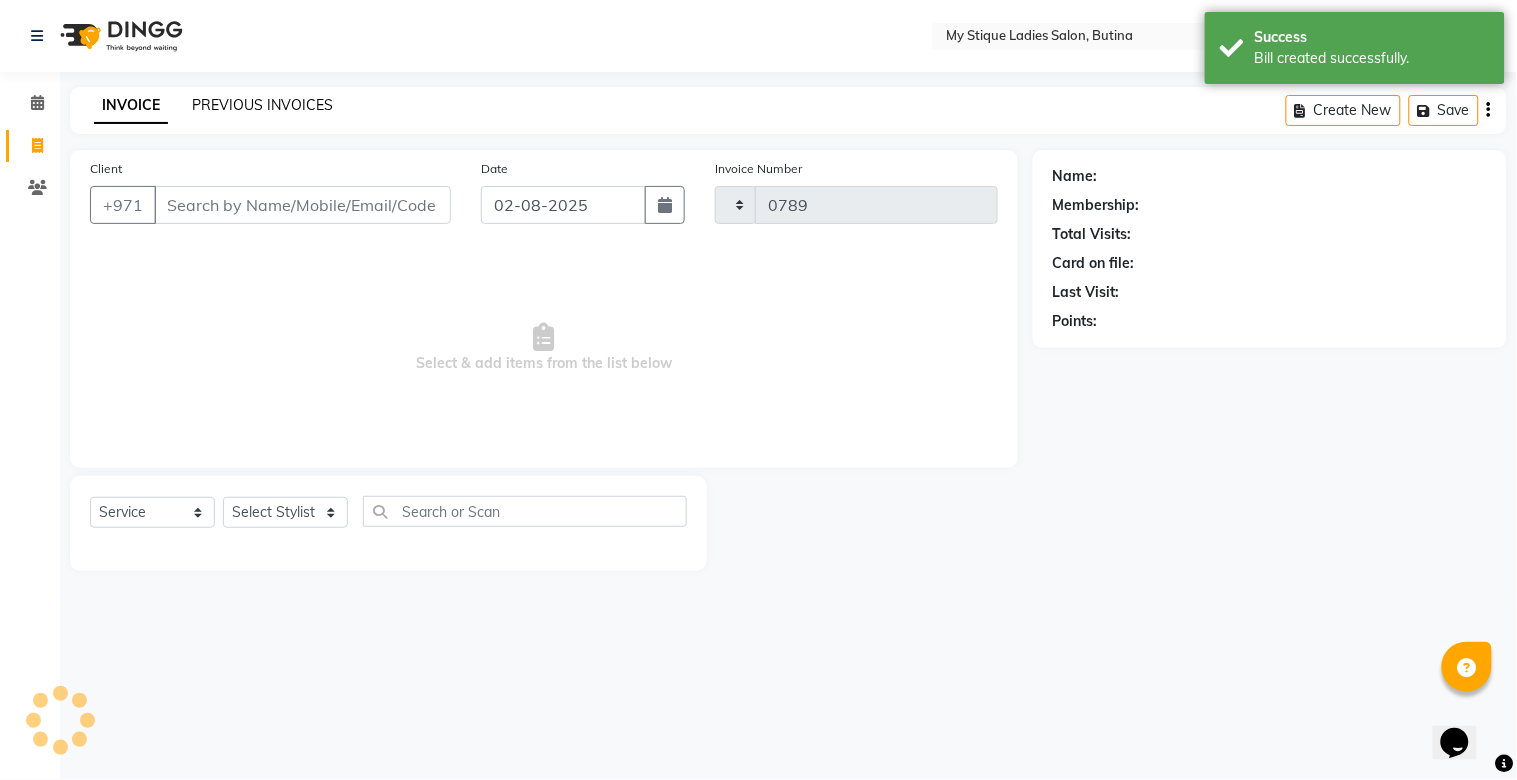 select on "7457" 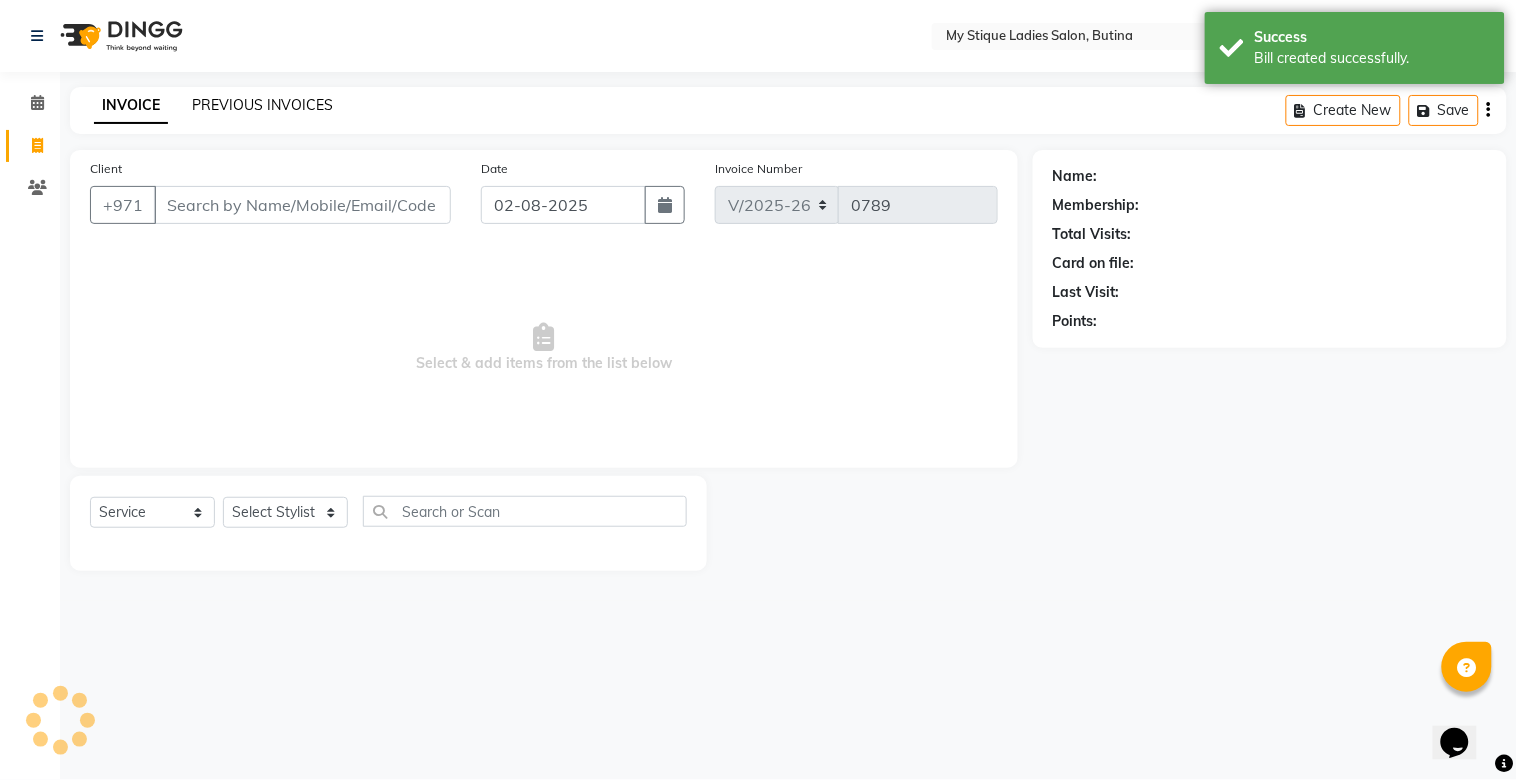 click on "PREVIOUS INVOICES" 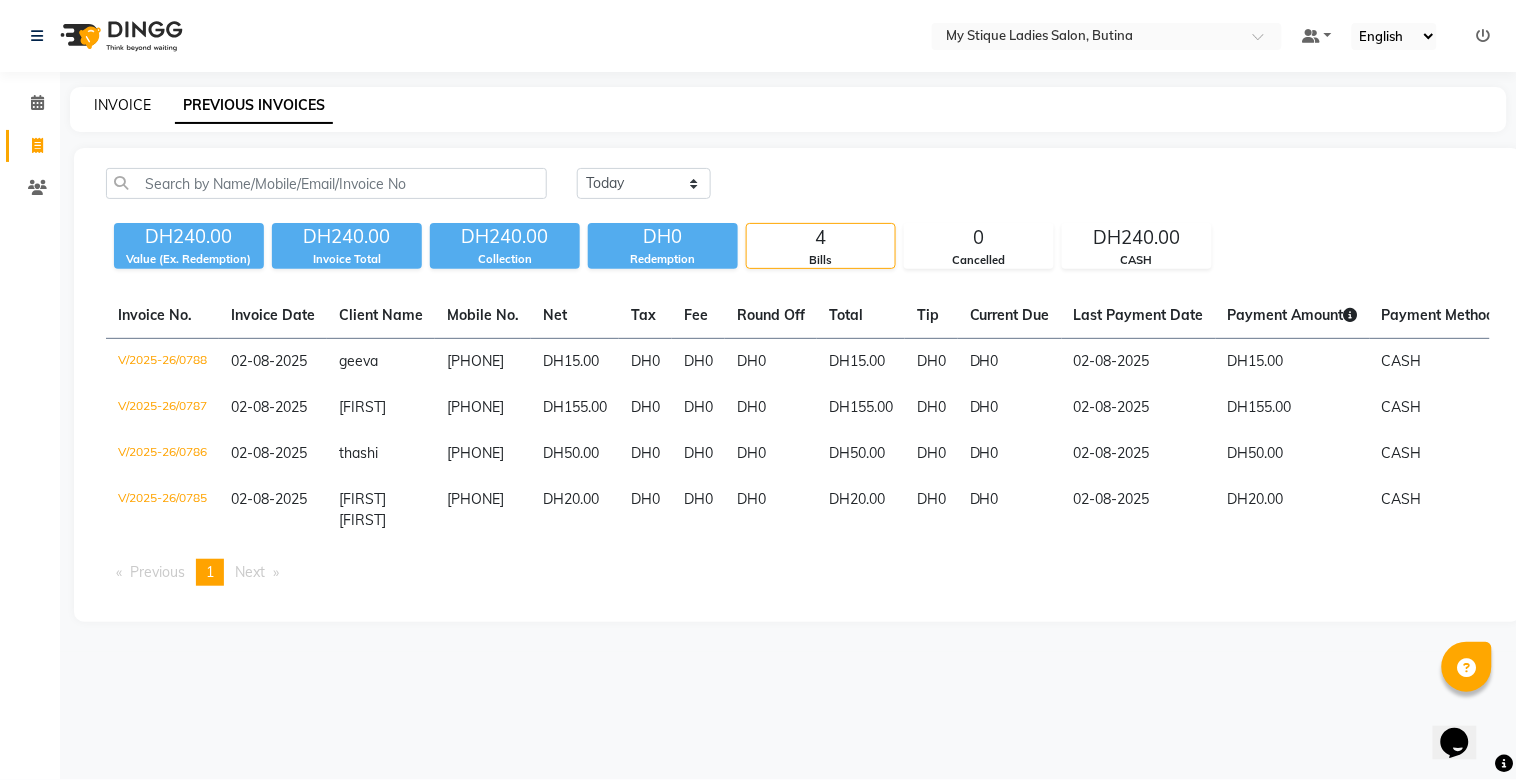 click on "INVOICE" 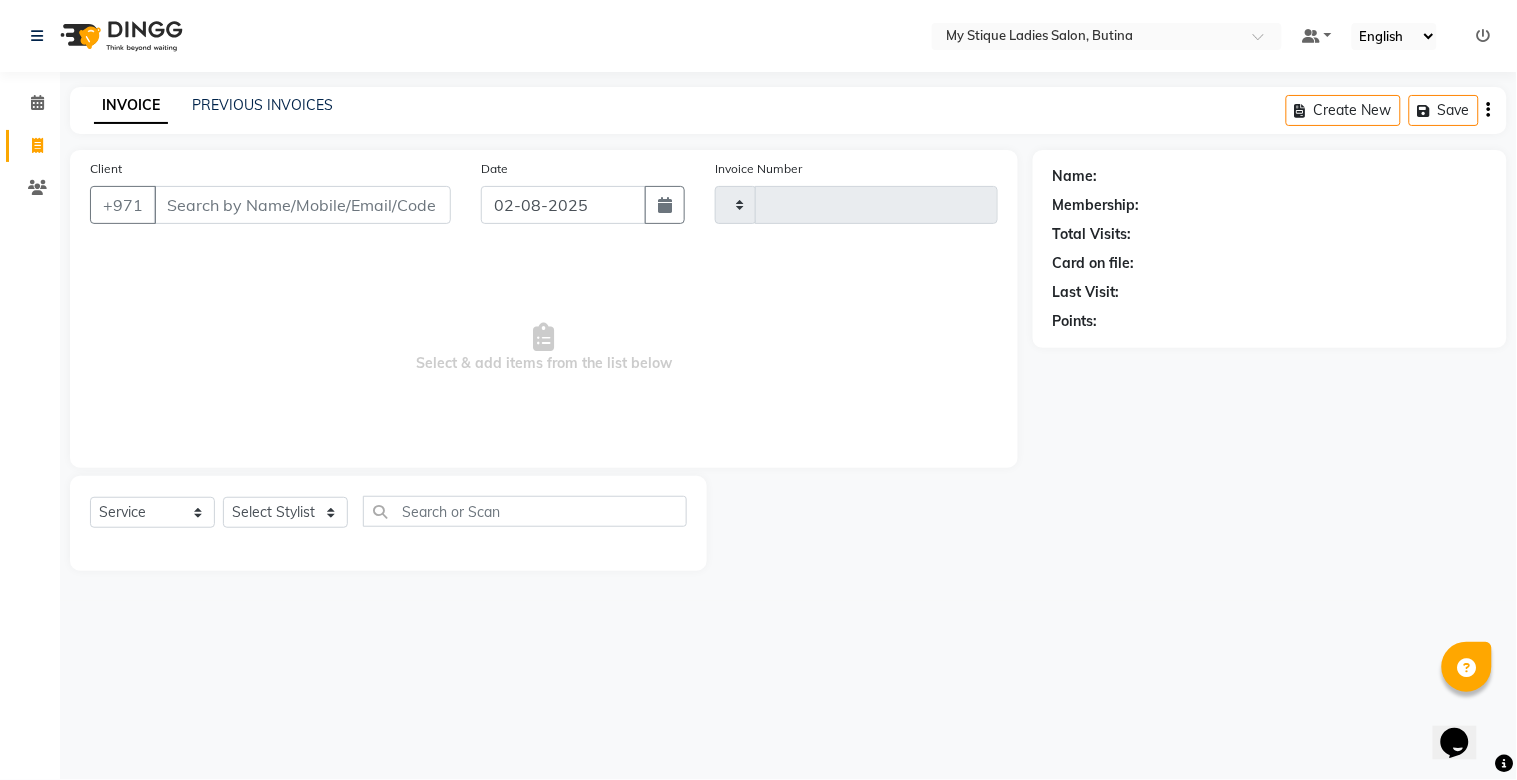 type on "0789" 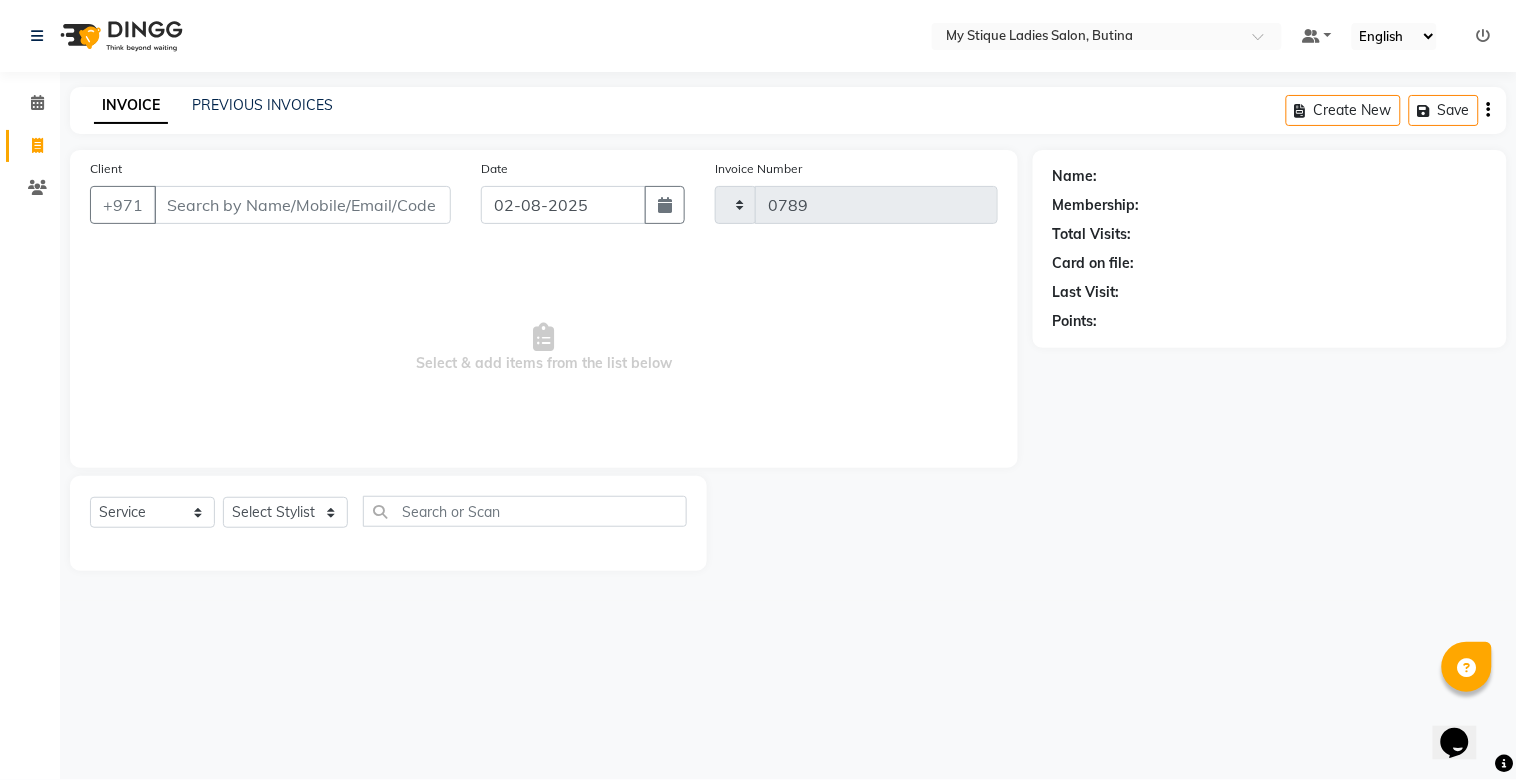 select on "7457" 